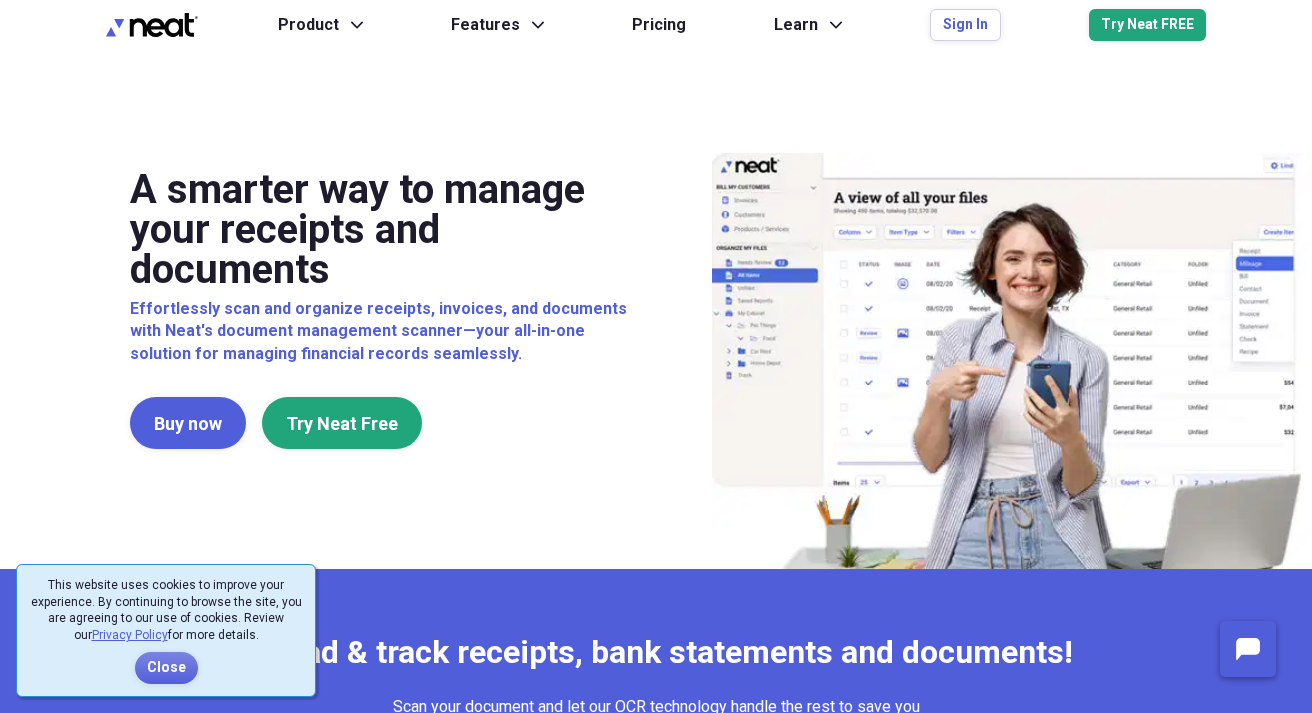 scroll, scrollTop: 0, scrollLeft: 0, axis: both 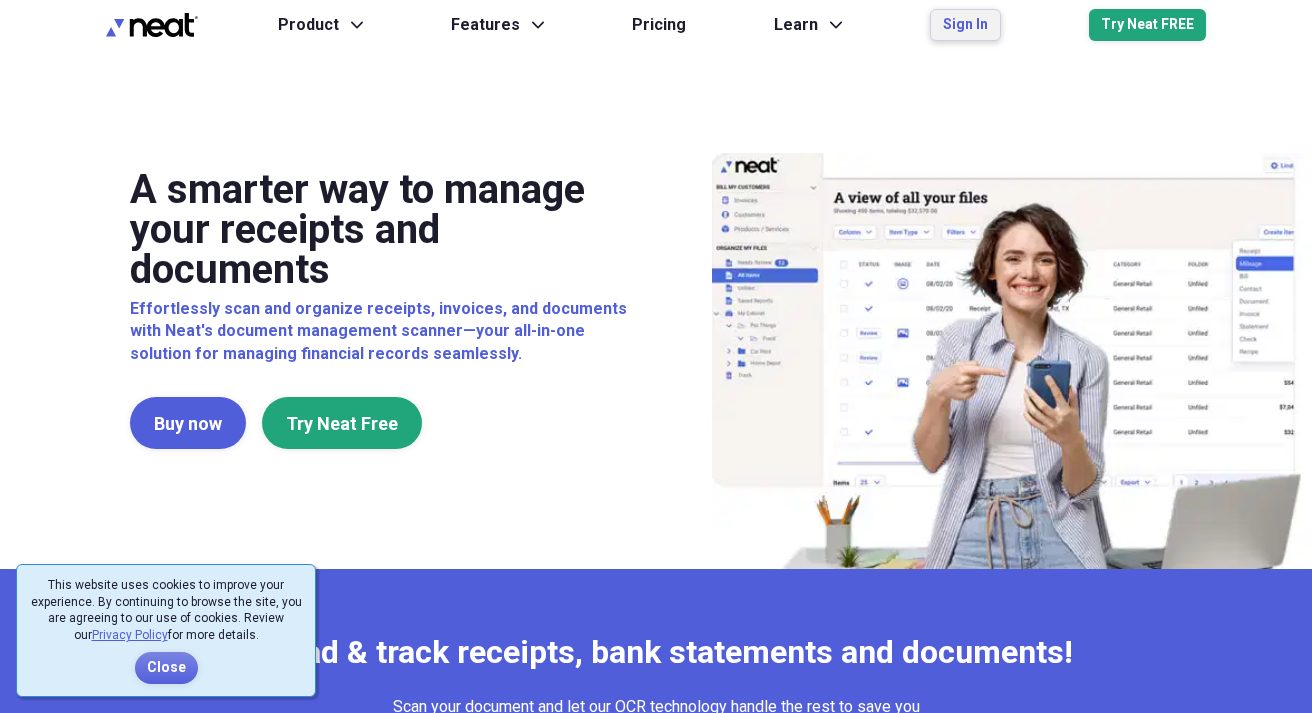 click on "Sign In" at bounding box center [965, 25] 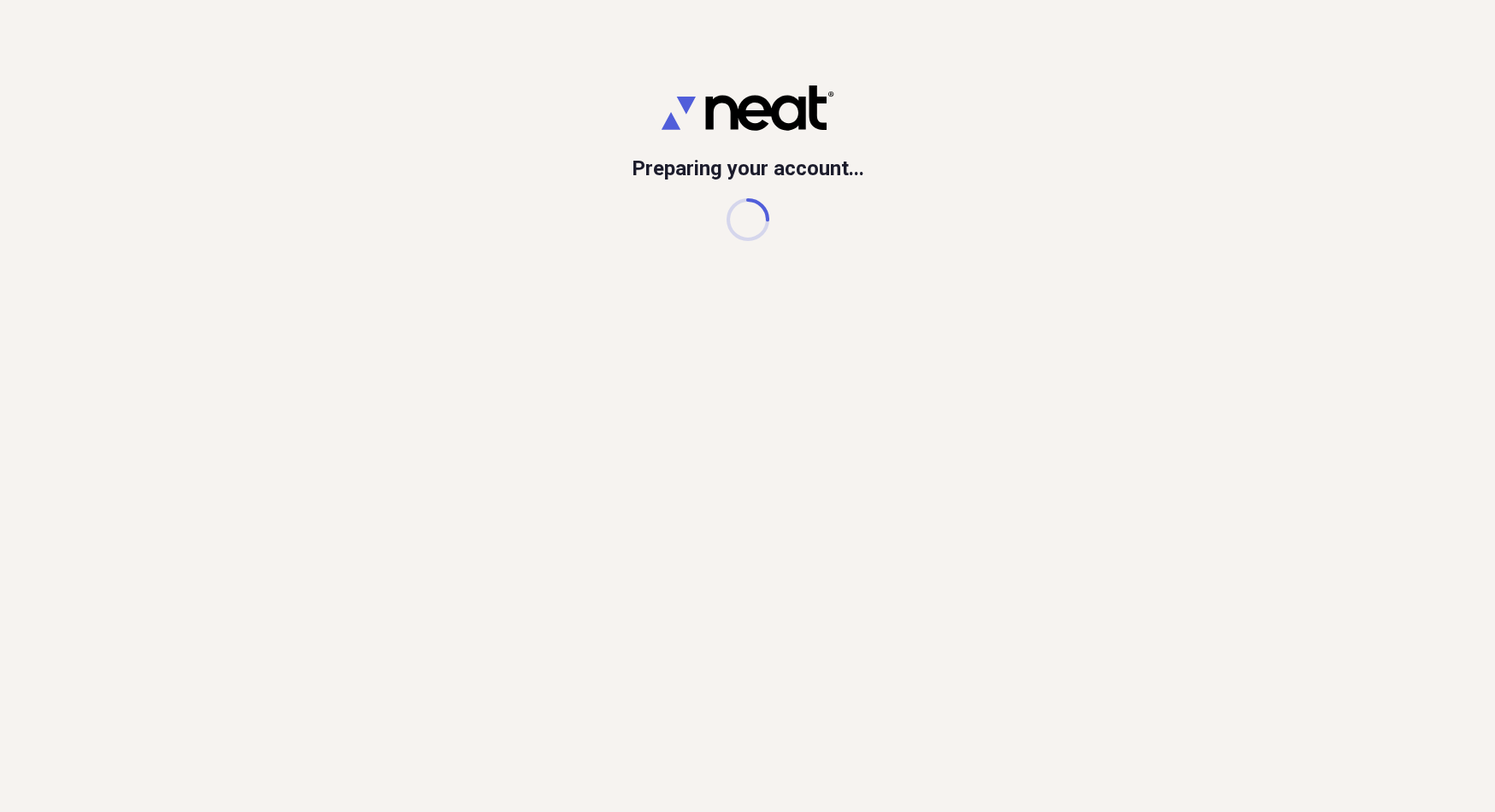 scroll, scrollTop: 0, scrollLeft: 0, axis: both 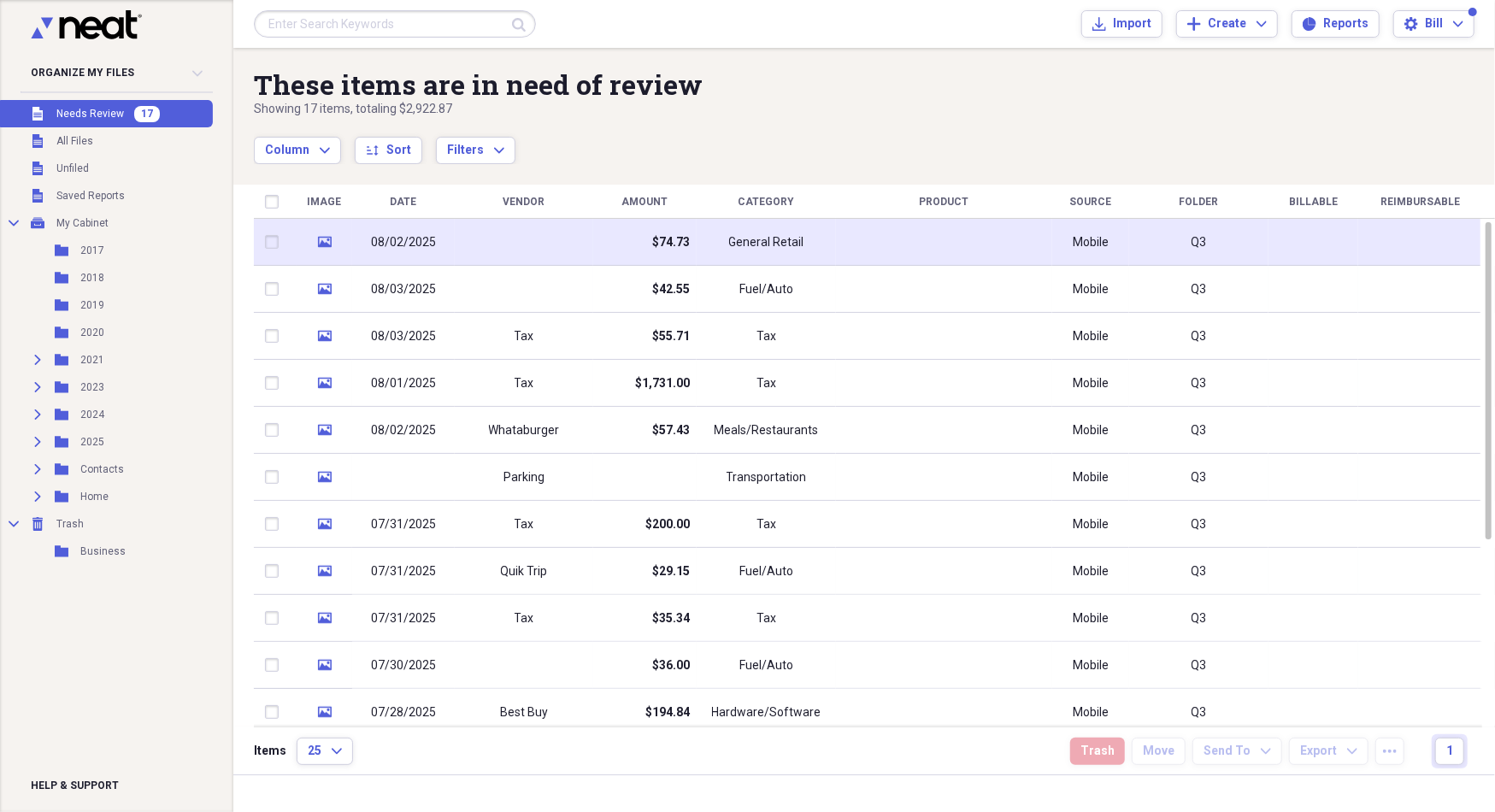 click at bounding box center (944, 242) 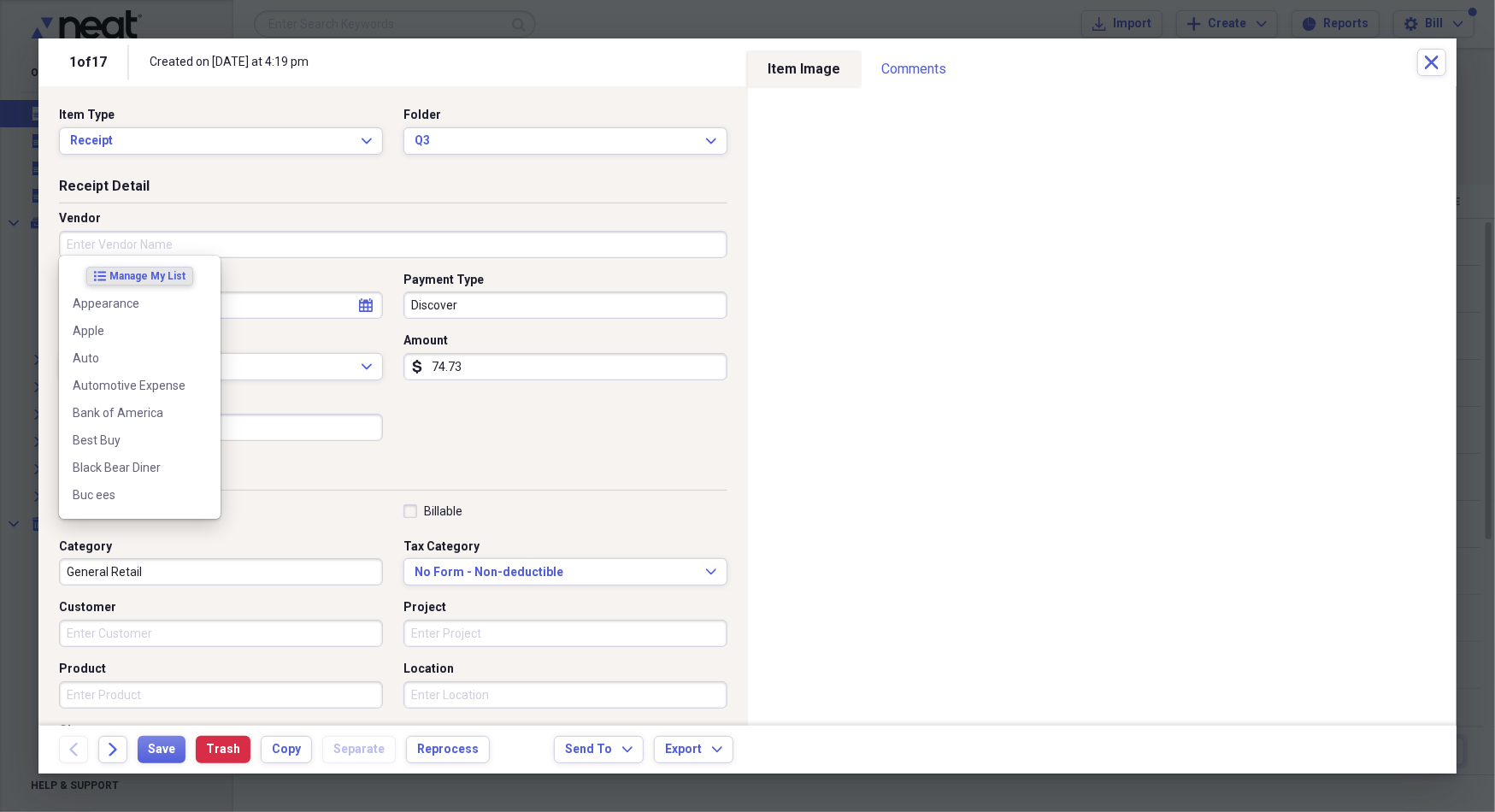 click on "Vendor" at bounding box center (393, 244) 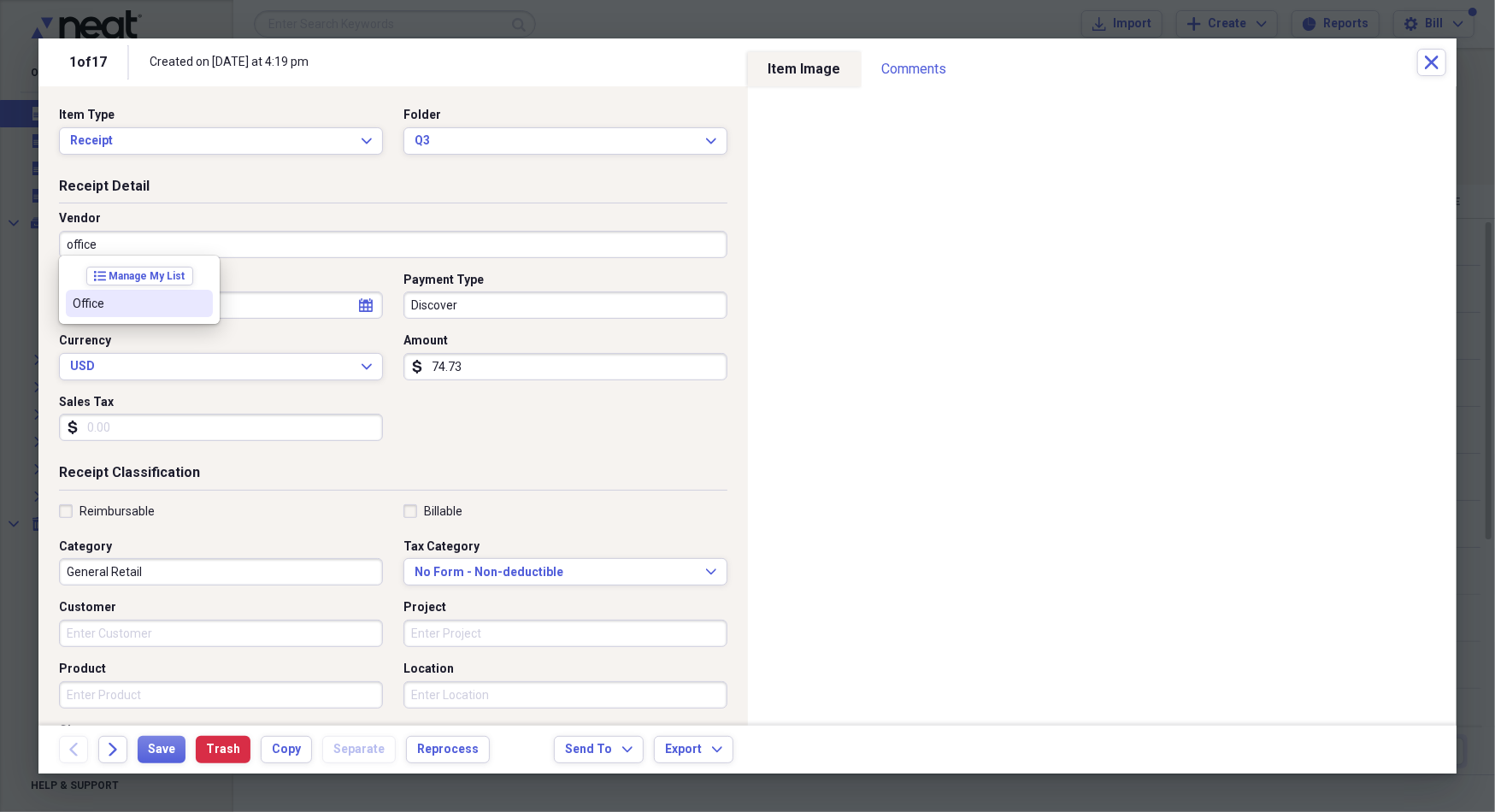 click on "Office" at bounding box center (129, 303) 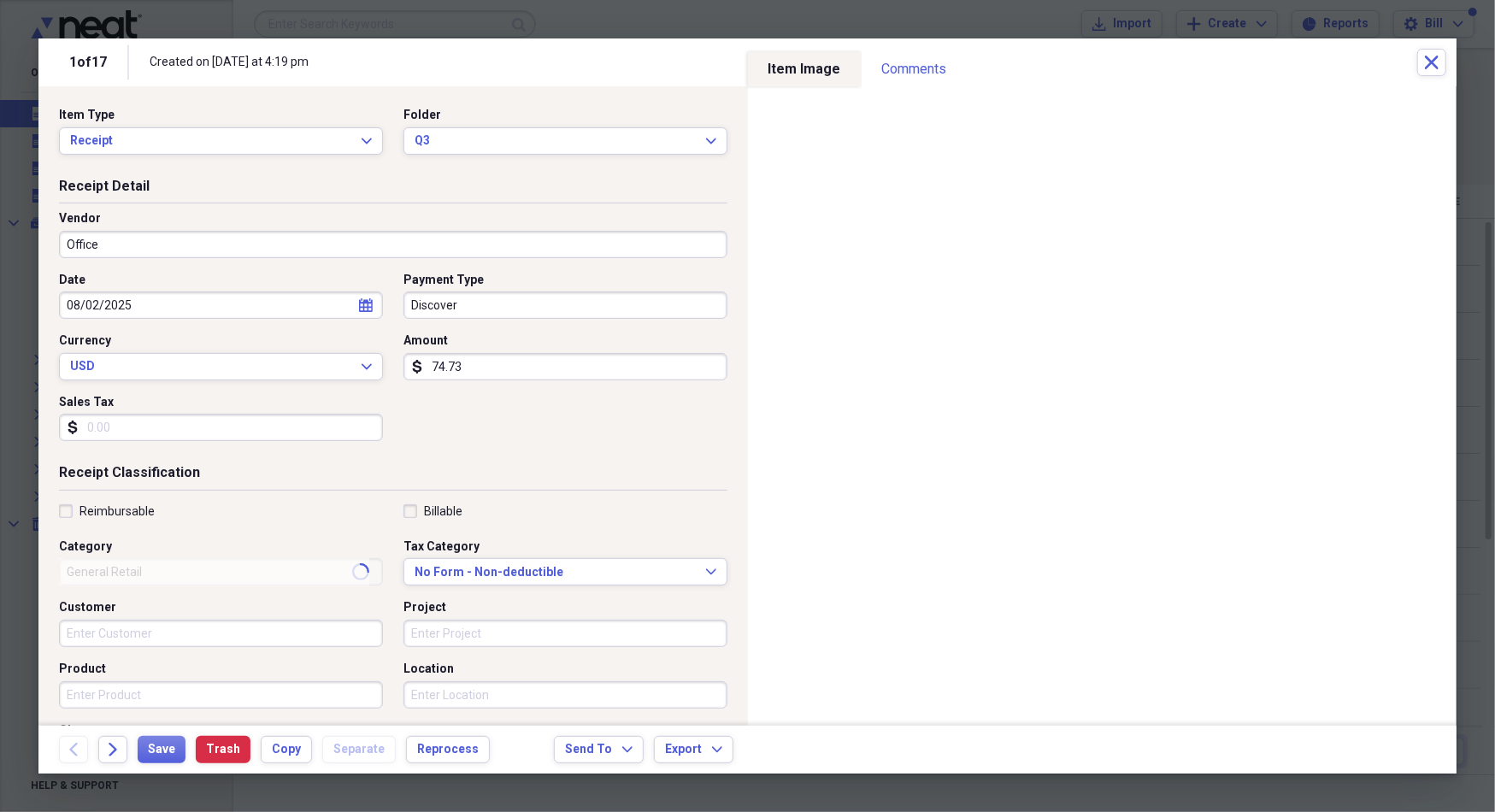 type on "Office Supplies" 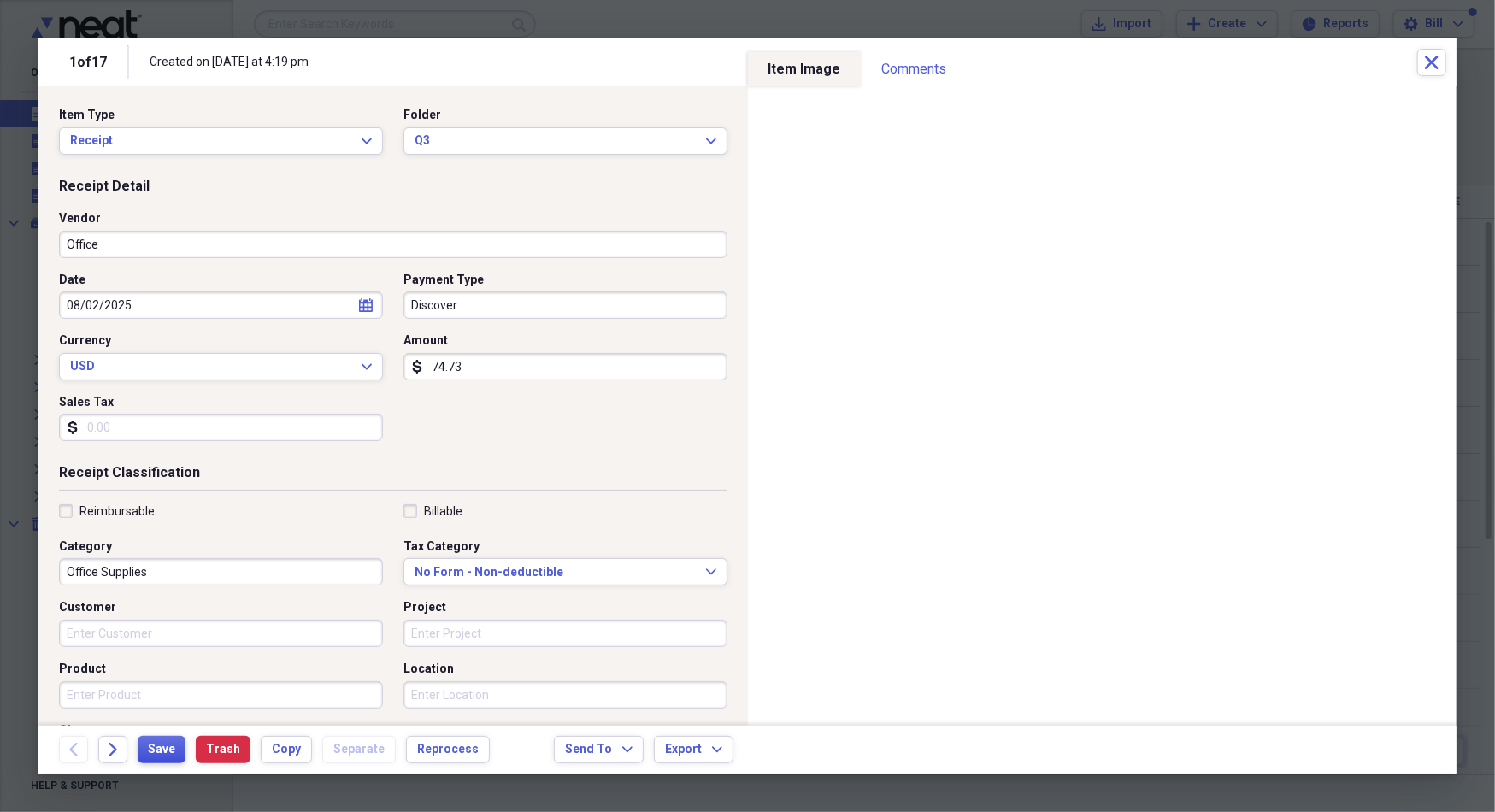 click on "Save" at bounding box center (162, 750) 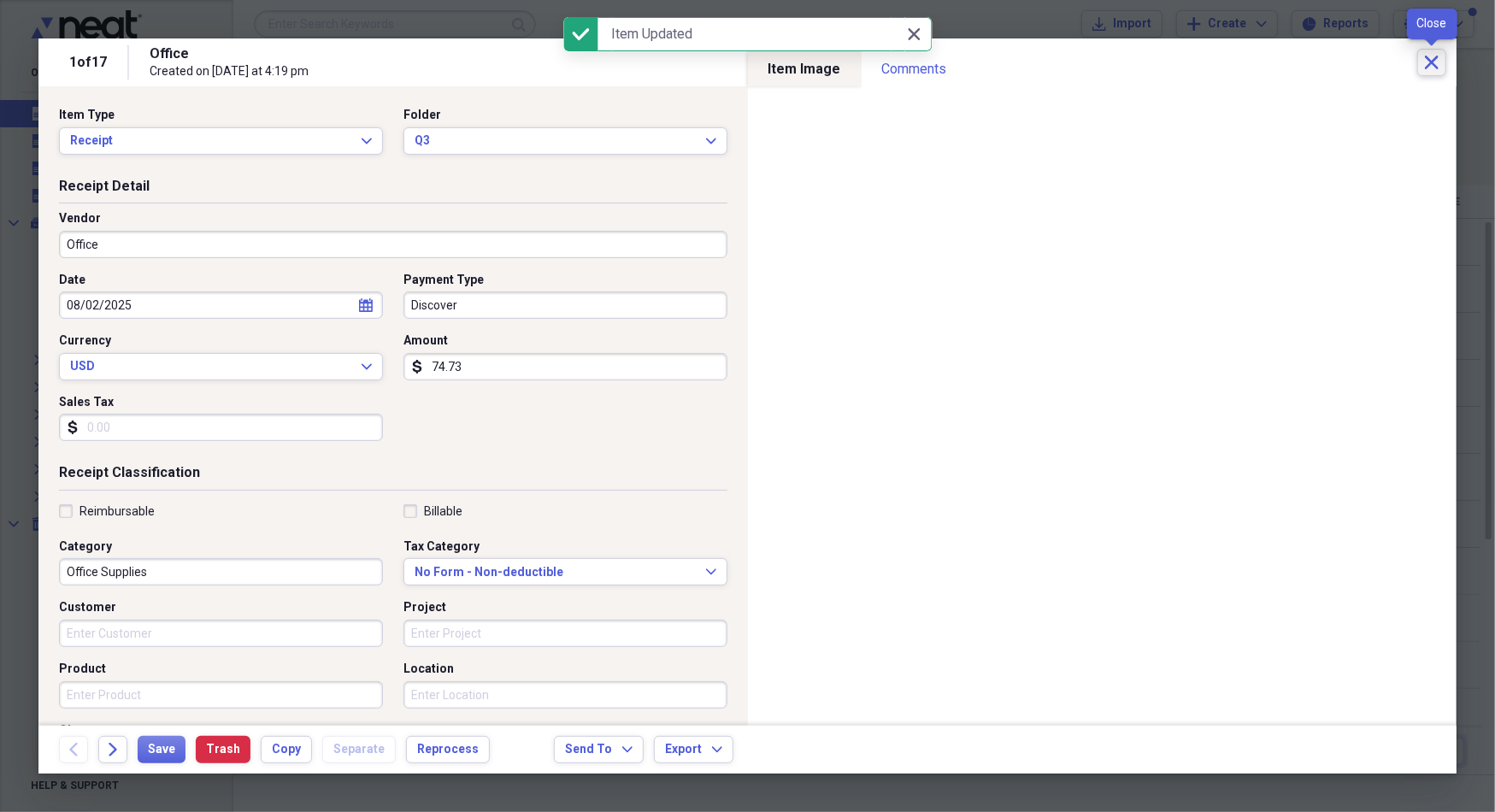 click on "Close" 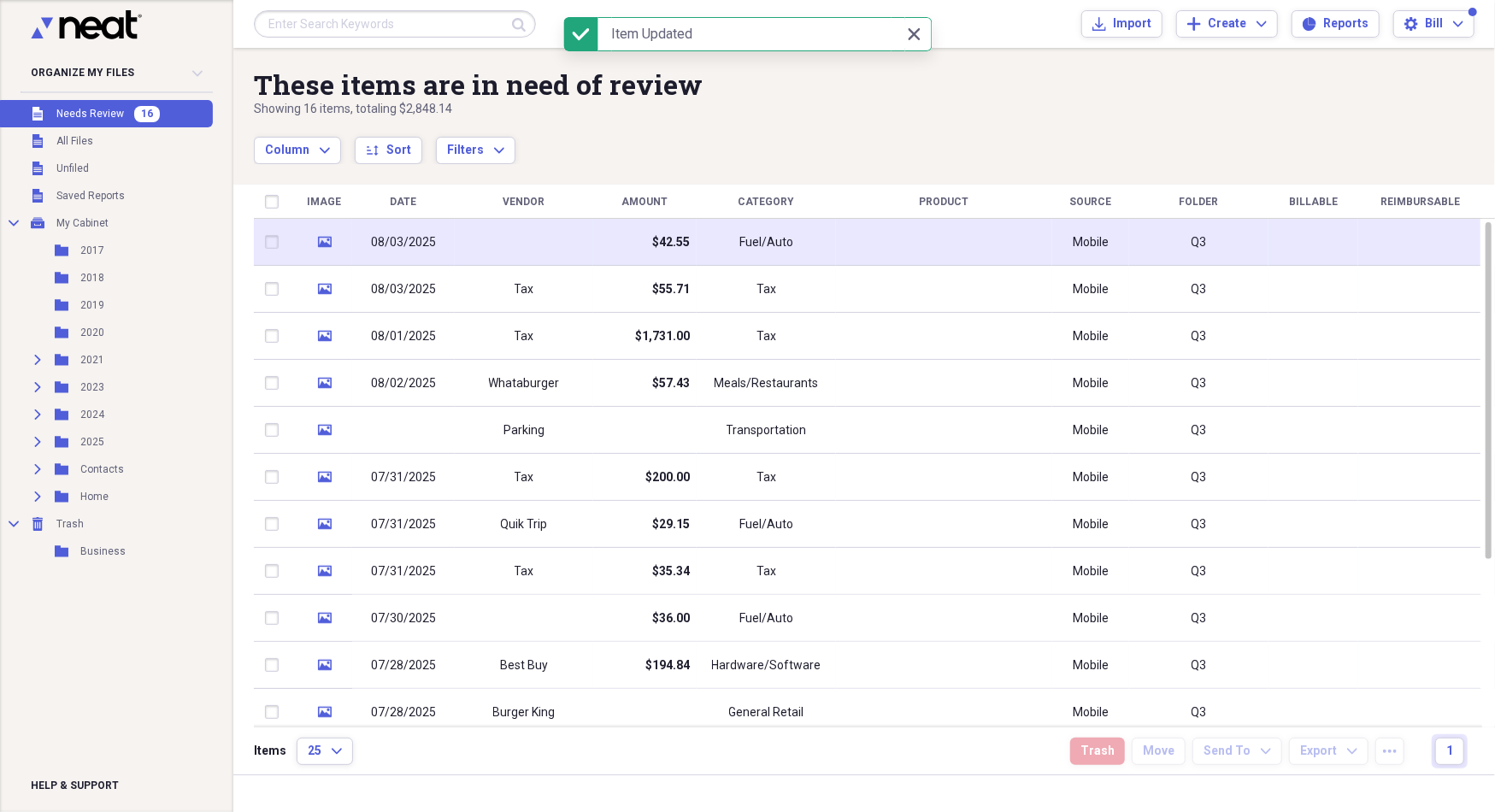 click at bounding box center [944, 242] 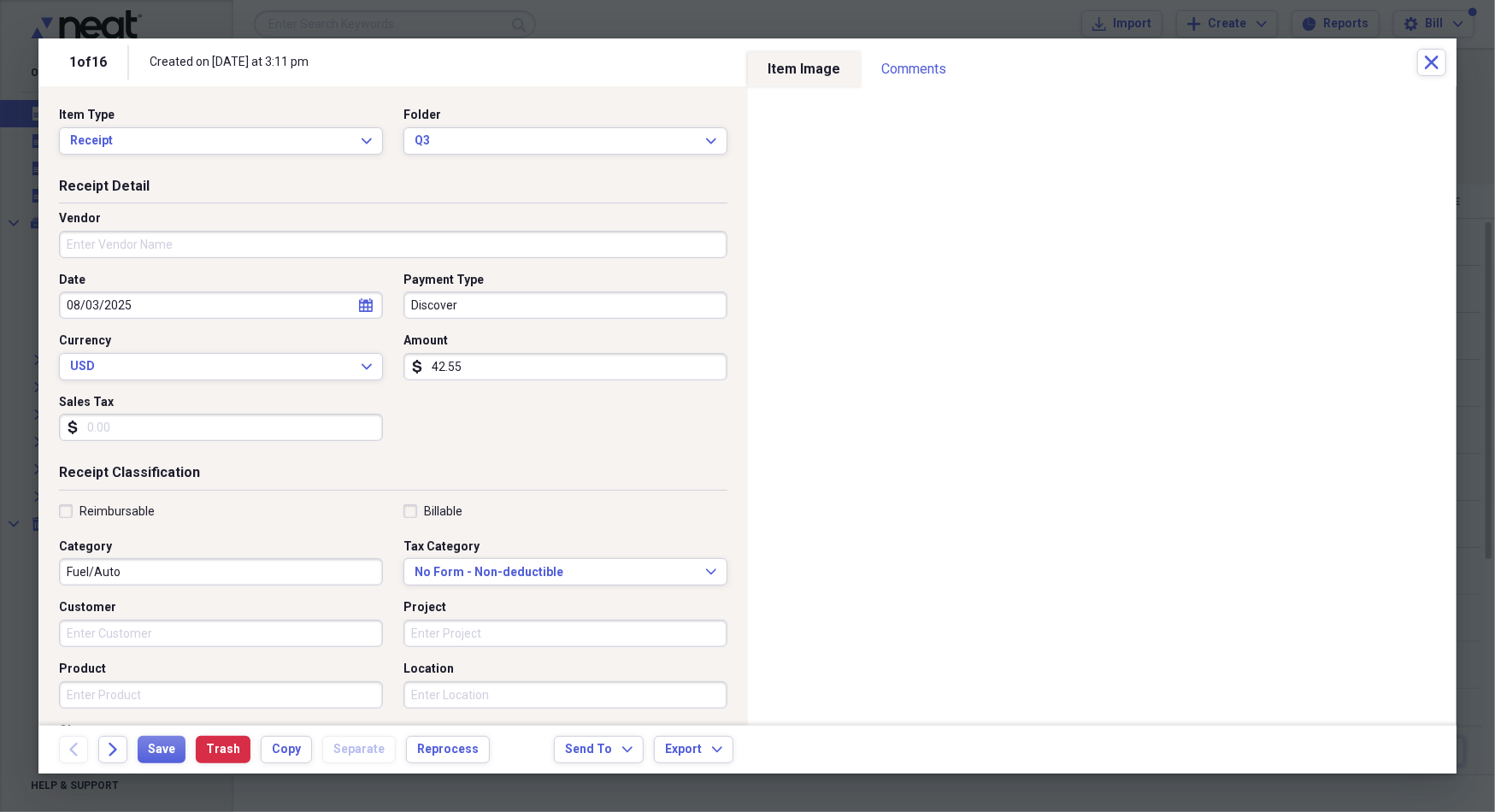 click on "Vendor" at bounding box center [393, 244] 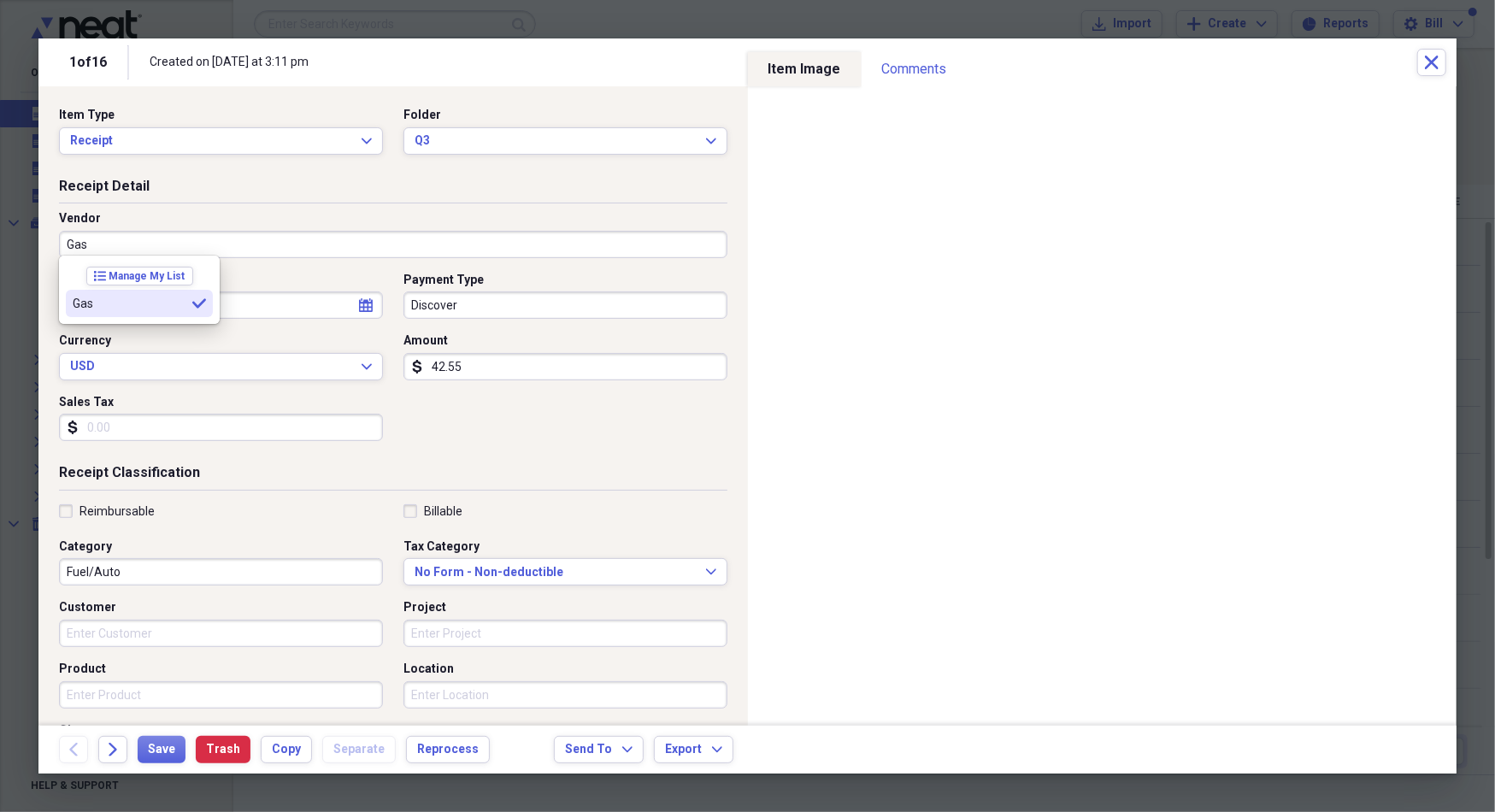 type on "Gas" 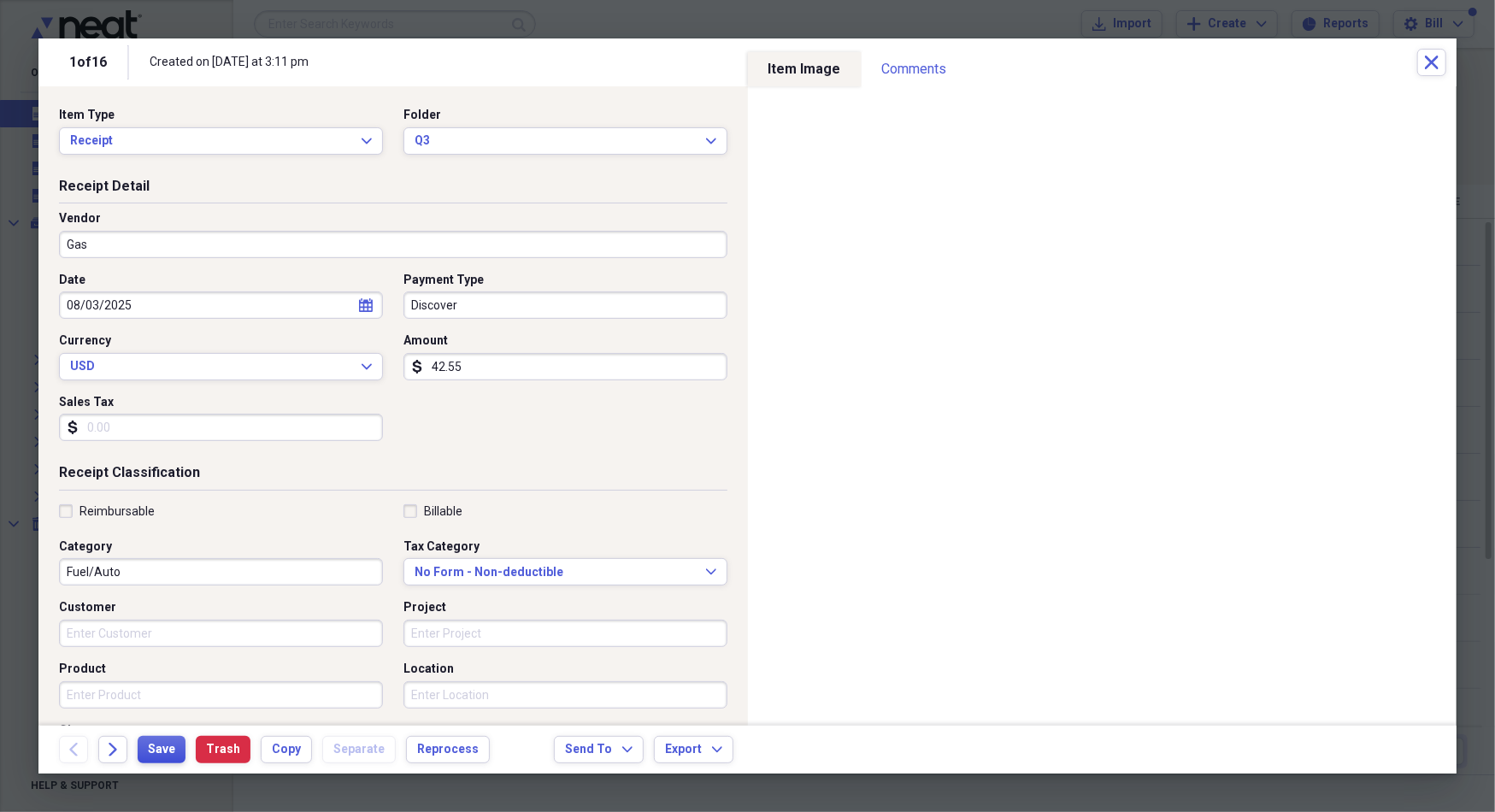 click on "Save" at bounding box center (162, 750) 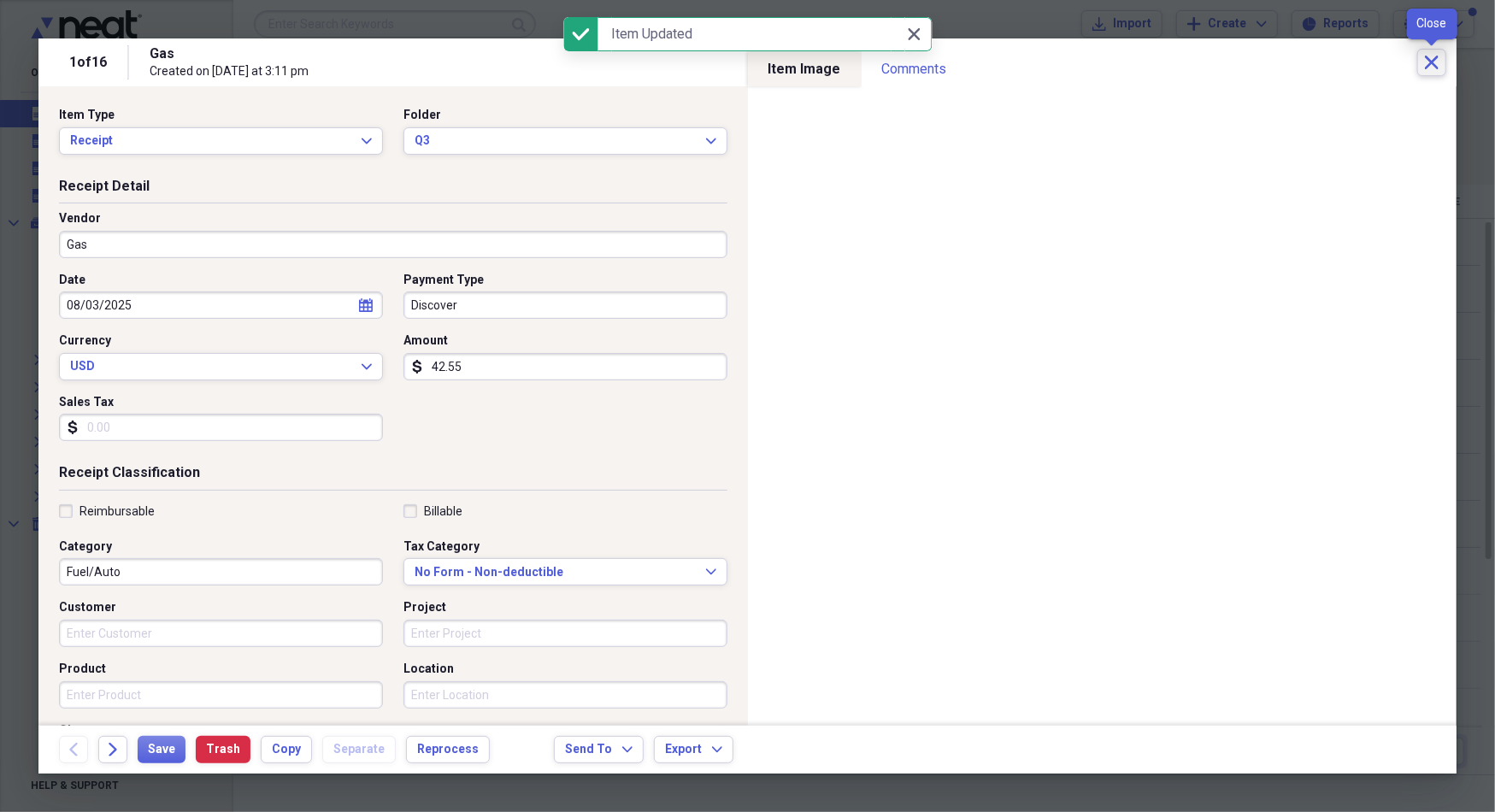 click 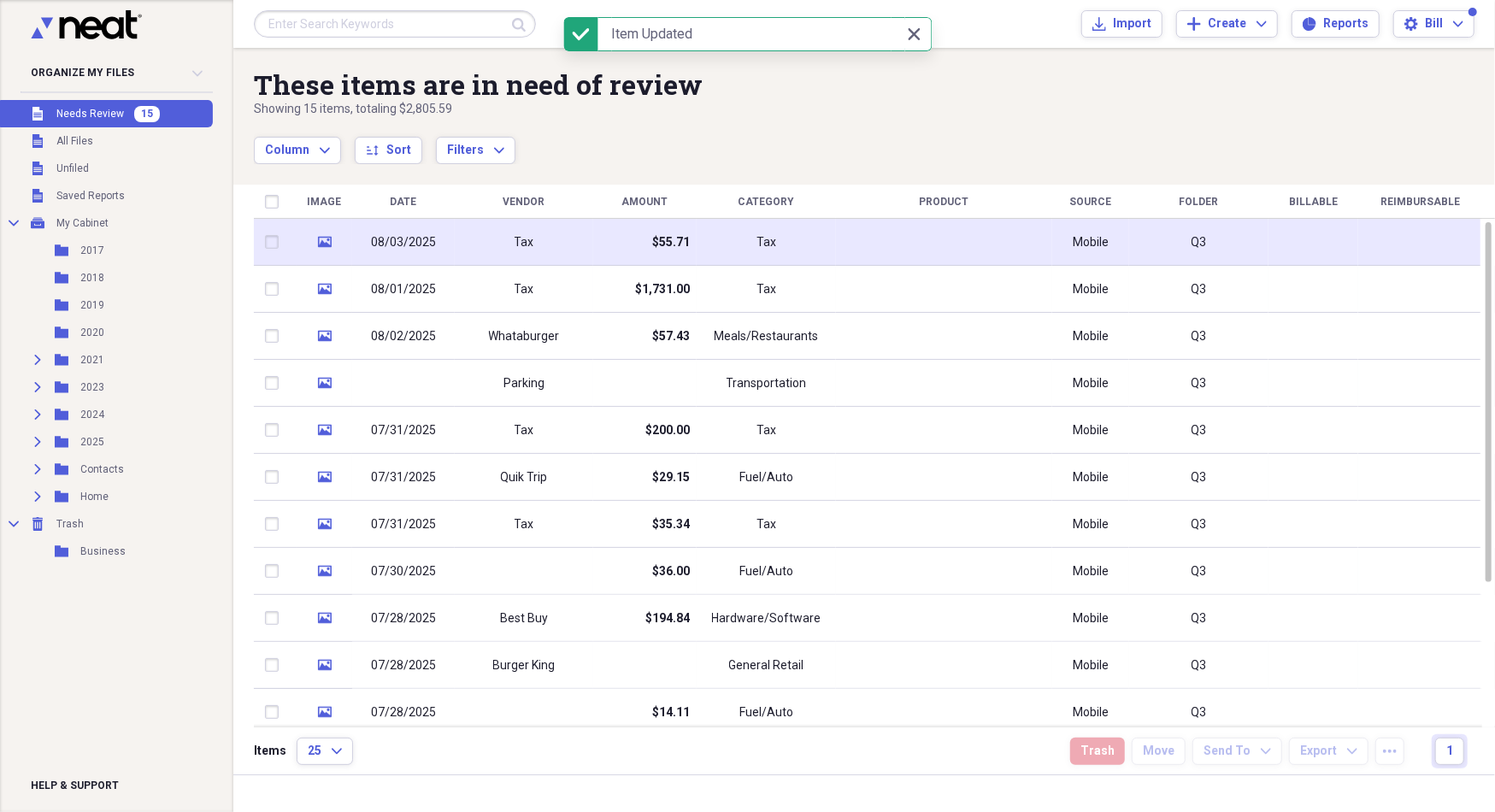 click at bounding box center (944, 242) 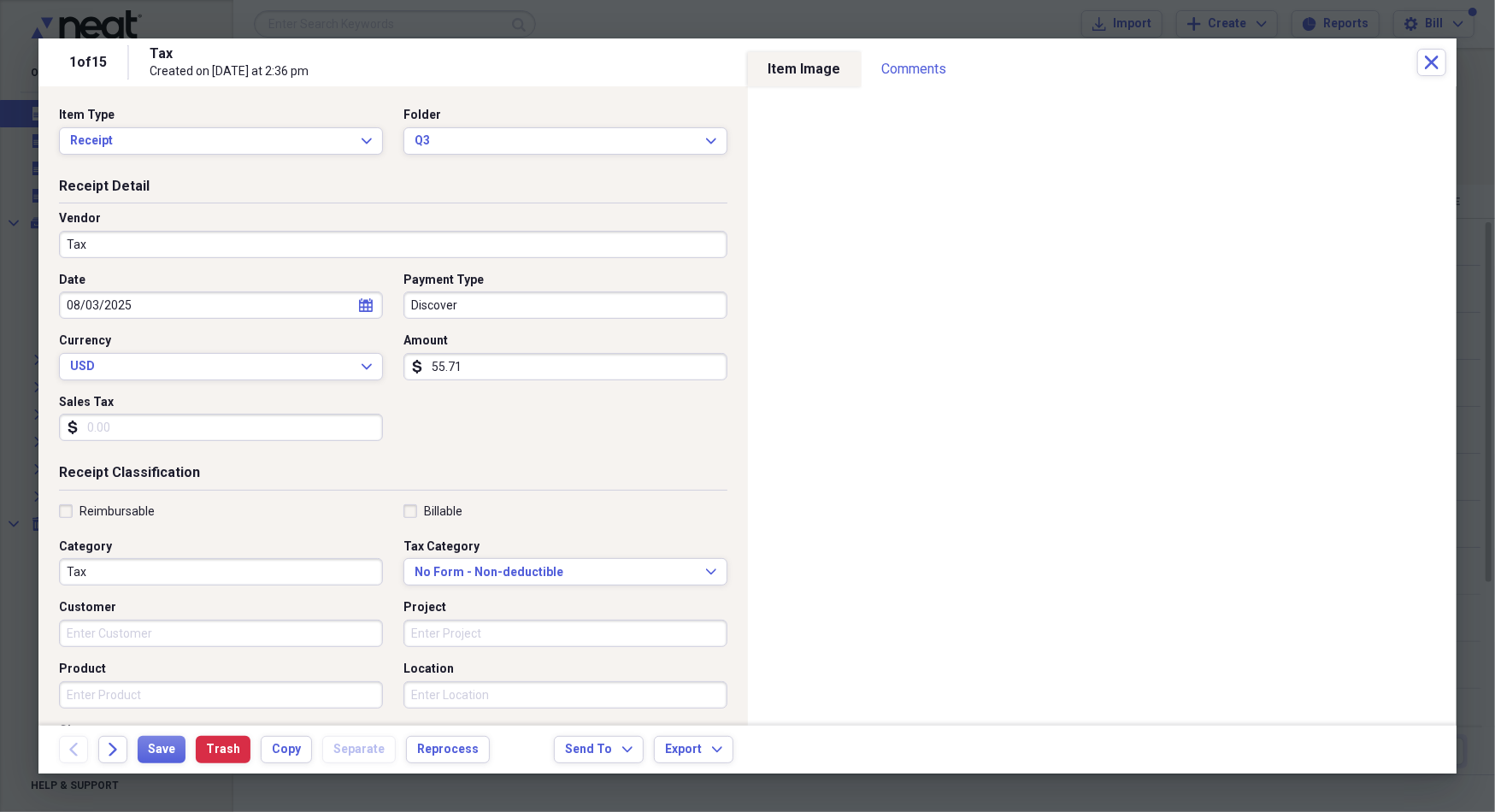 click on "Tax" at bounding box center [393, 244] 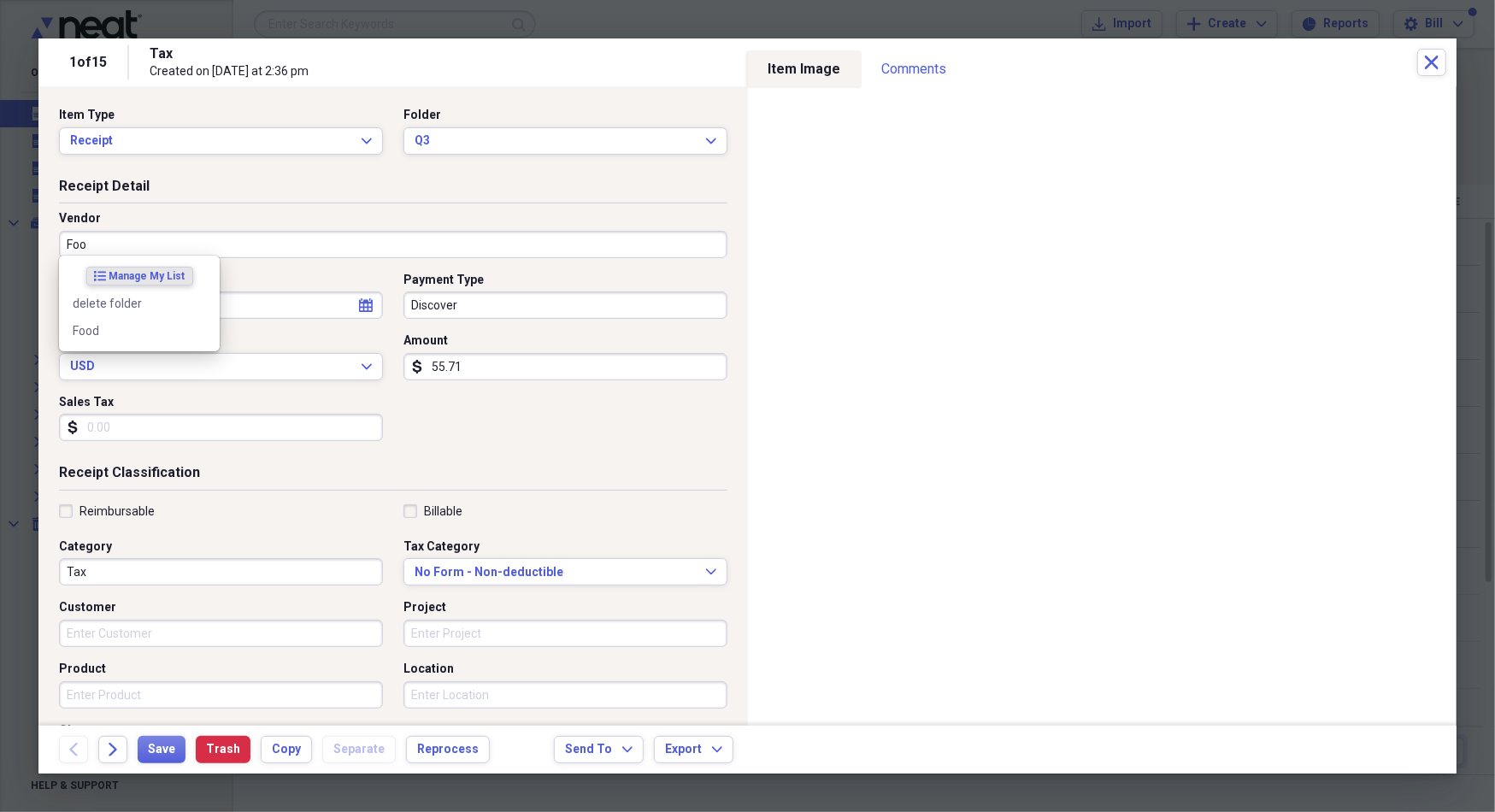 type on "Food" 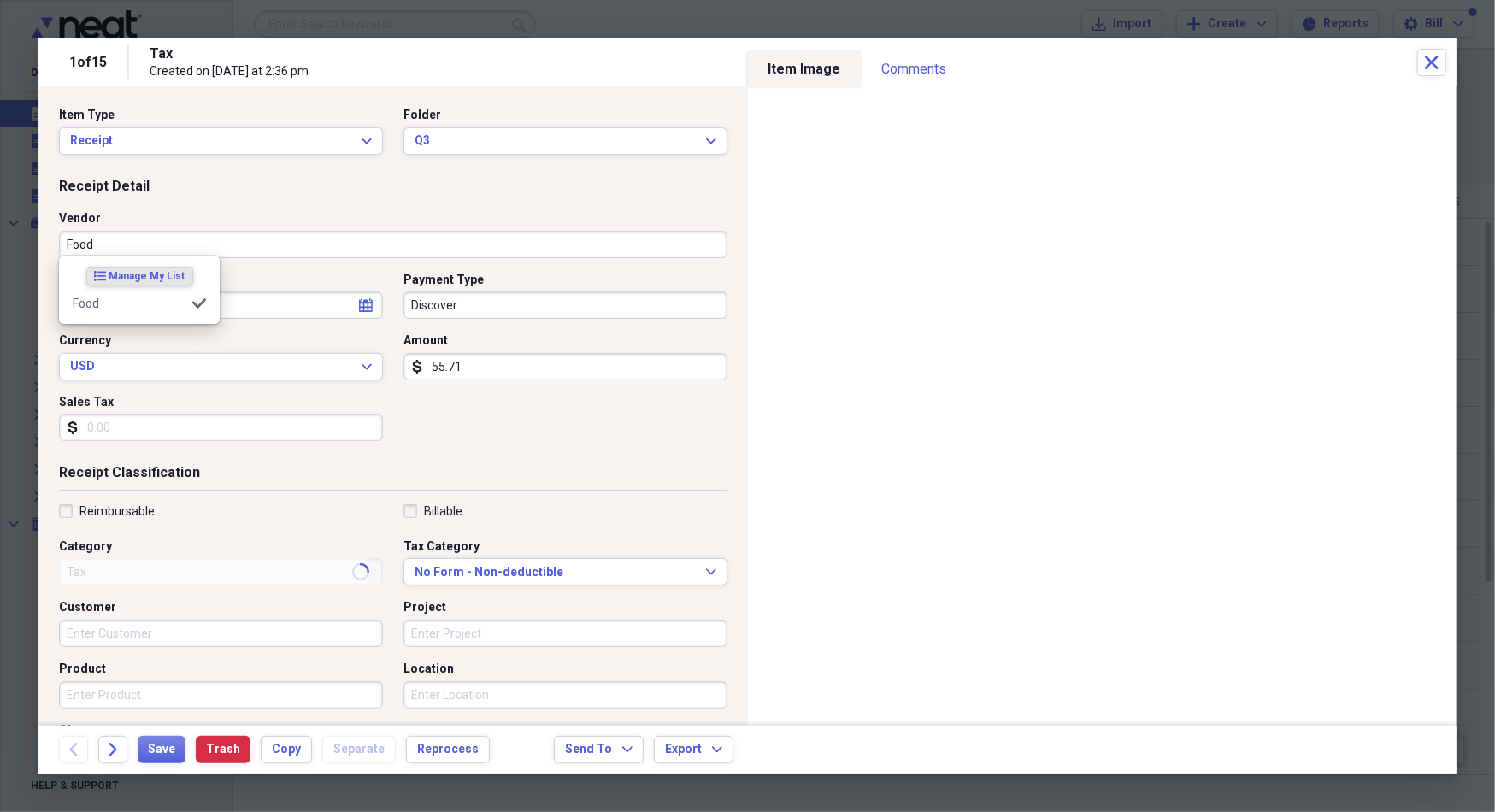 type on "Meals/Restaurant" 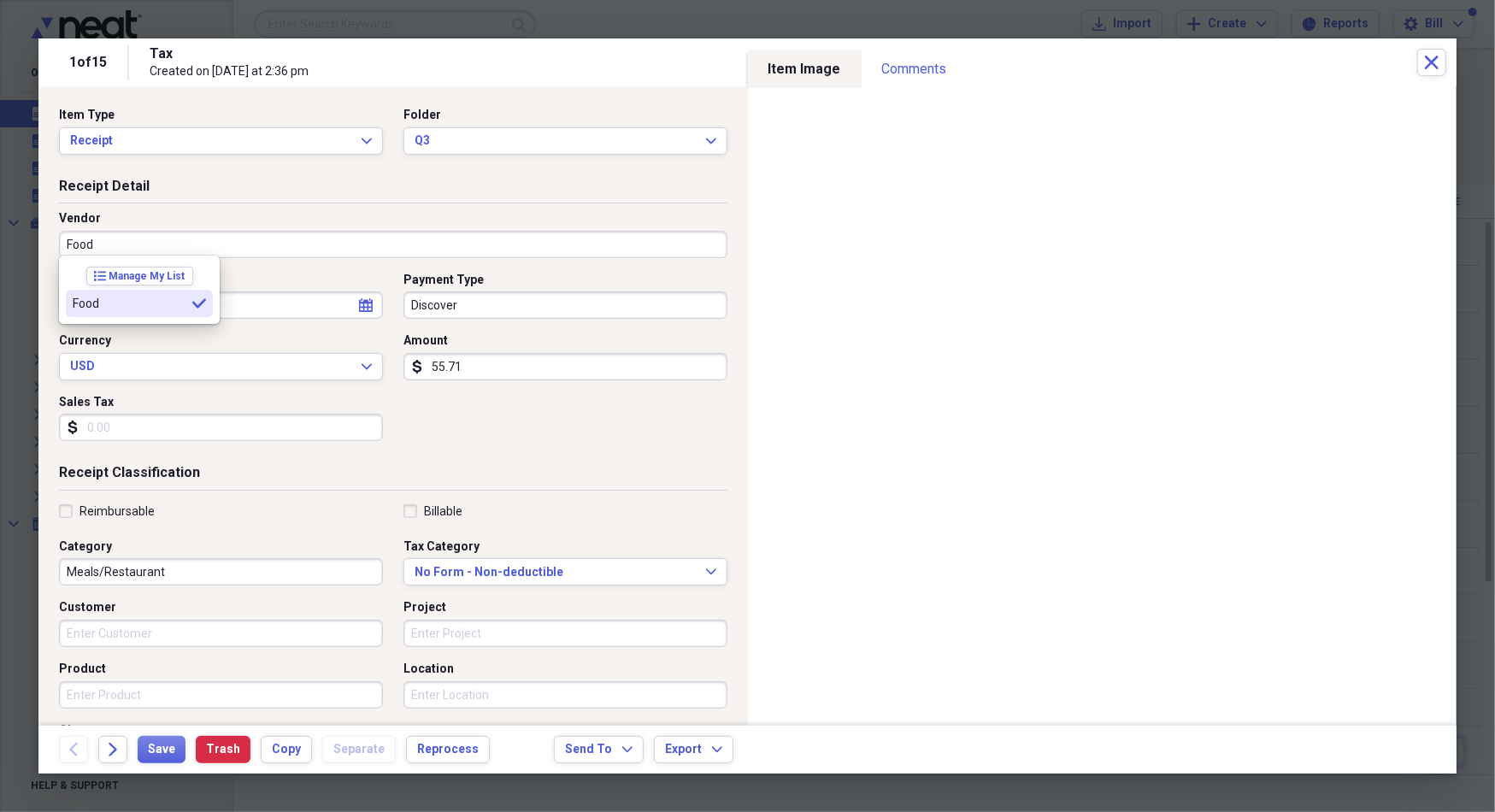 type on "Food" 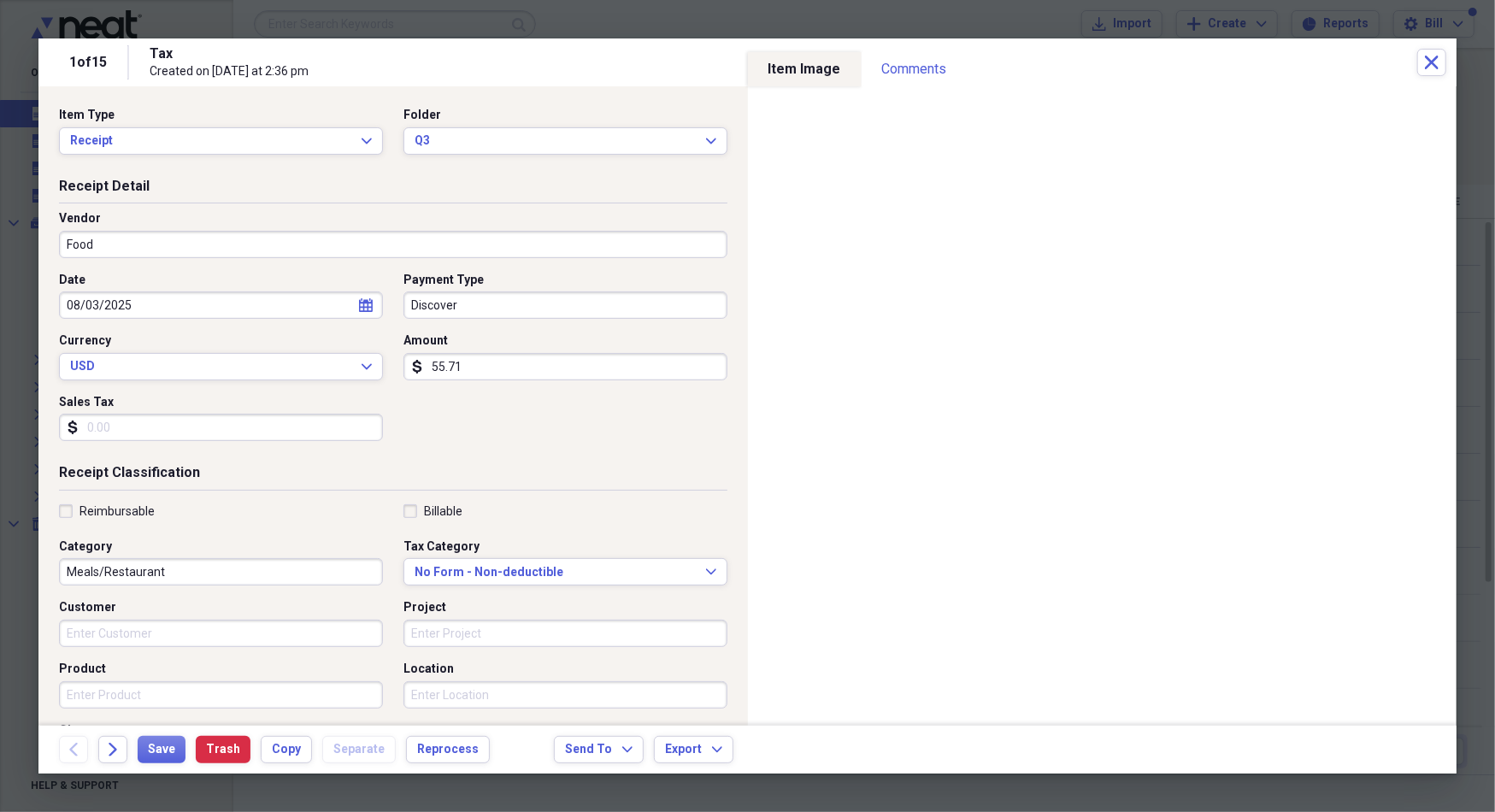 click on "Sales Tax" at bounding box center [221, 427] 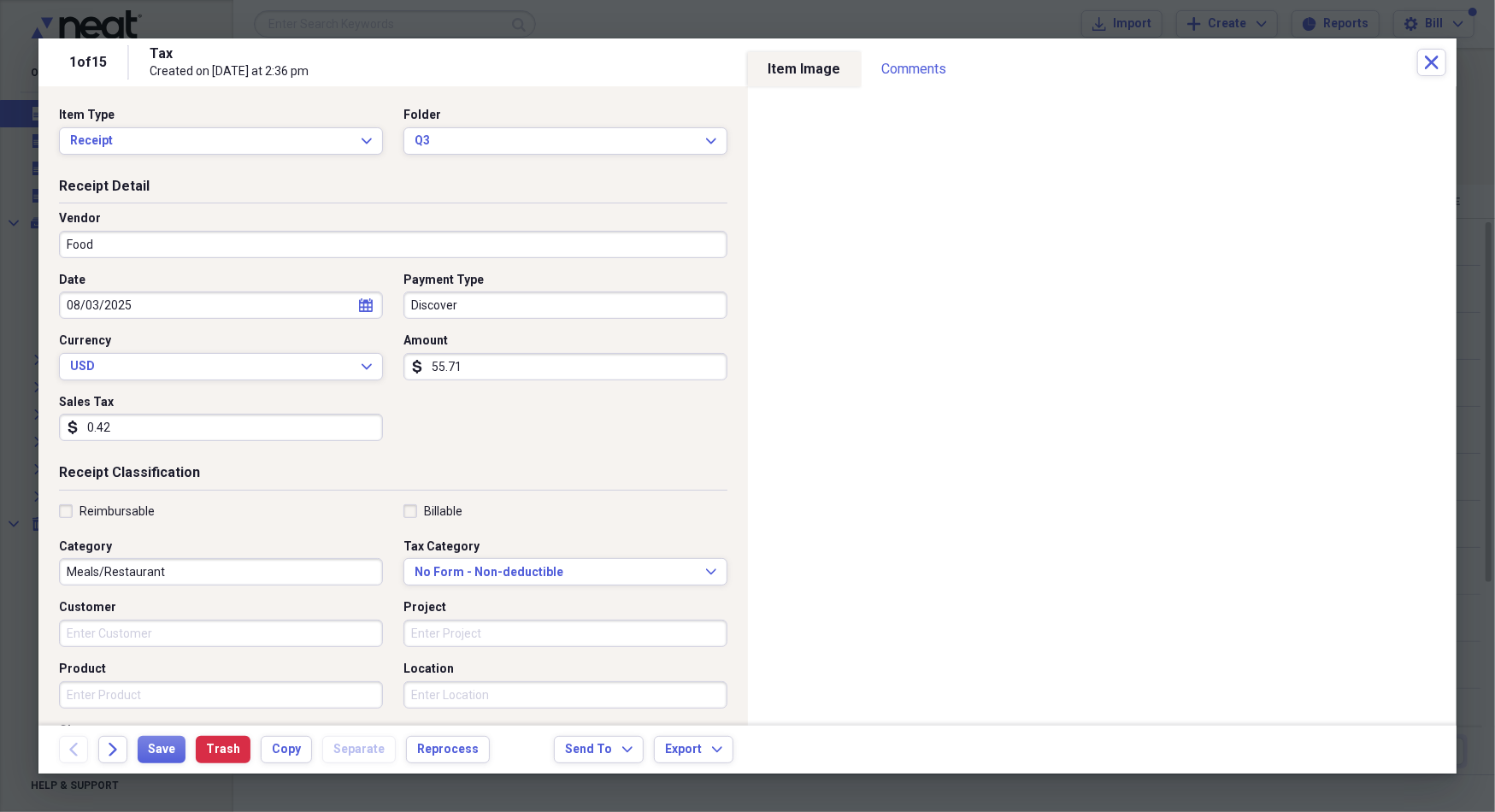 type on "4.25" 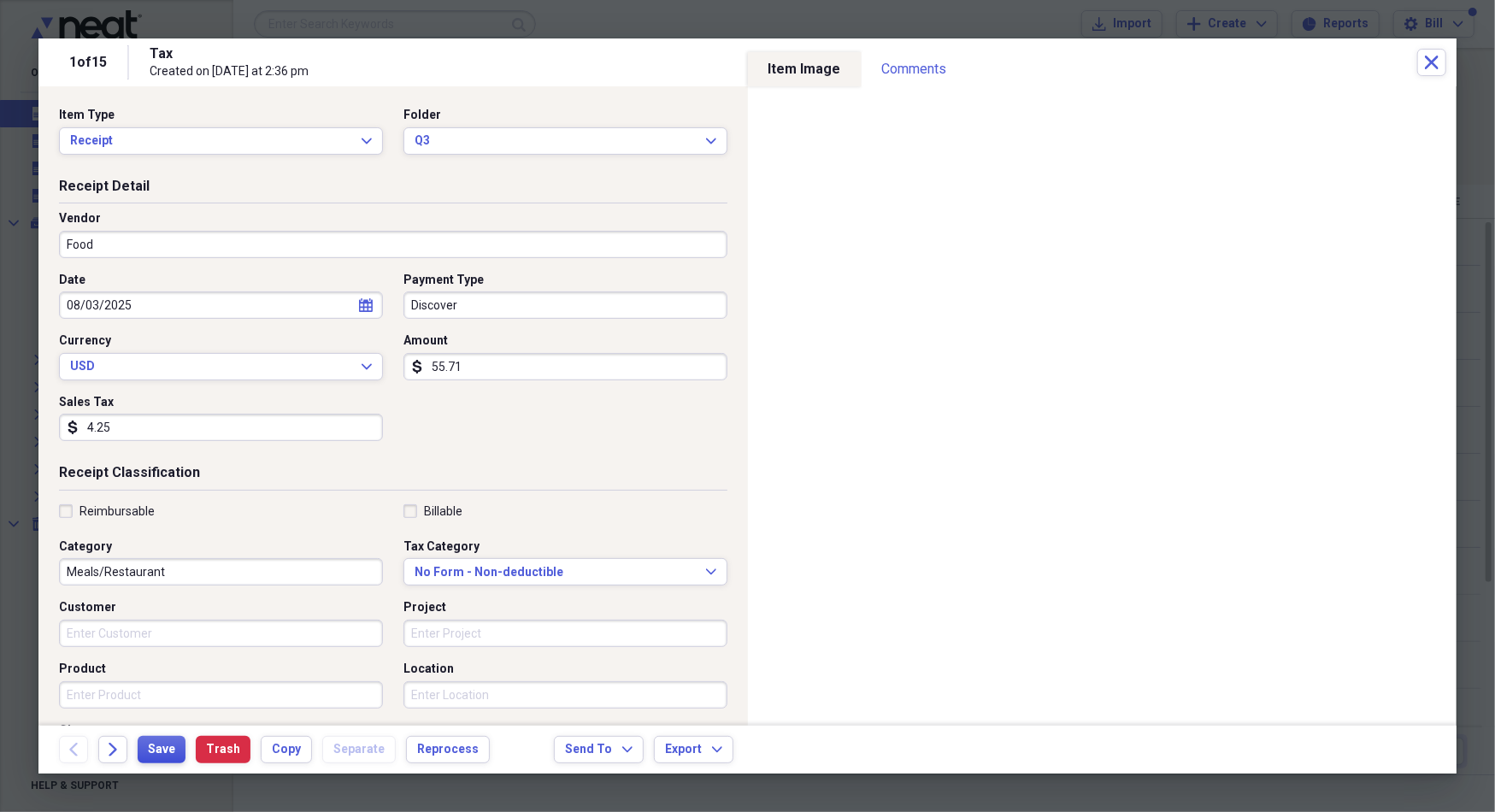click on "Save" at bounding box center [162, 750] 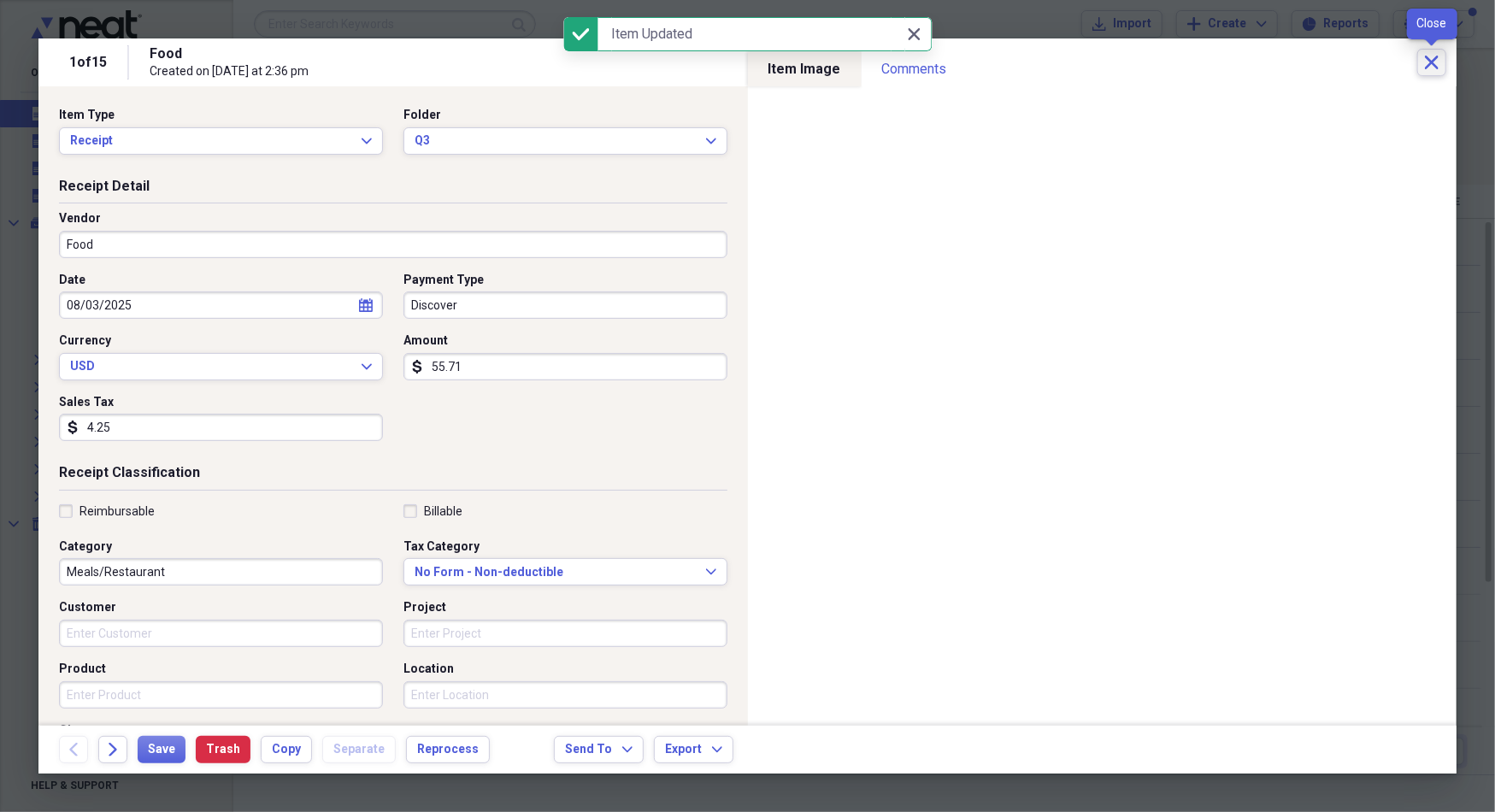 click on "Close" at bounding box center (1432, 62) 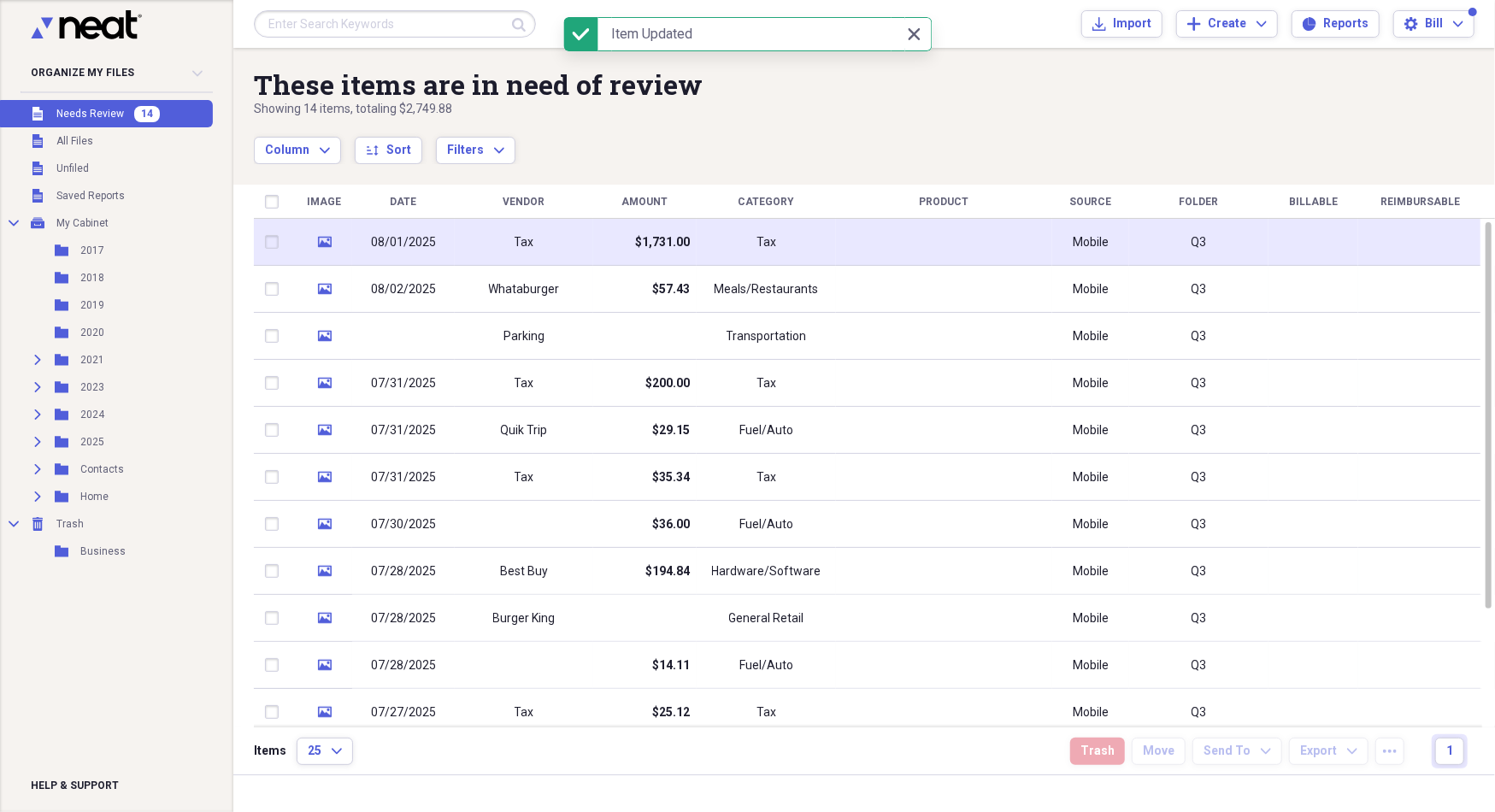 click at bounding box center (944, 242) 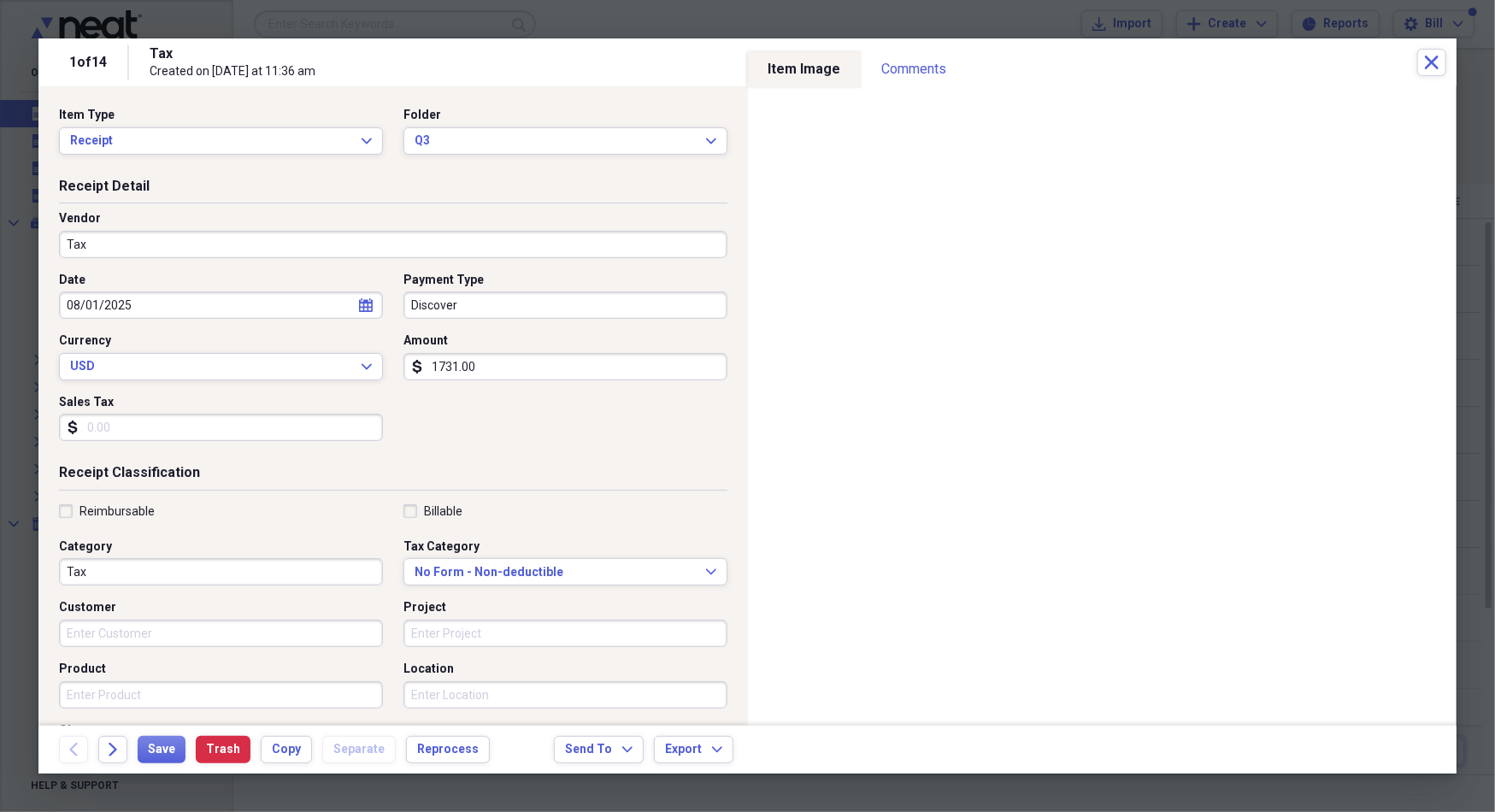 click on "1731.00" at bounding box center (565, 367) 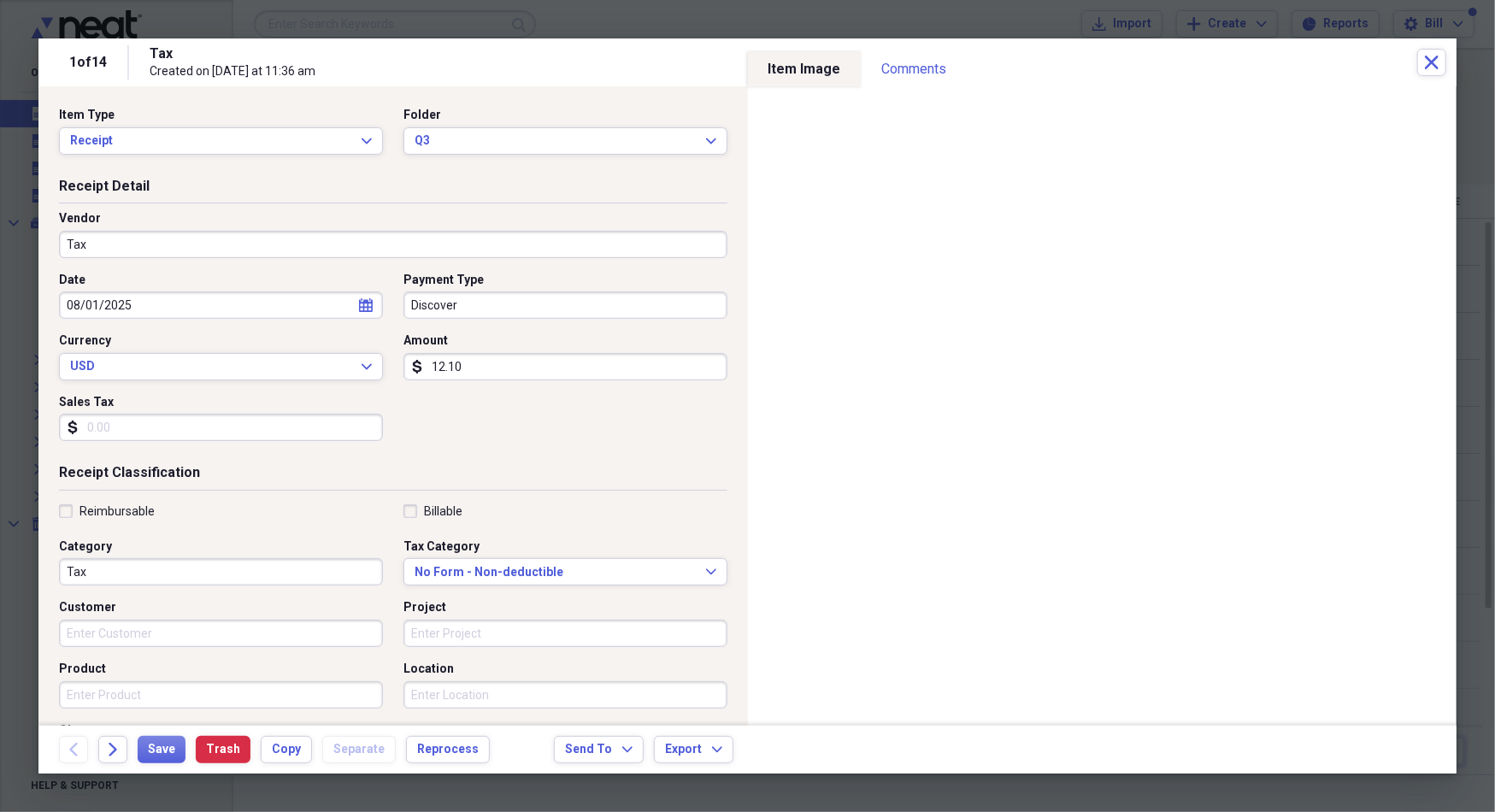 type on "121.00" 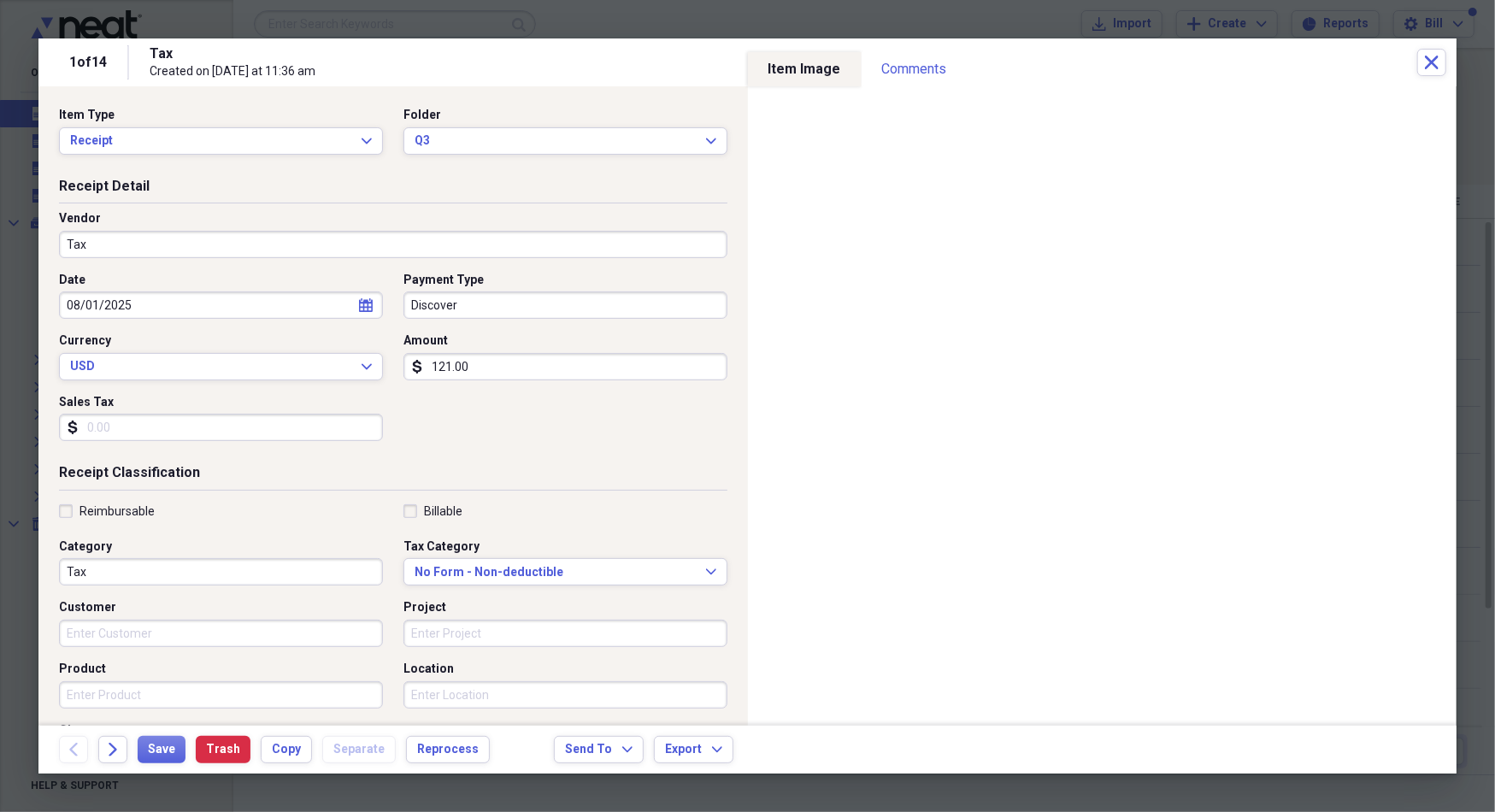 click on "Sales Tax" at bounding box center (221, 427) 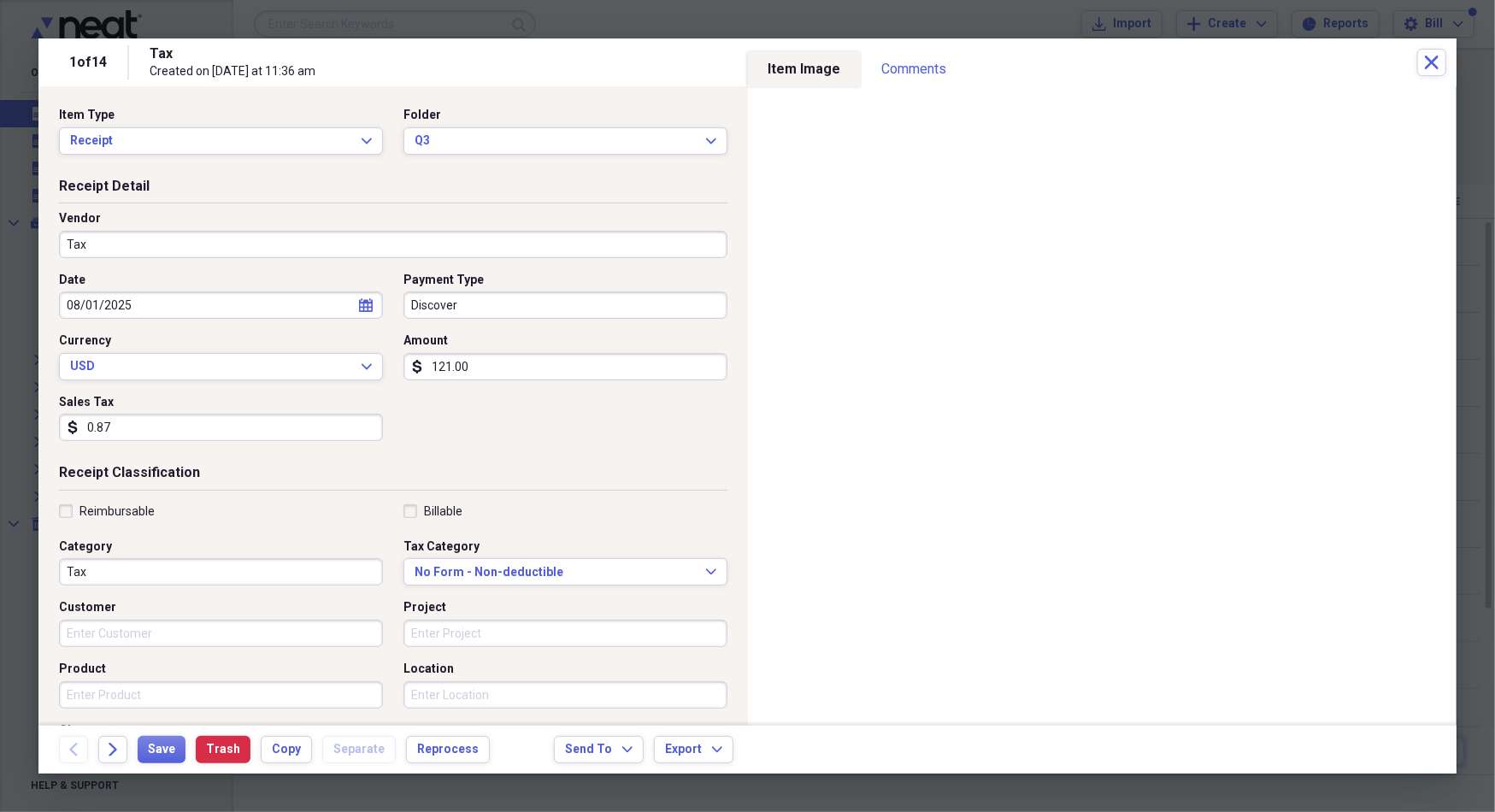 type on "8.75" 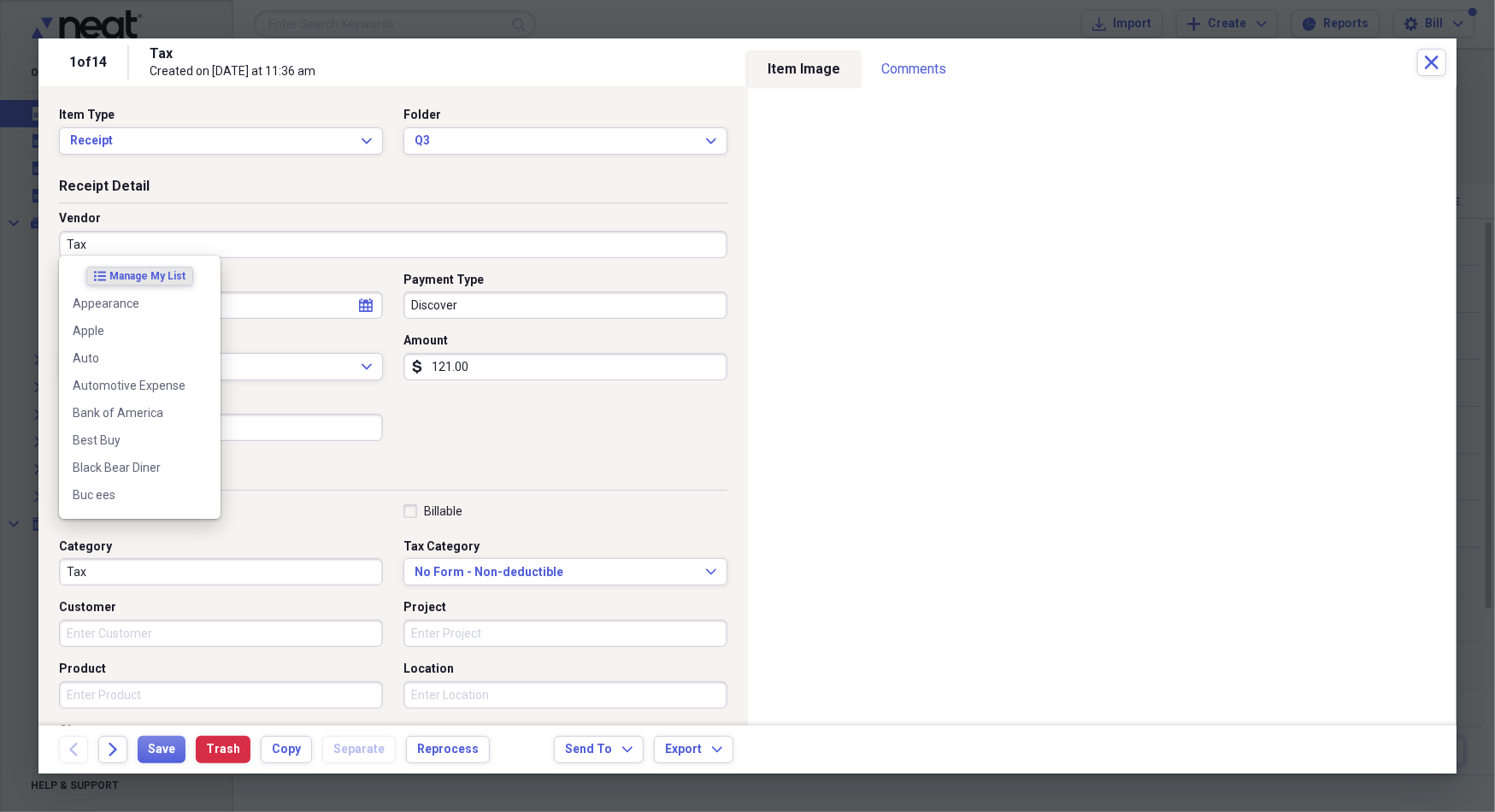 click on "Tax" at bounding box center (393, 244) 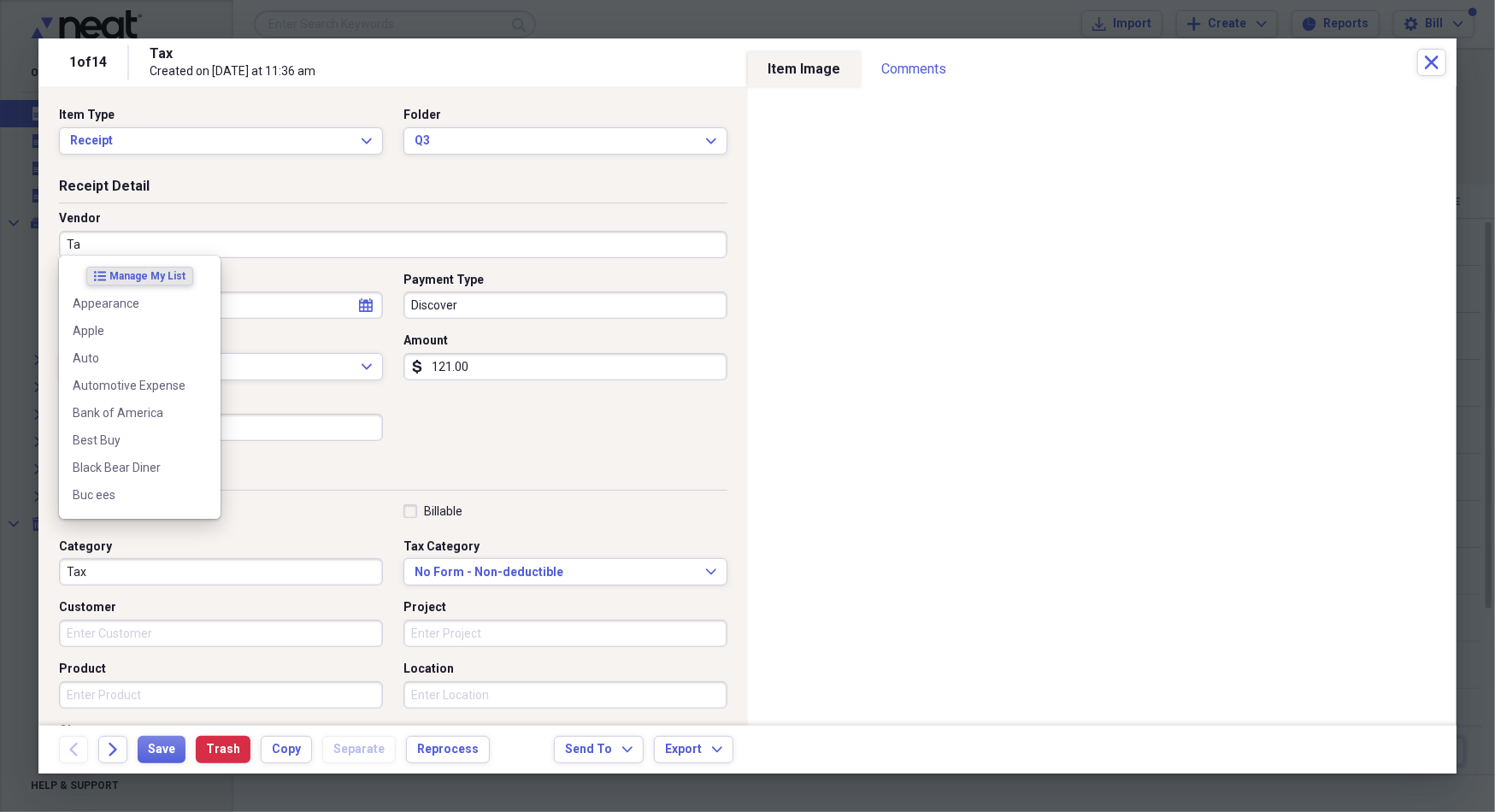 type on "T" 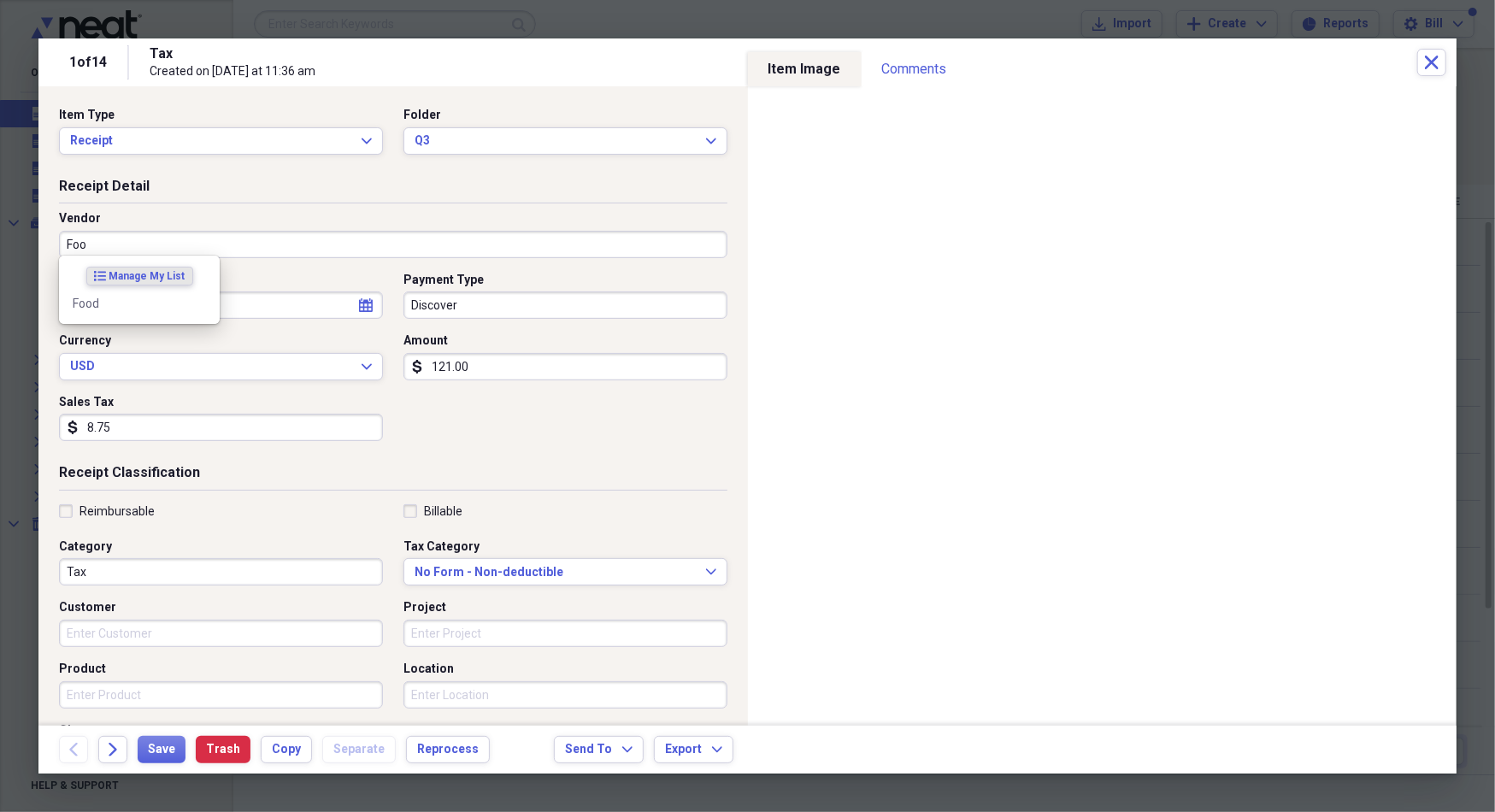 type on "Food" 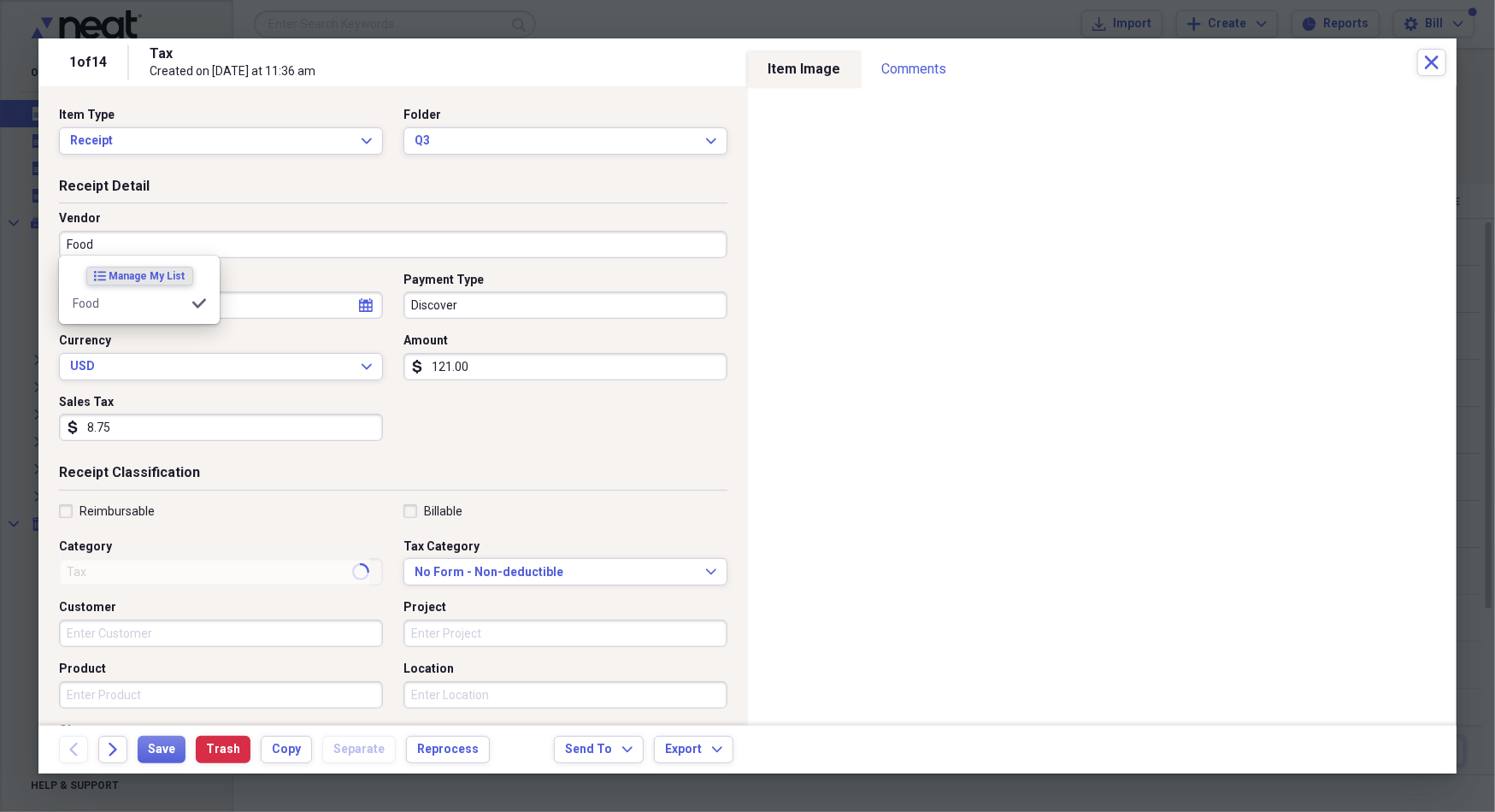 type on "Meals/Restaurant" 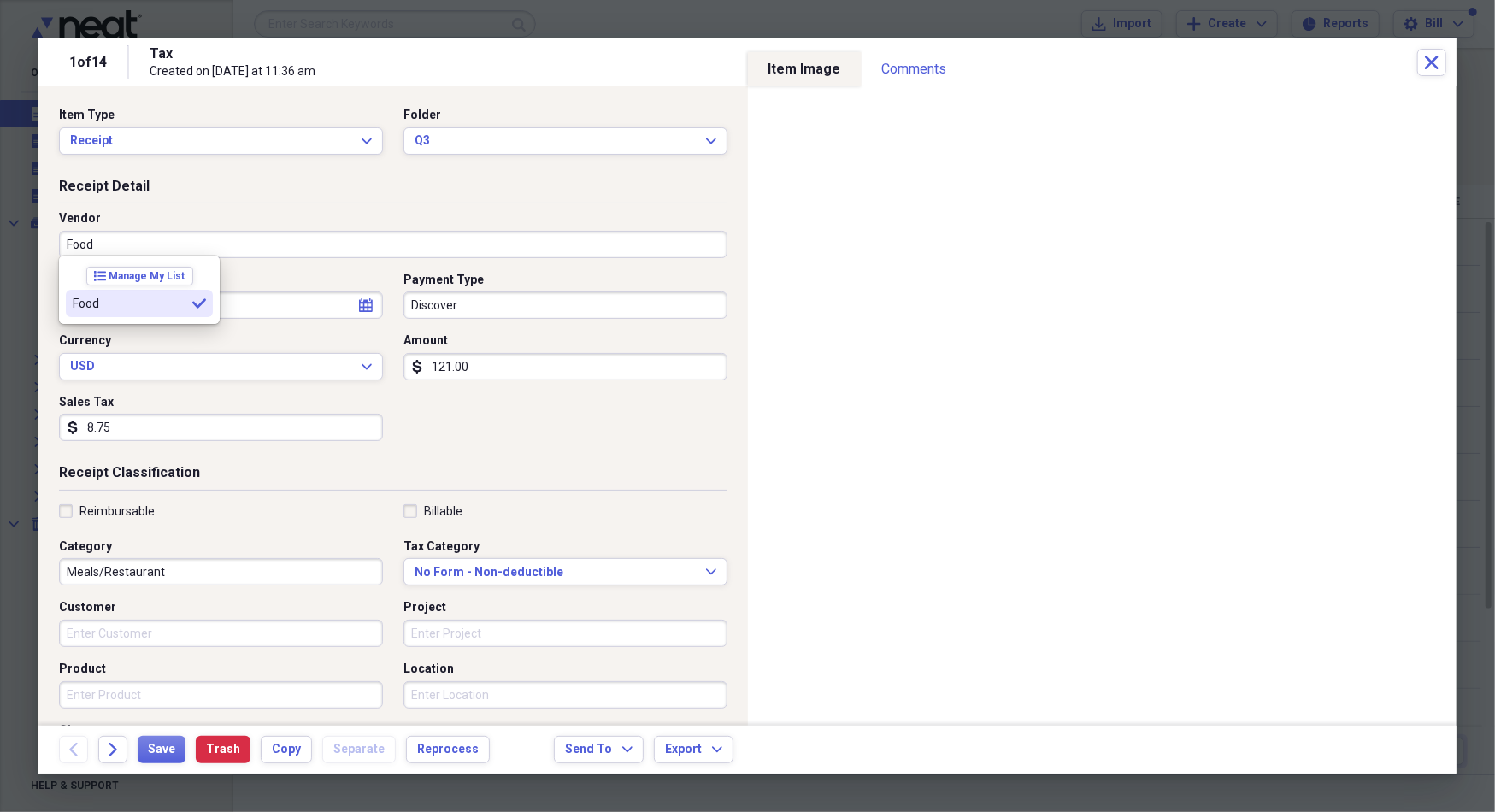 type on "Food" 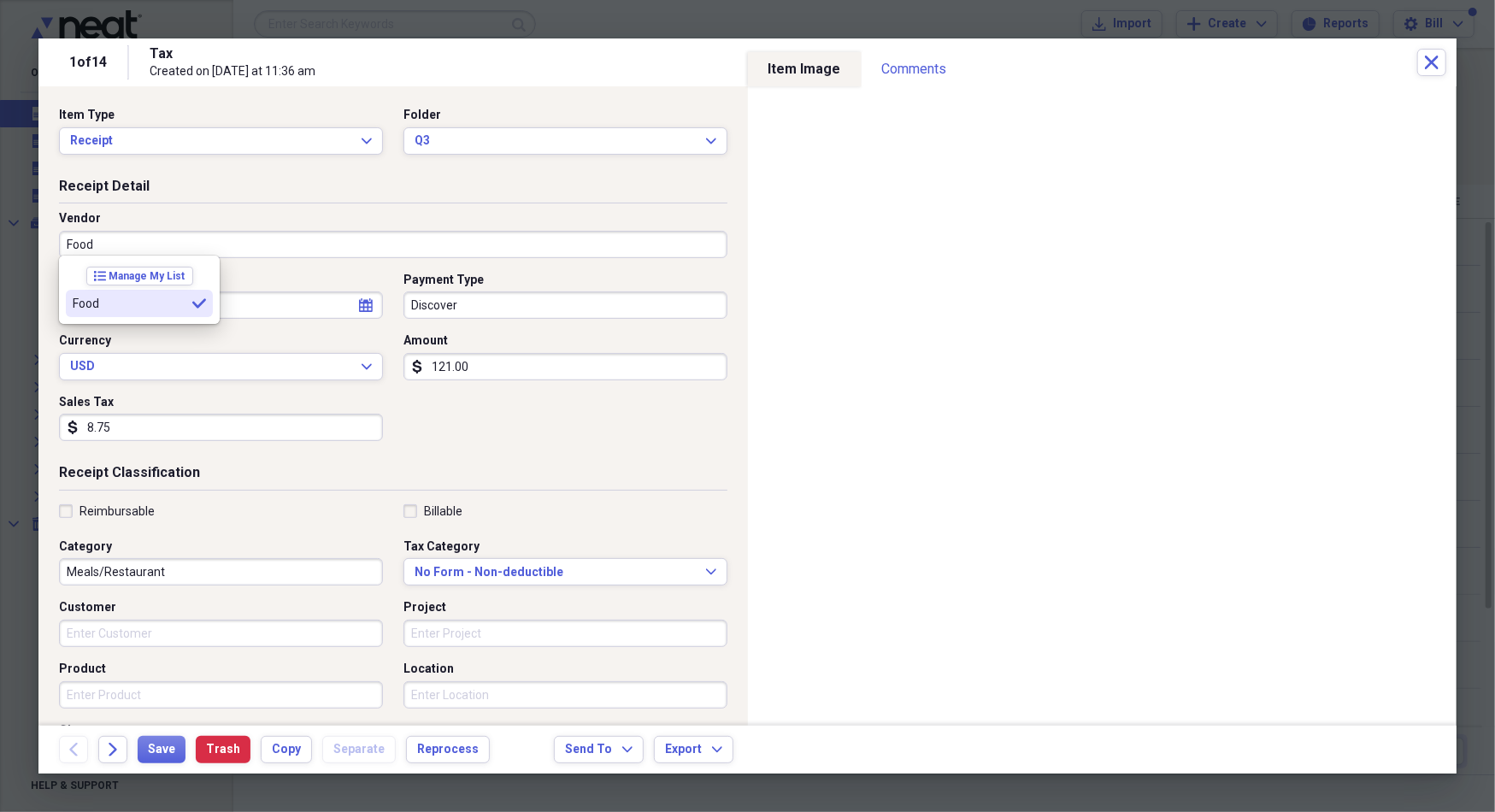 click on "Food" at bounding box center (129, 303) 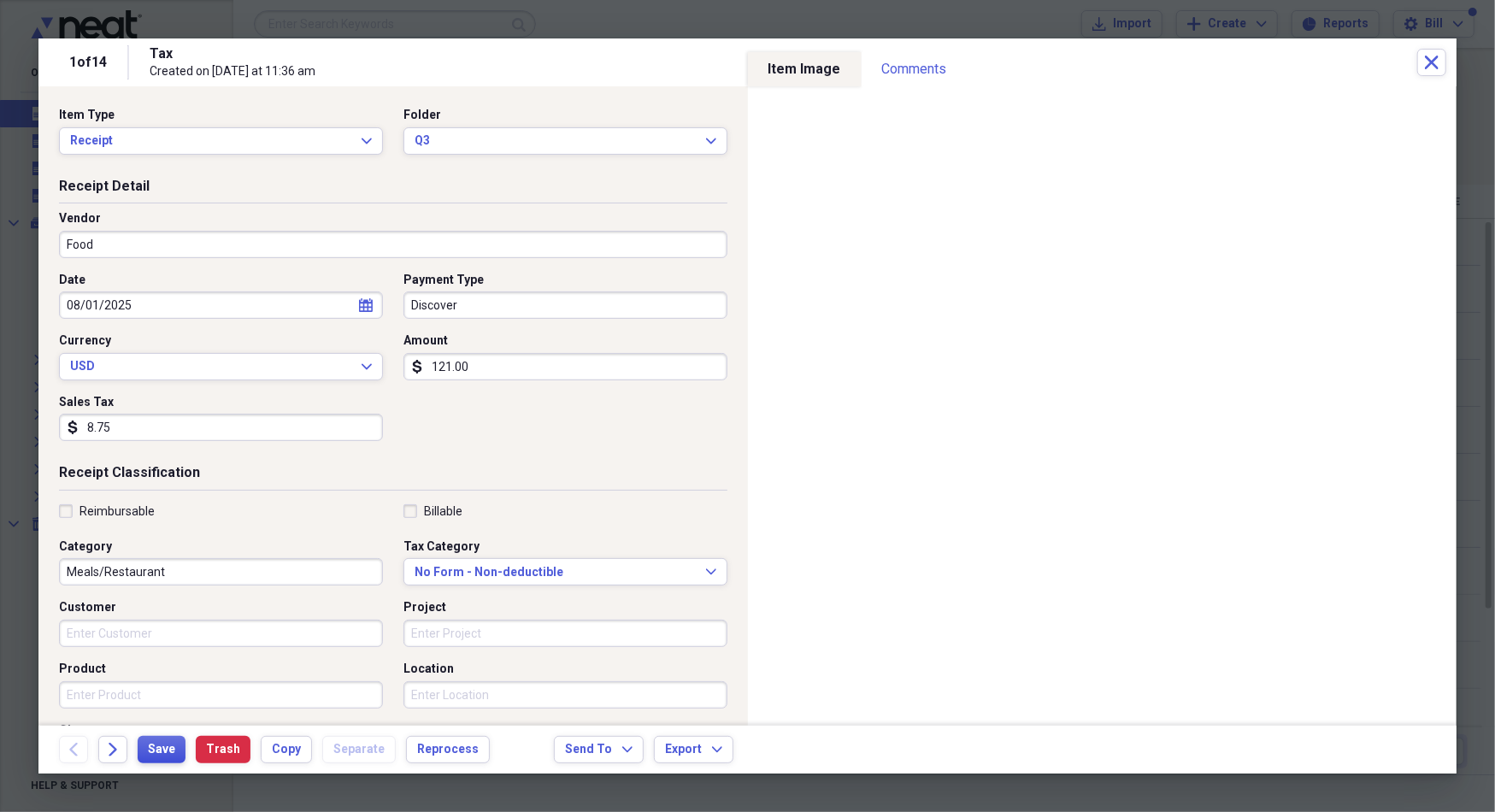 click on "Save" at bounding box center [162, 750] 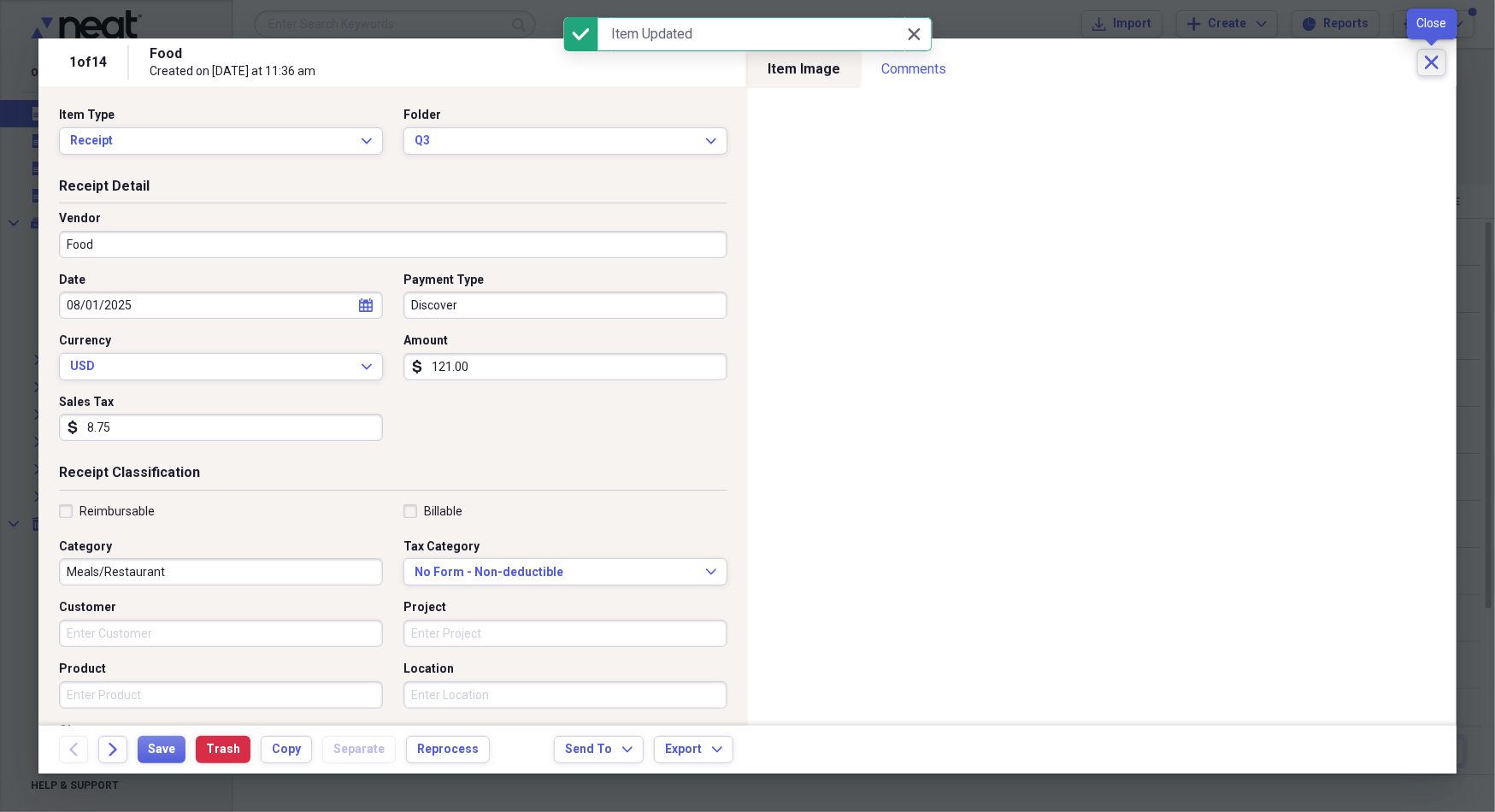 click on "Close" 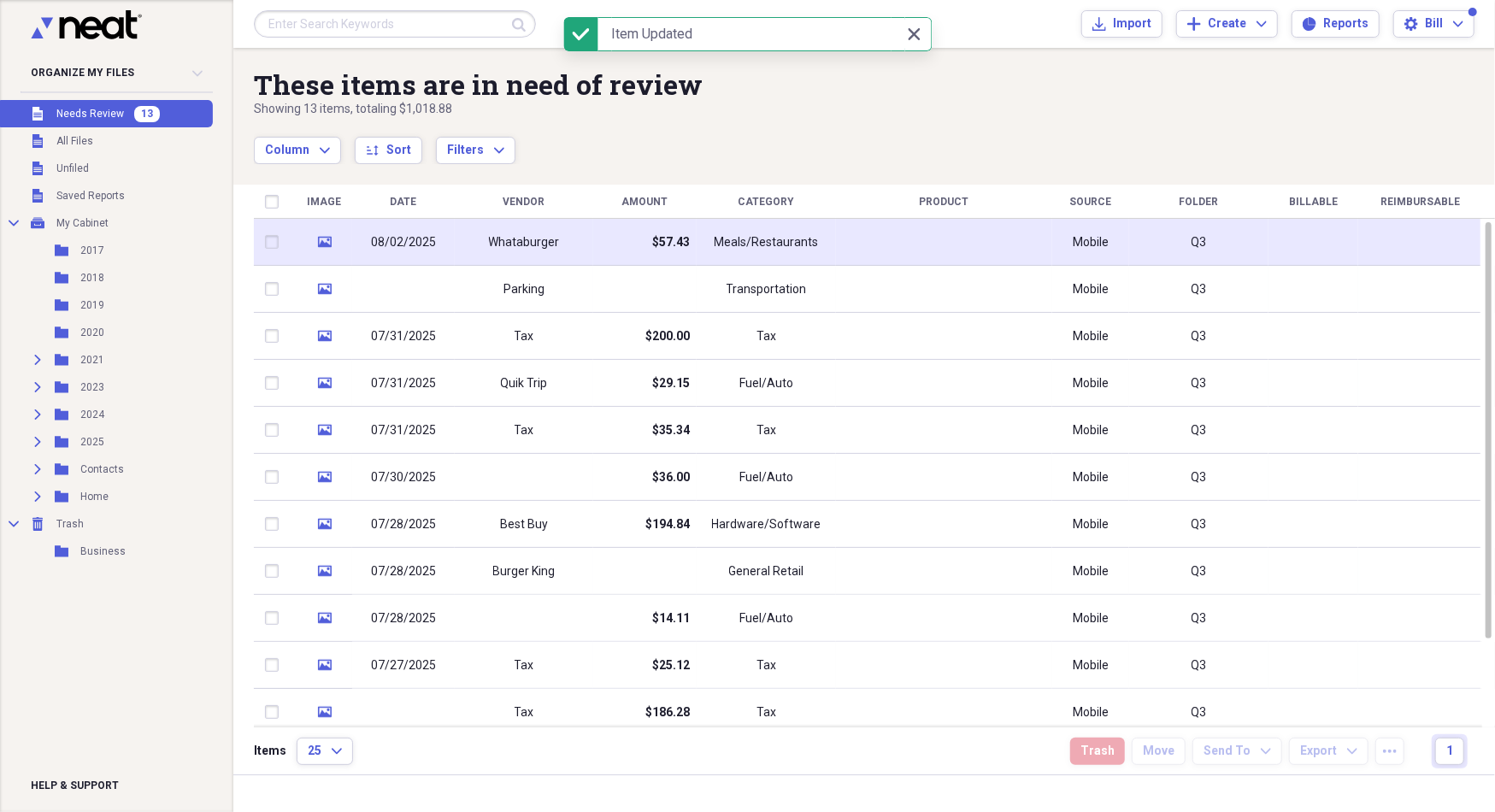 click at bounding box center [944, 242] 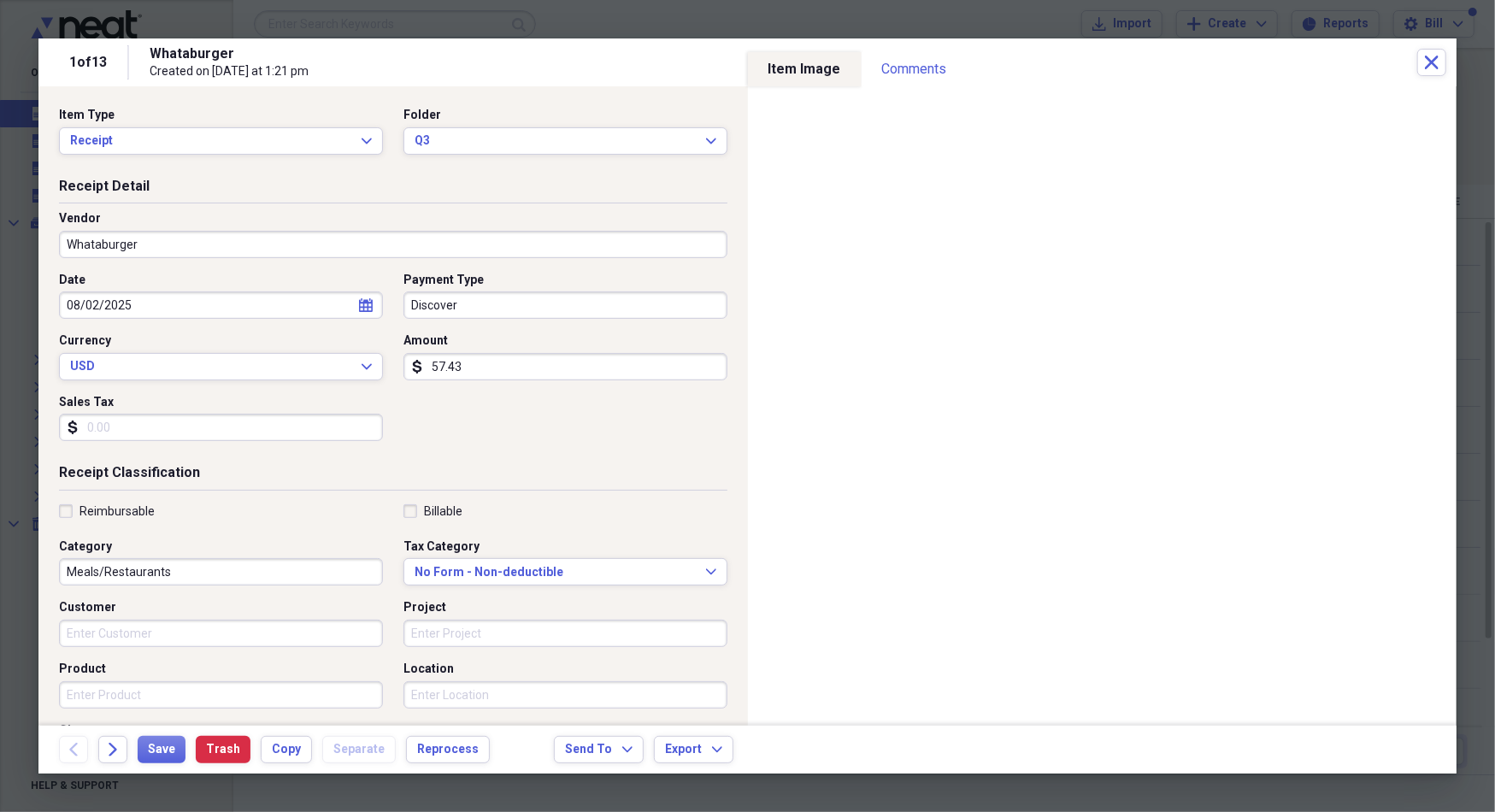 click on "Sales Tax" at bounding box center (221, 427) 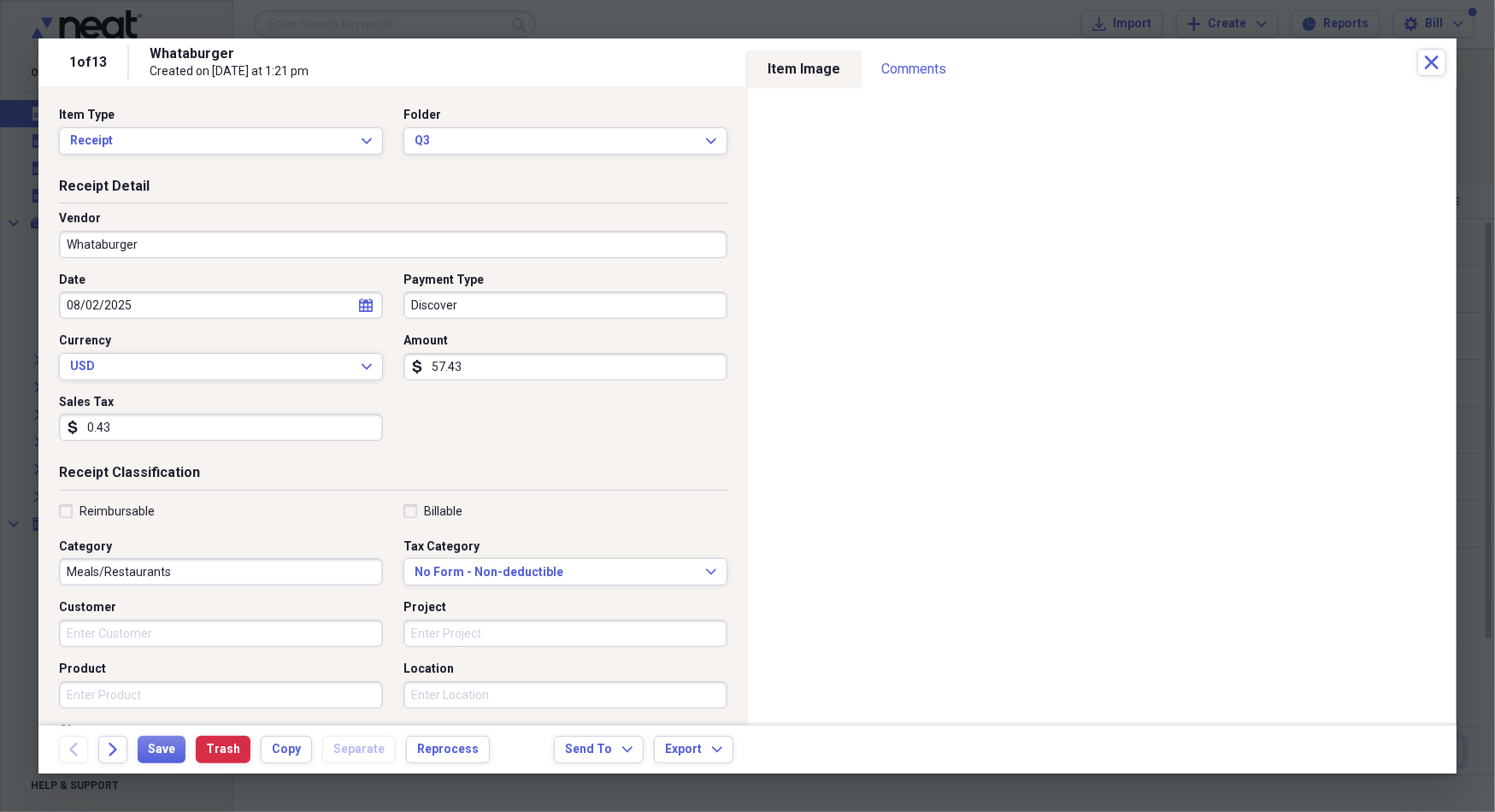 type on "4.38" 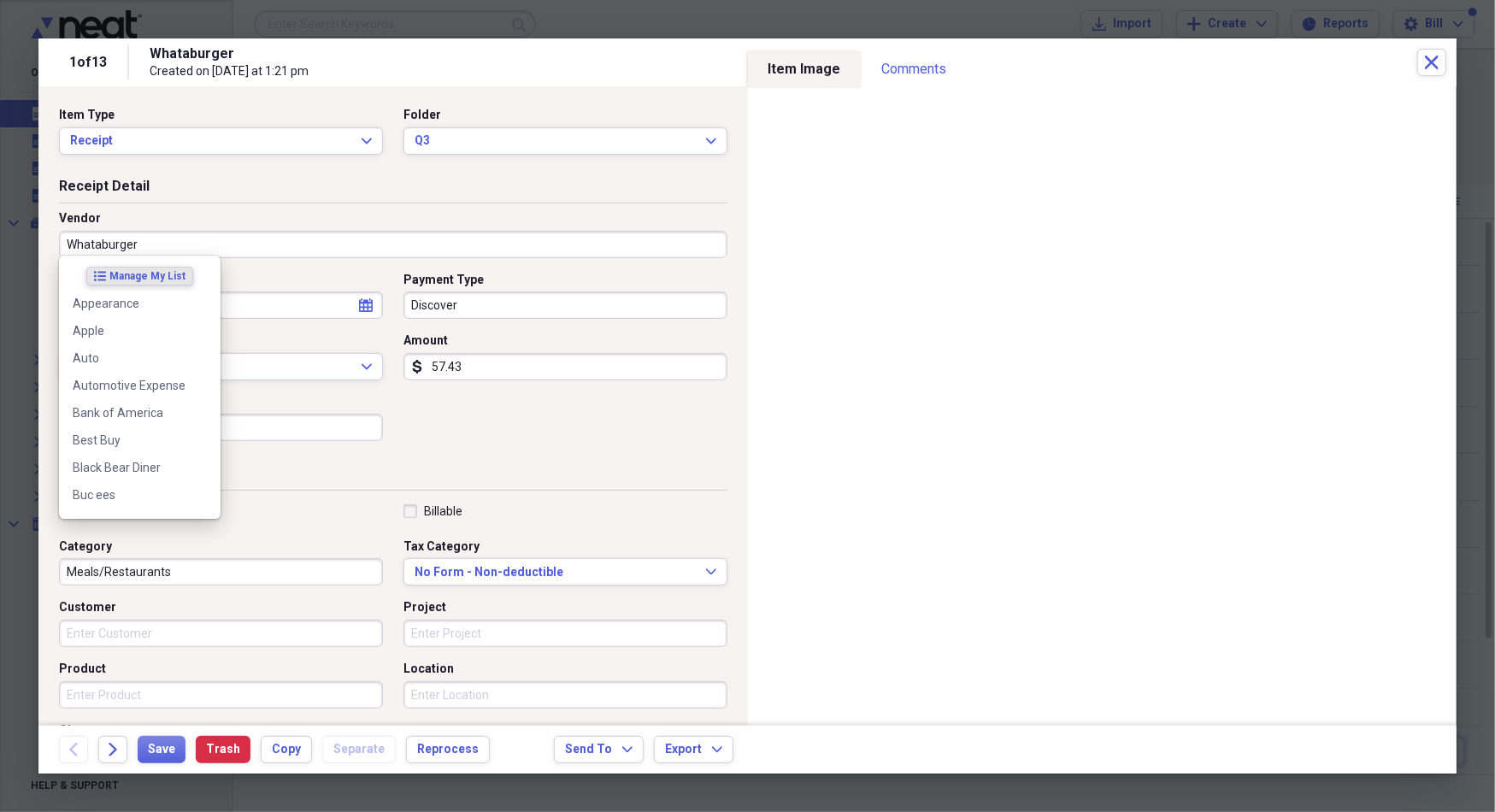 click on "Whataburger" at bounding box center [393, 244] 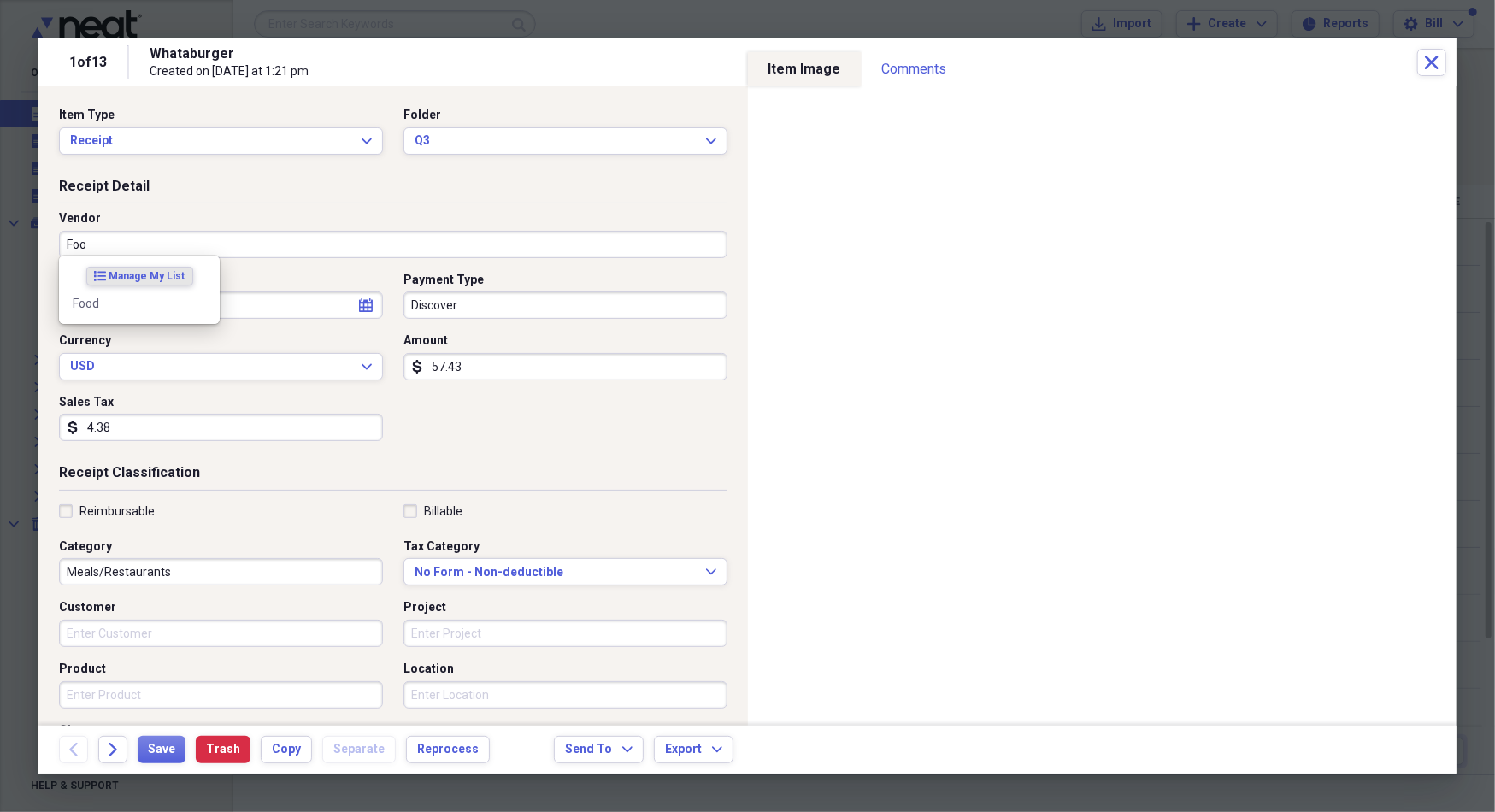 type on "Food" 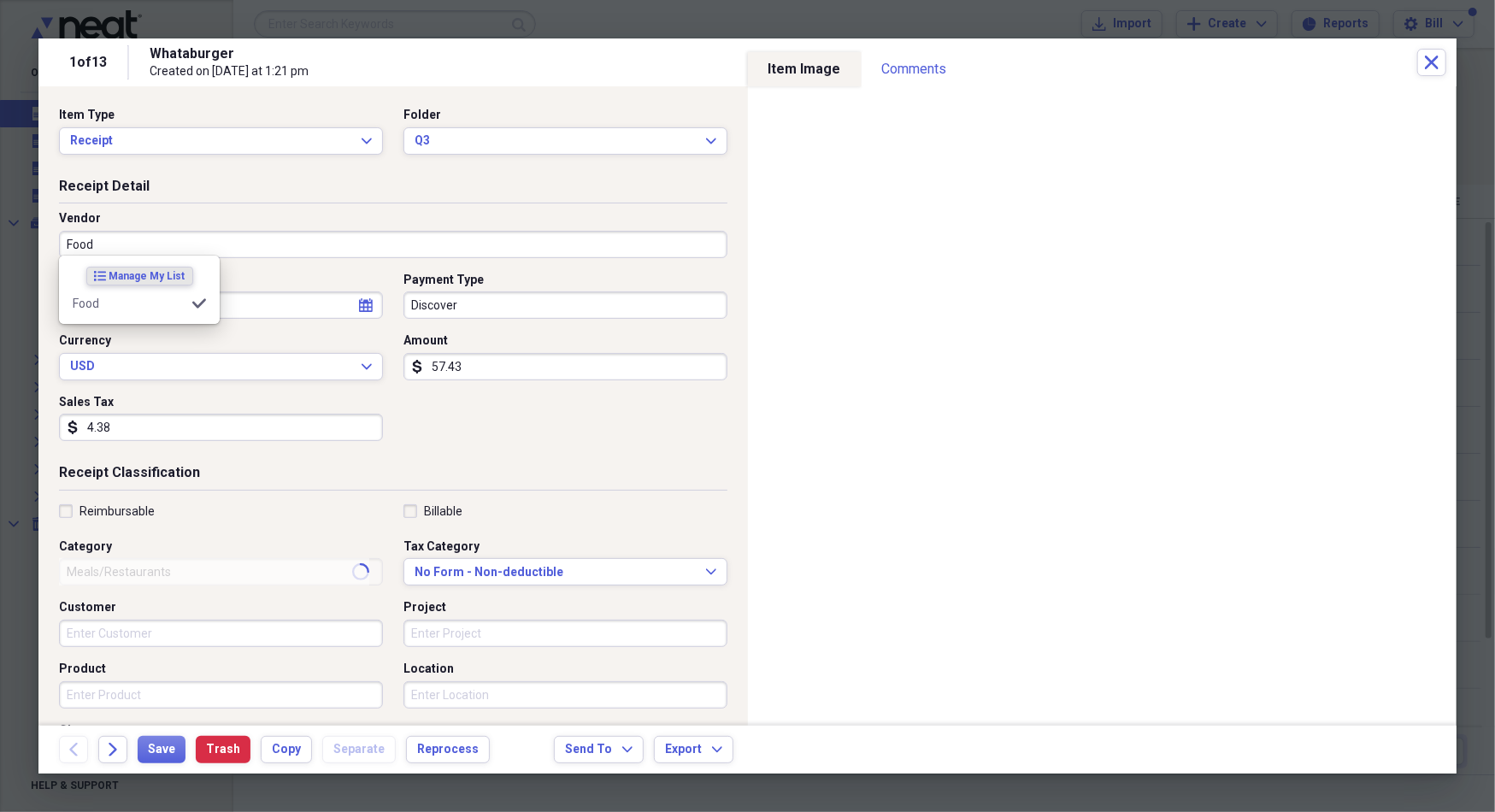 type on "Meals/Restaurant" 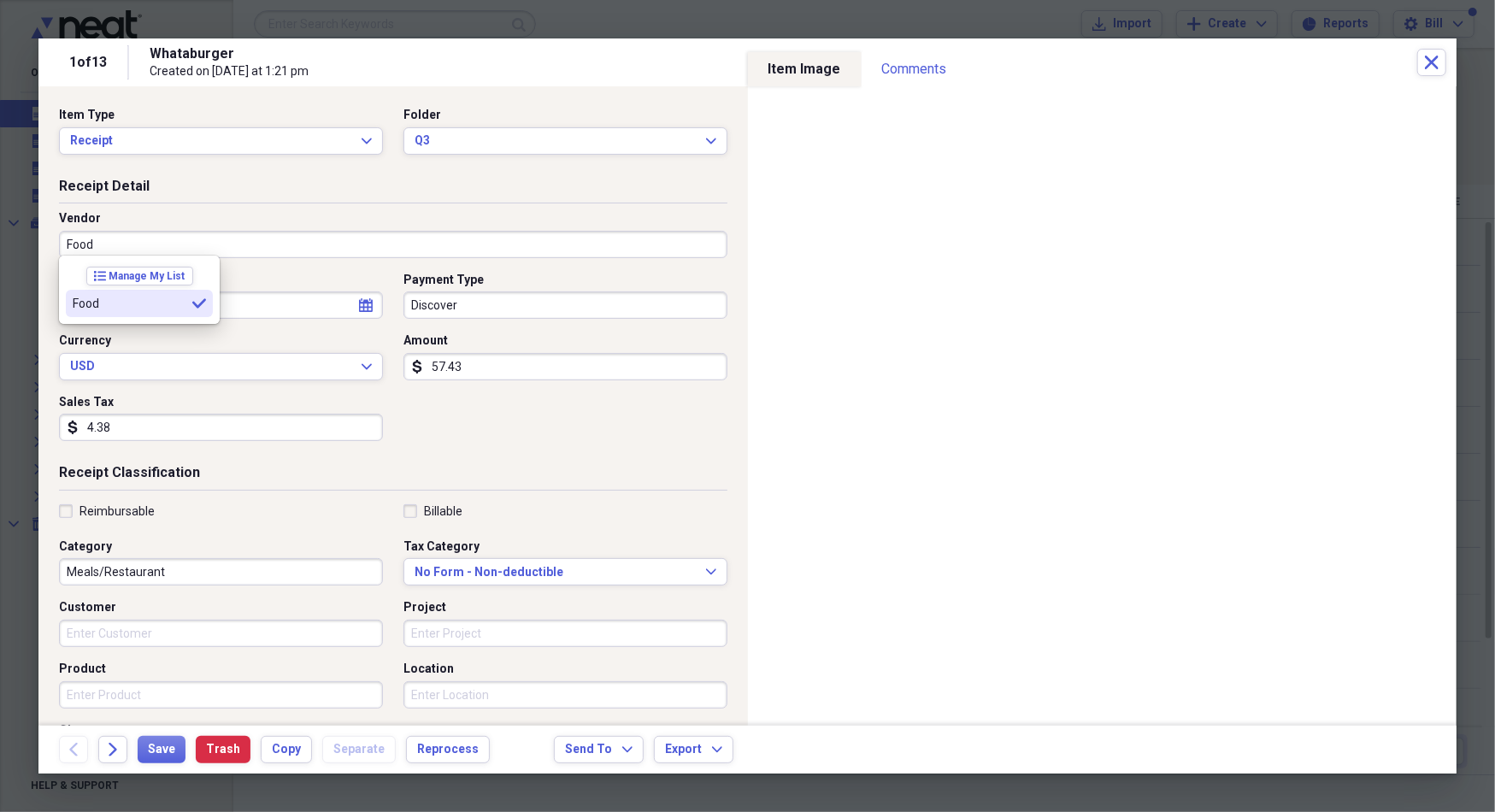 type on "Food" 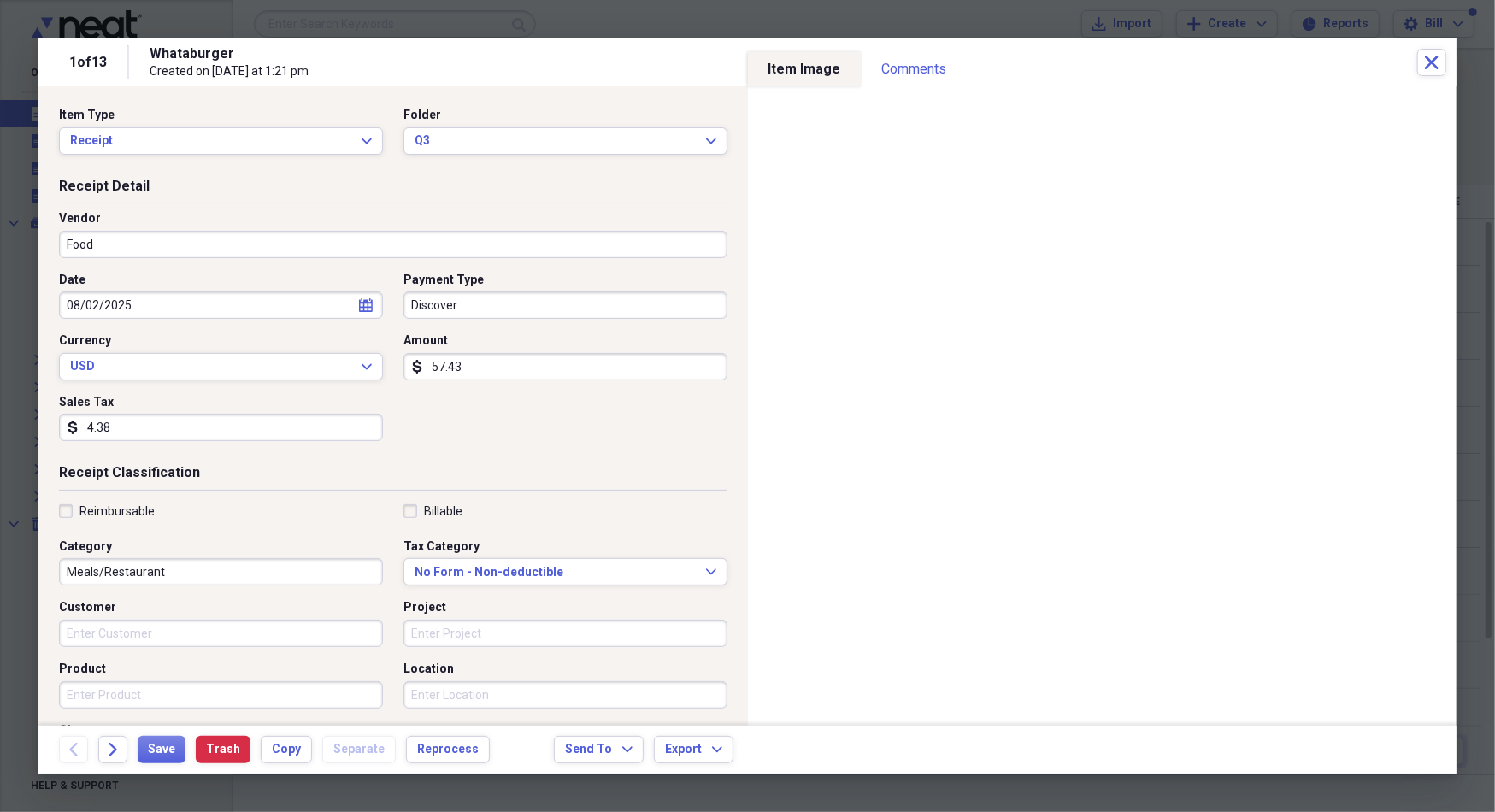 click on "Meals/Restaurant" at bounding box center [221, 572] 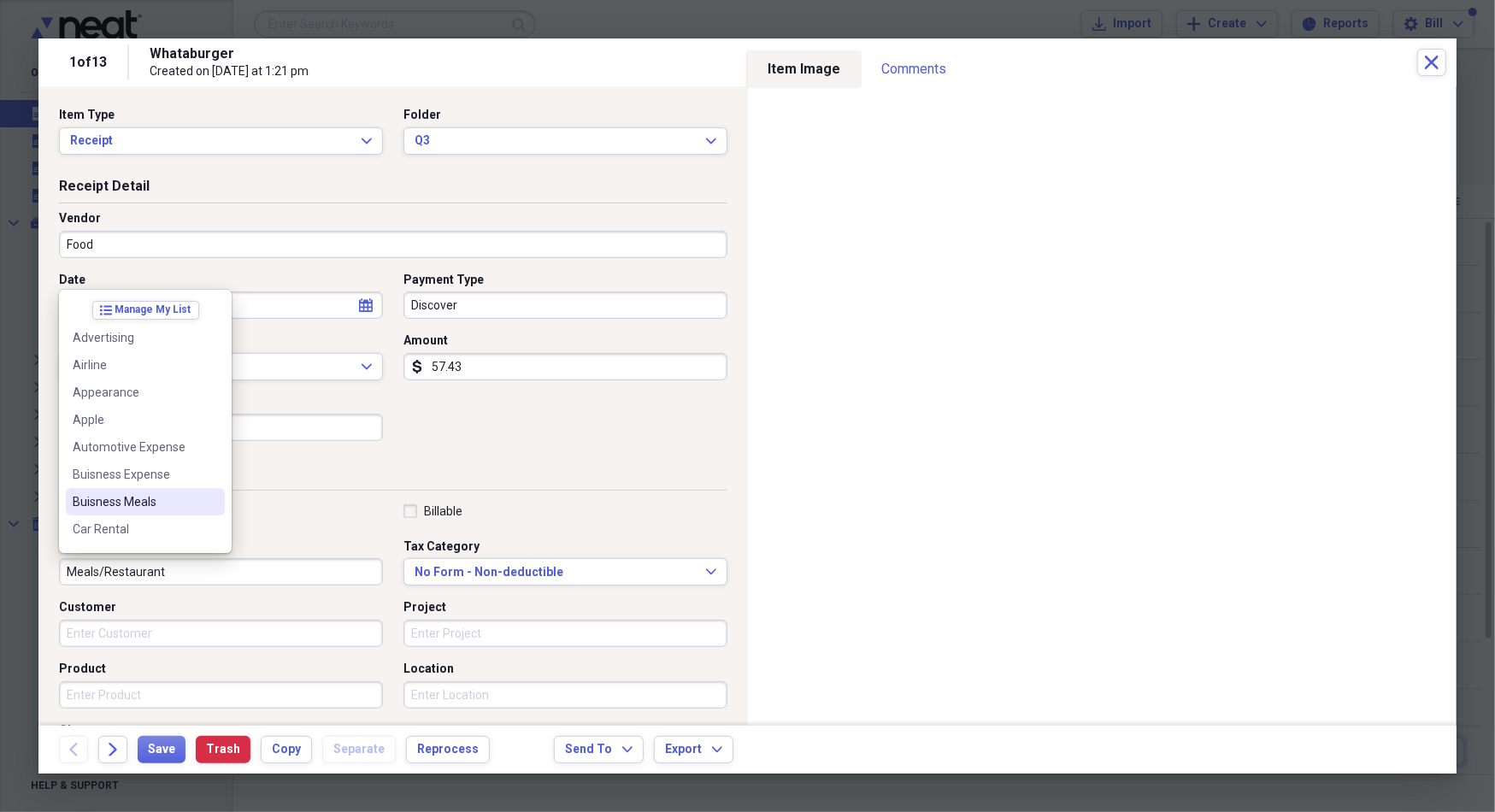 click on "Buisness Meals" at bounding box center [135, 502] 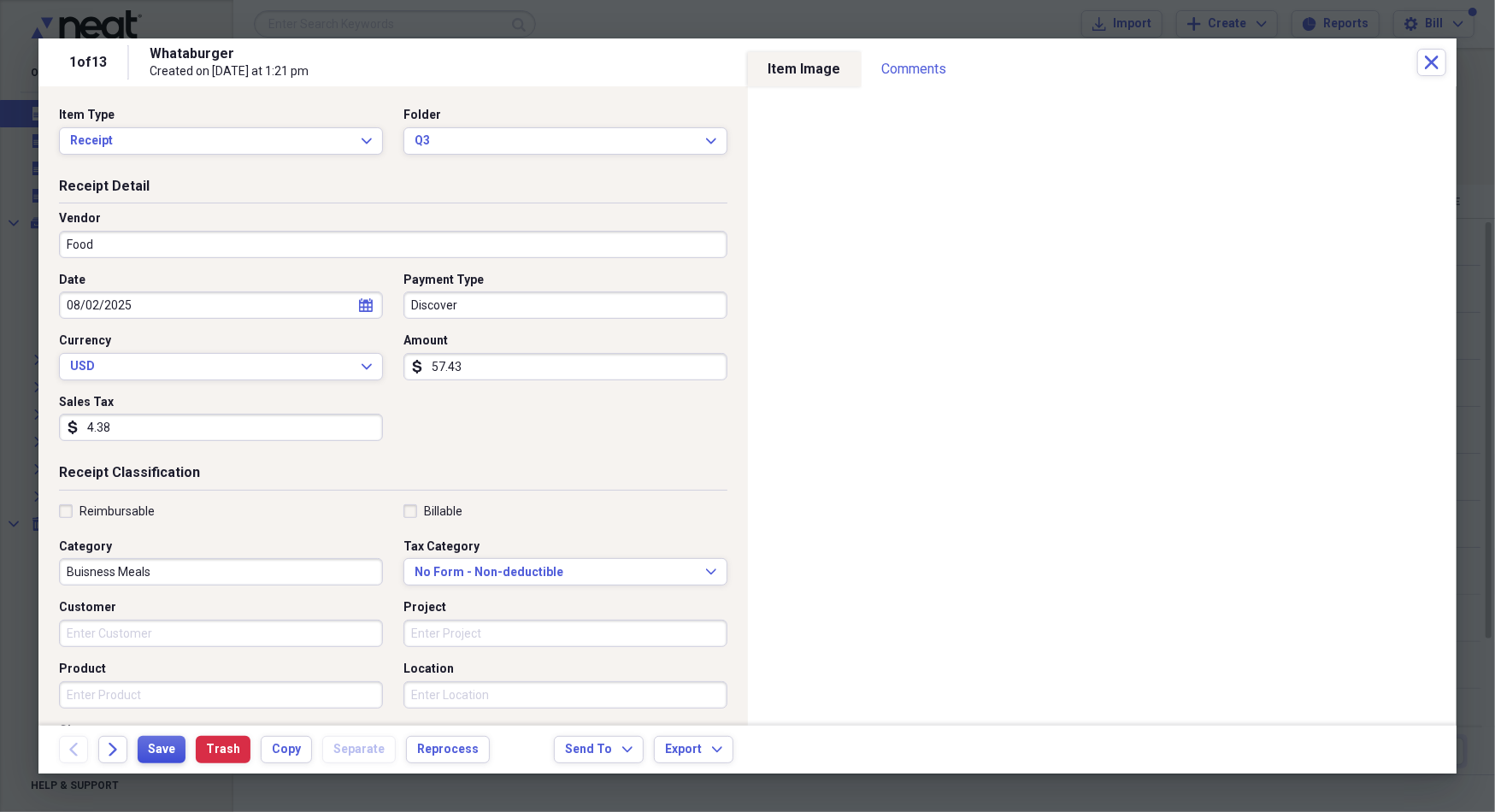 click on "Save" at bounding box center (162, 750) 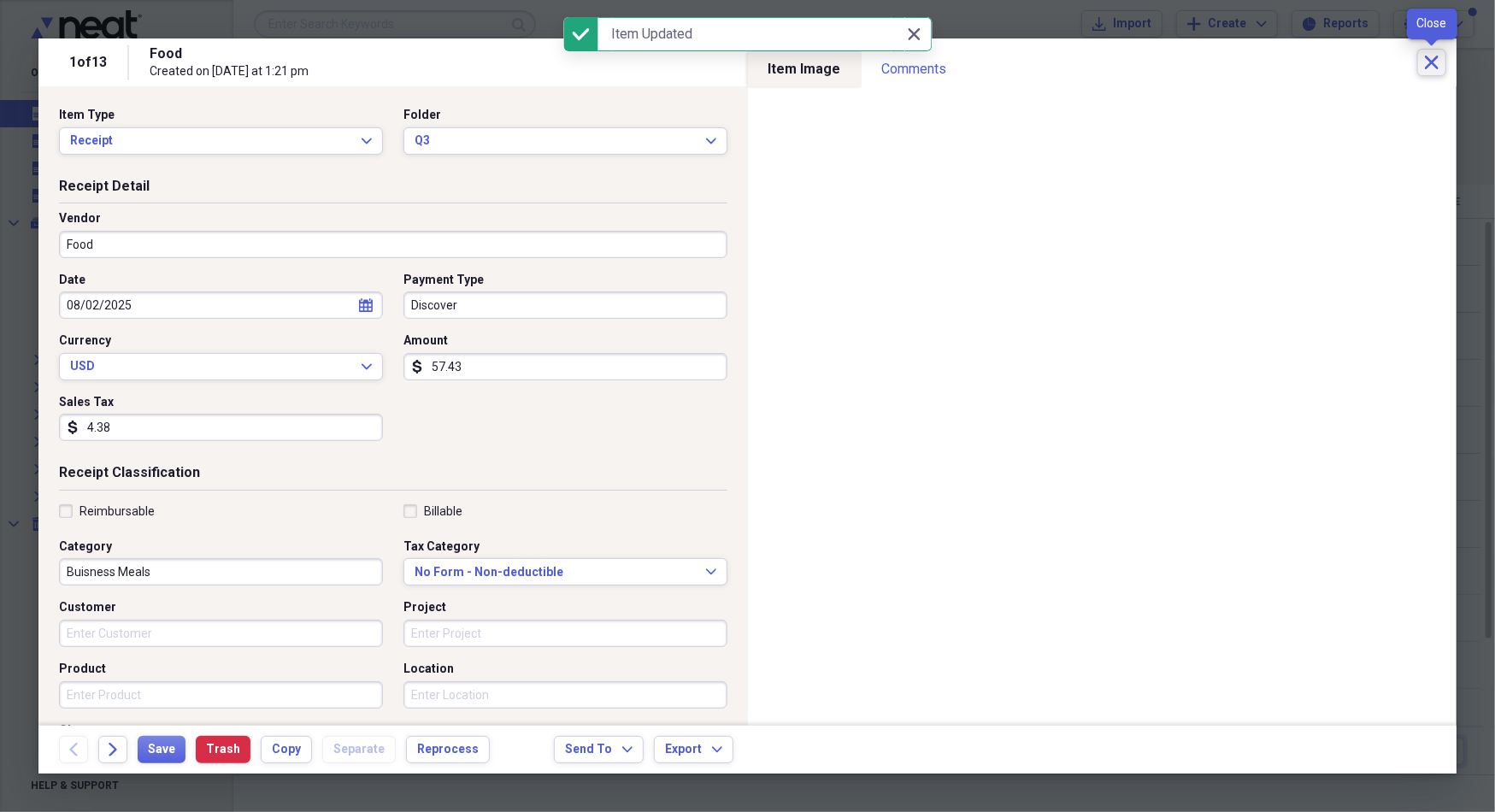 click 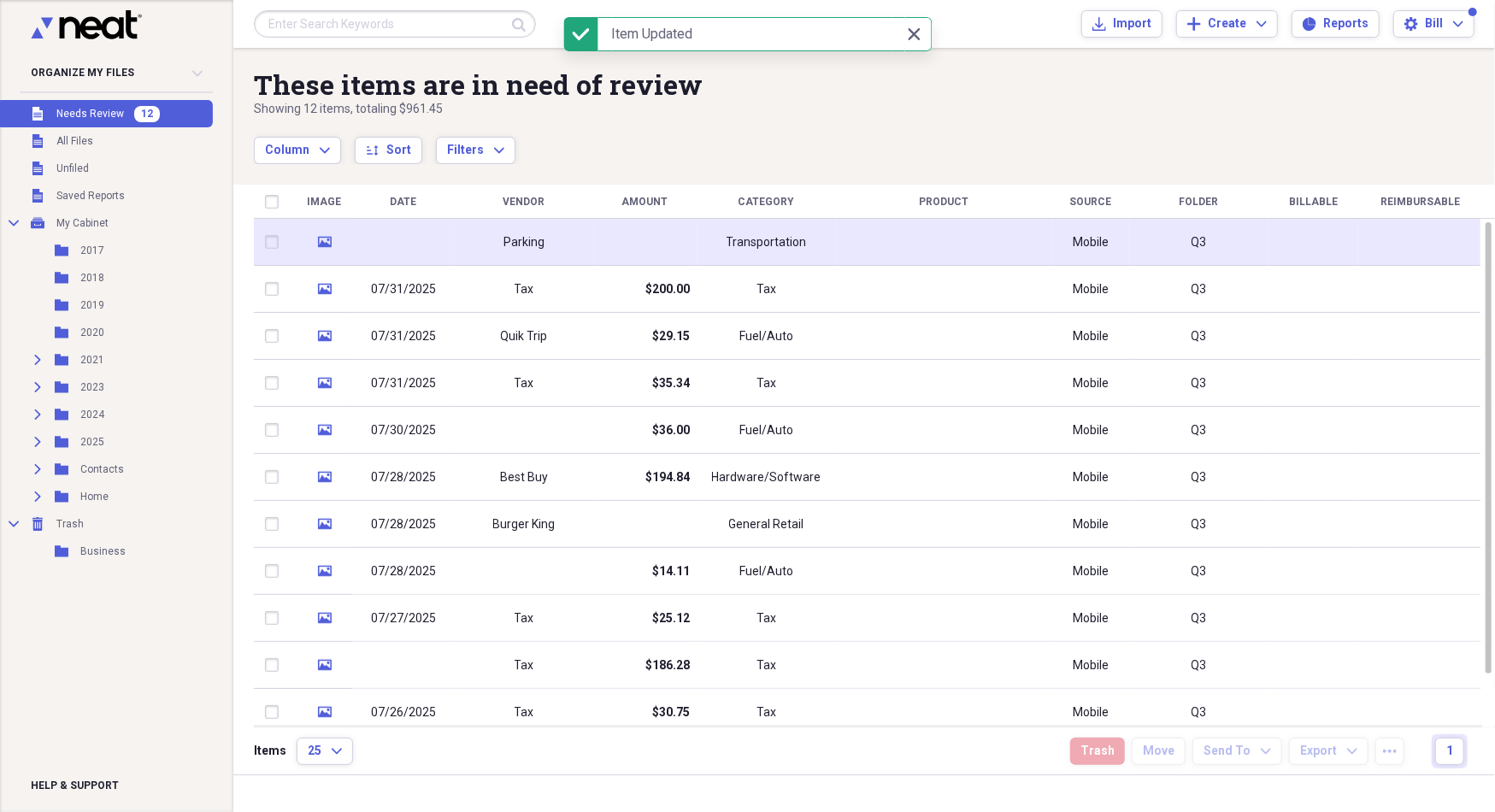 click at bounding box center (944, 242) 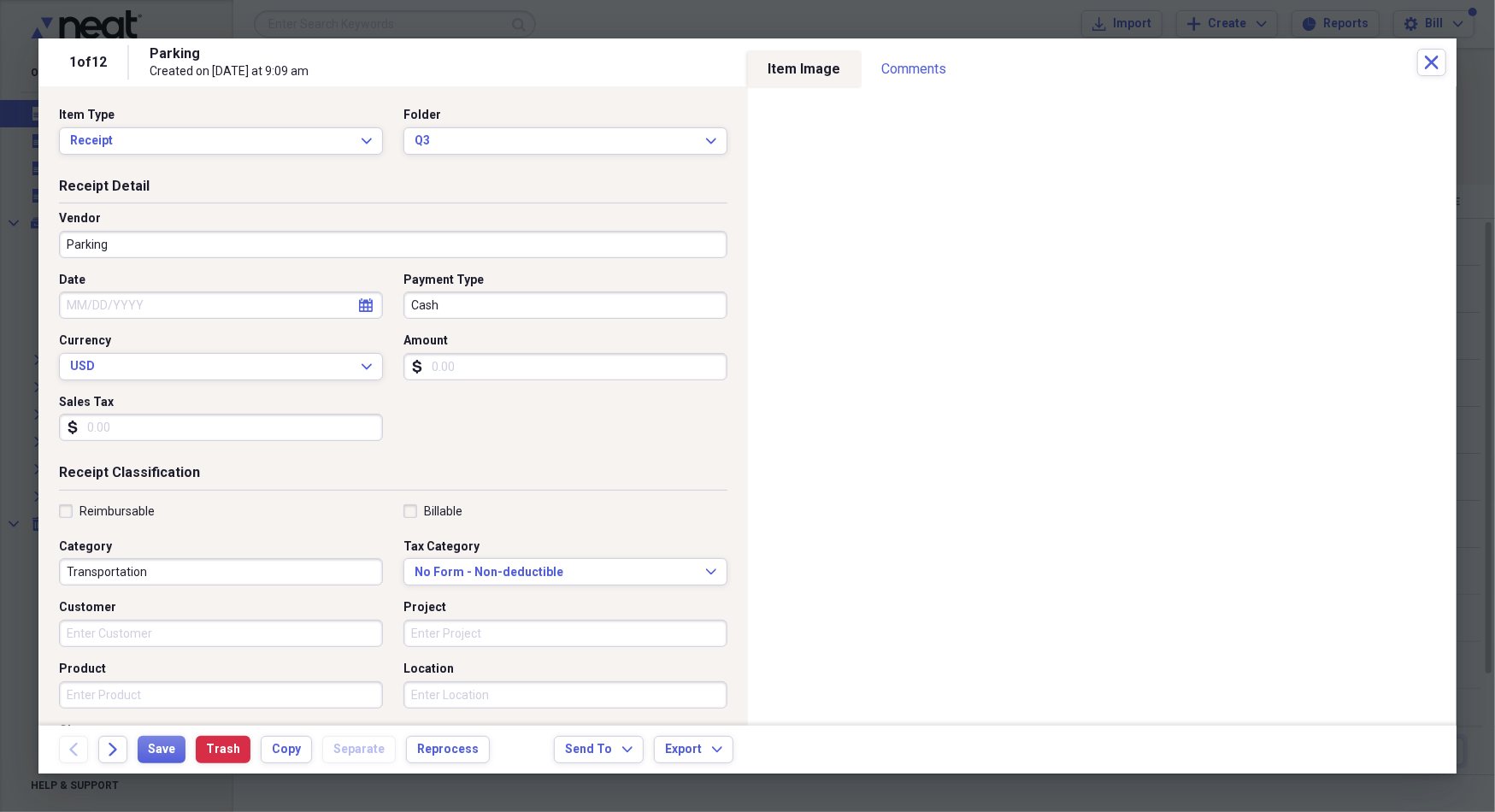 click 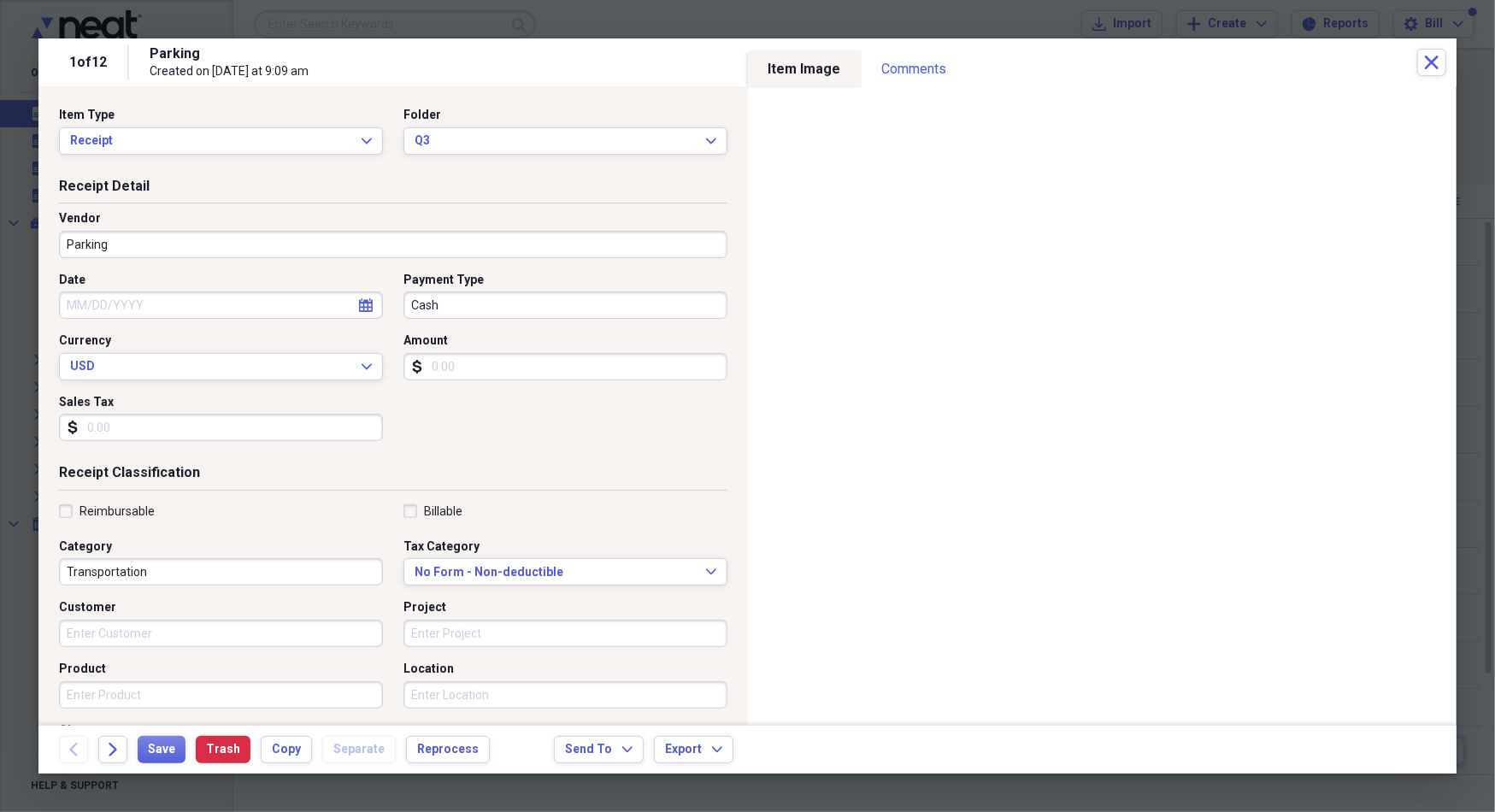 select on "7" 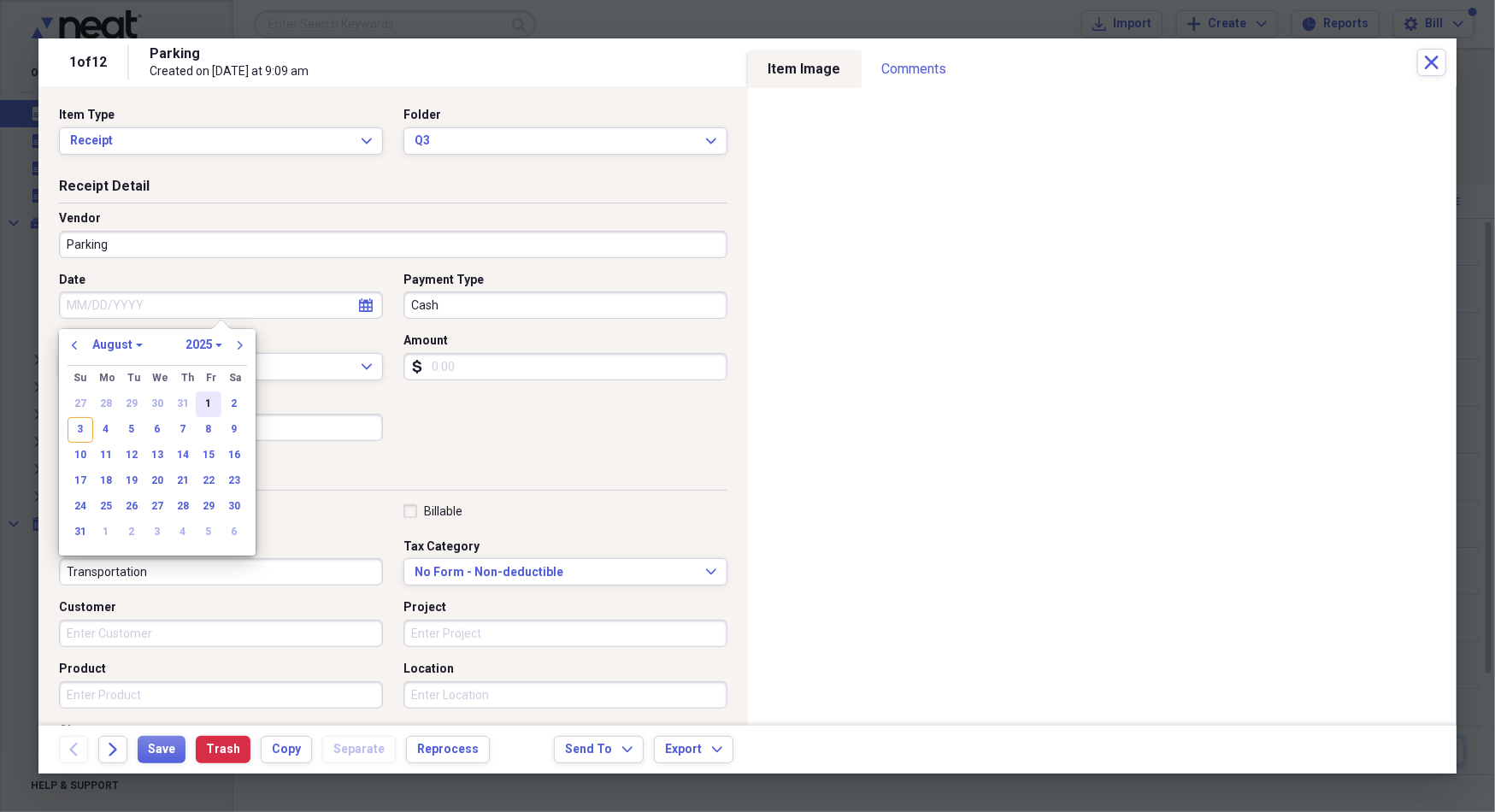 click on "1" at bounding box center [209, 404] 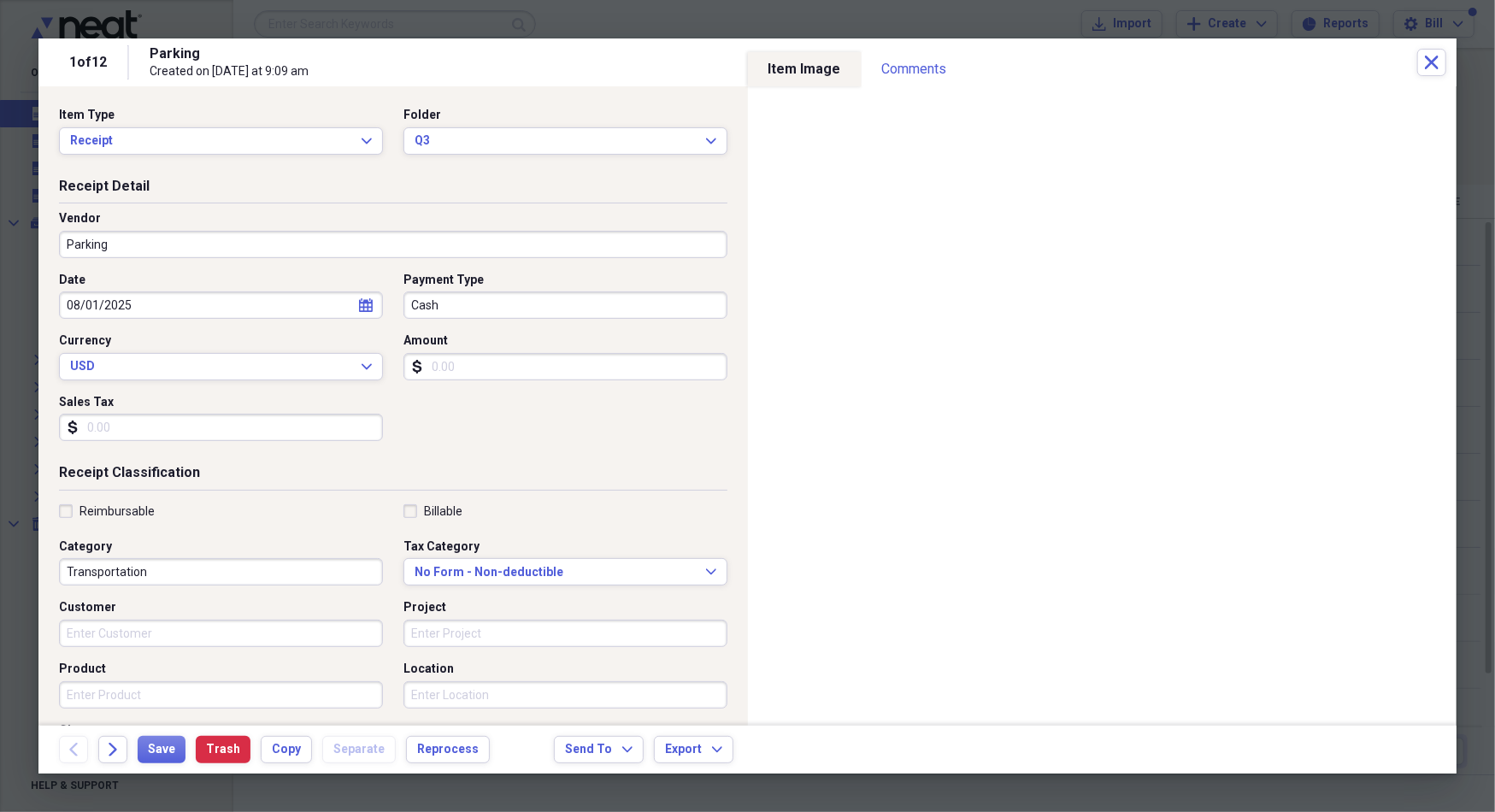 click on "Amount" at bounding box center [565, 367] 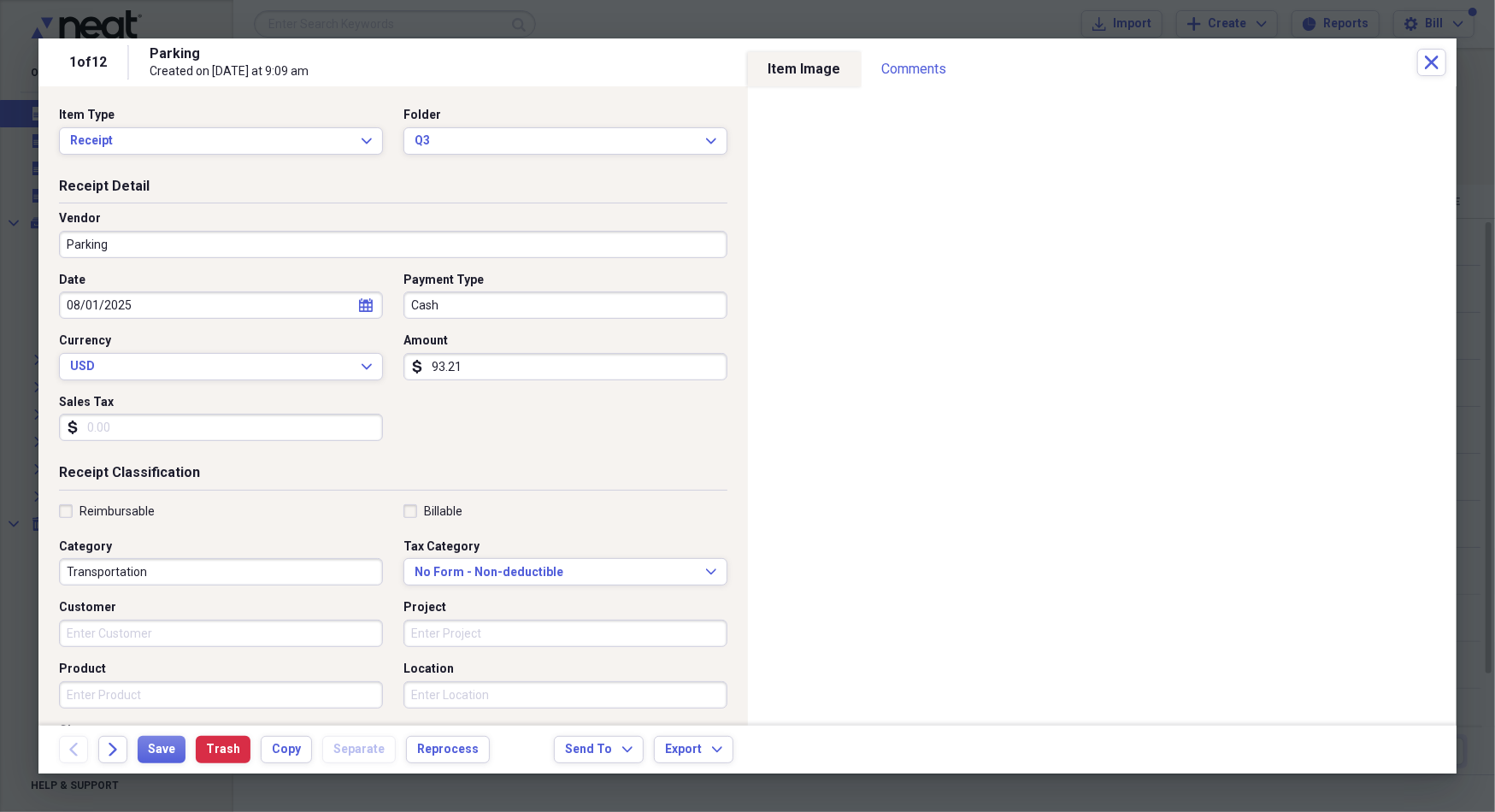 type on "9.32" 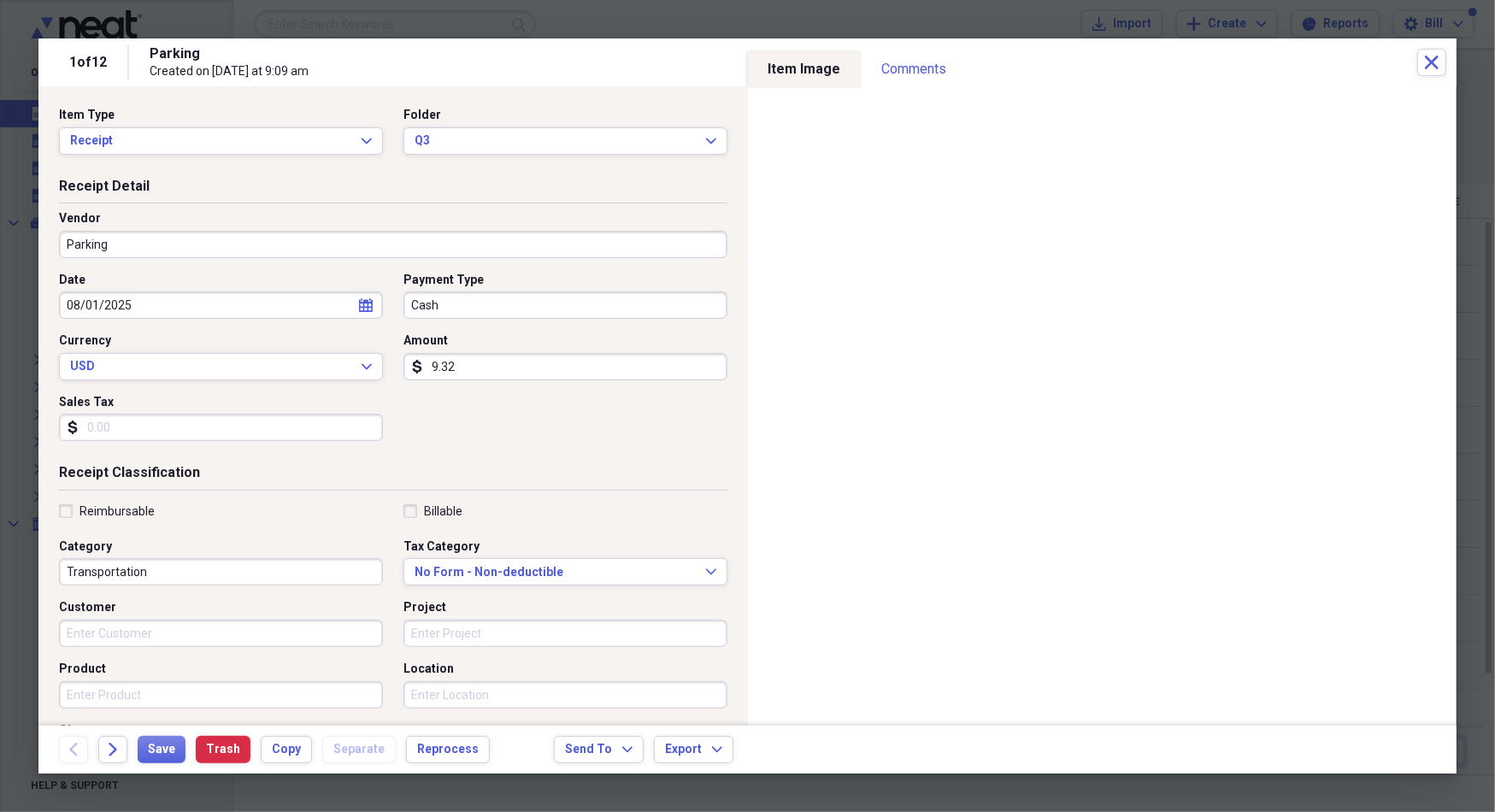 click on "Sales Tax" at bounding box center (221, 427) 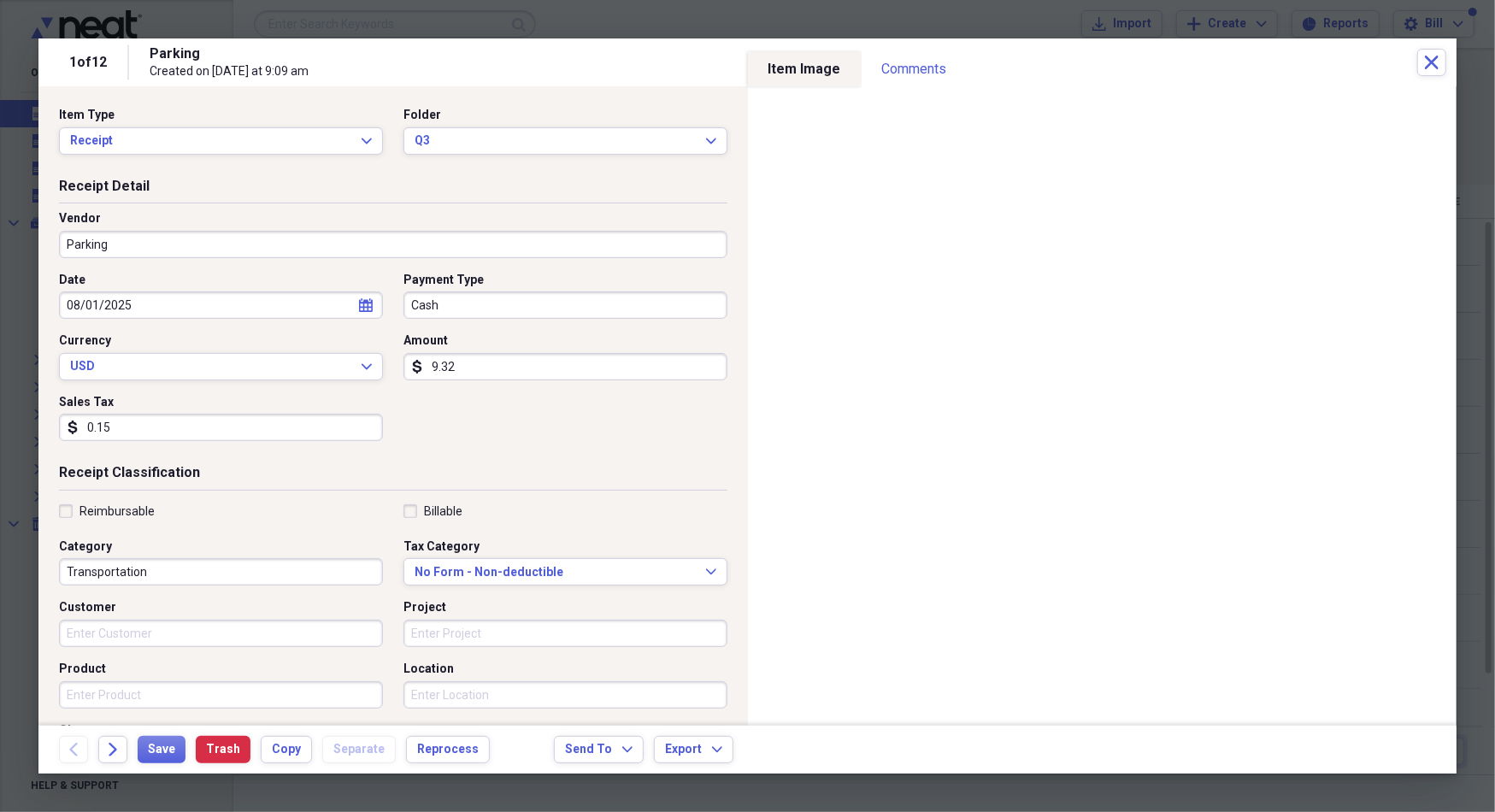 type on "1.57" 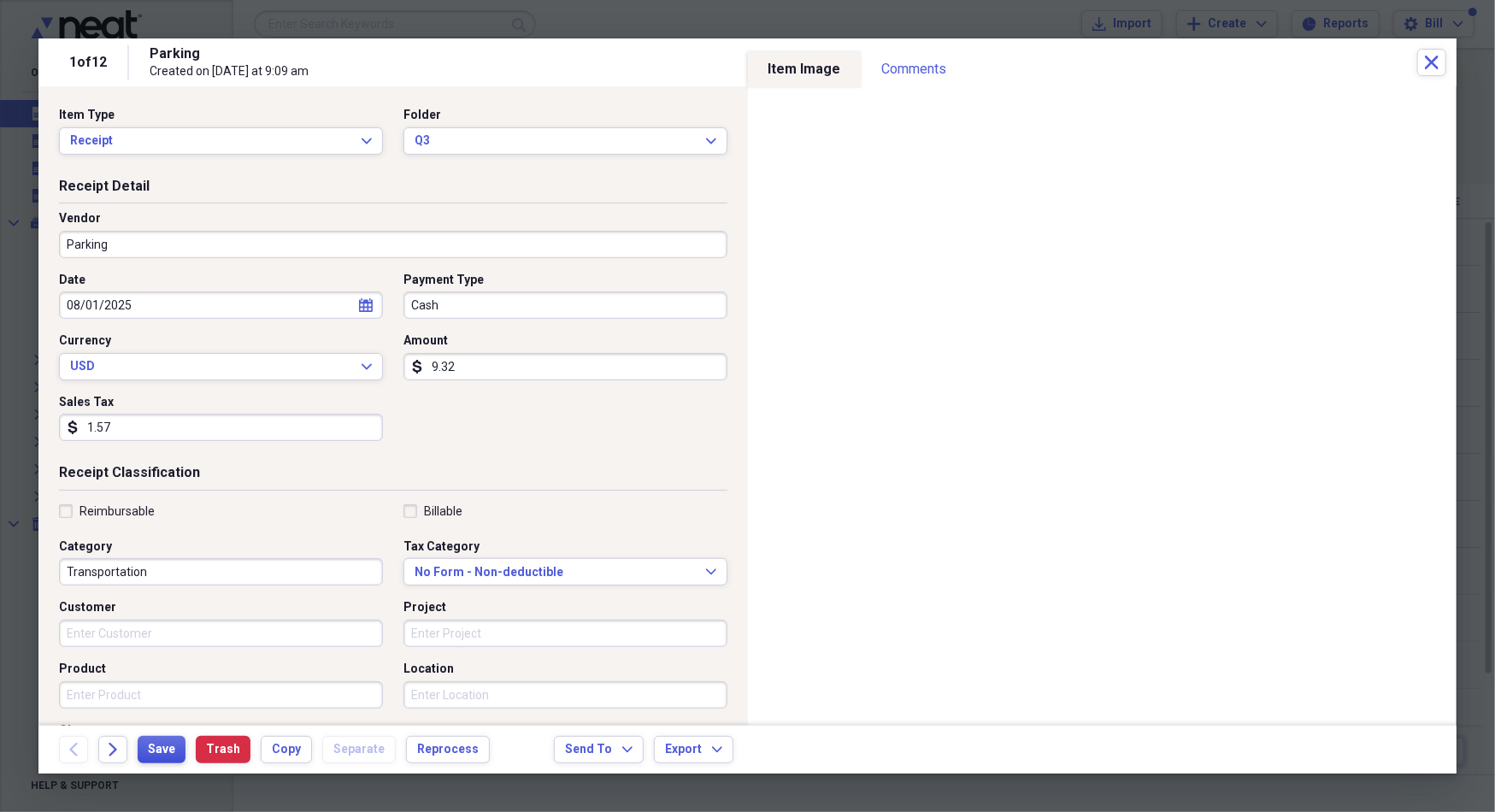 click on "Save" at bounding box center [162, 750] 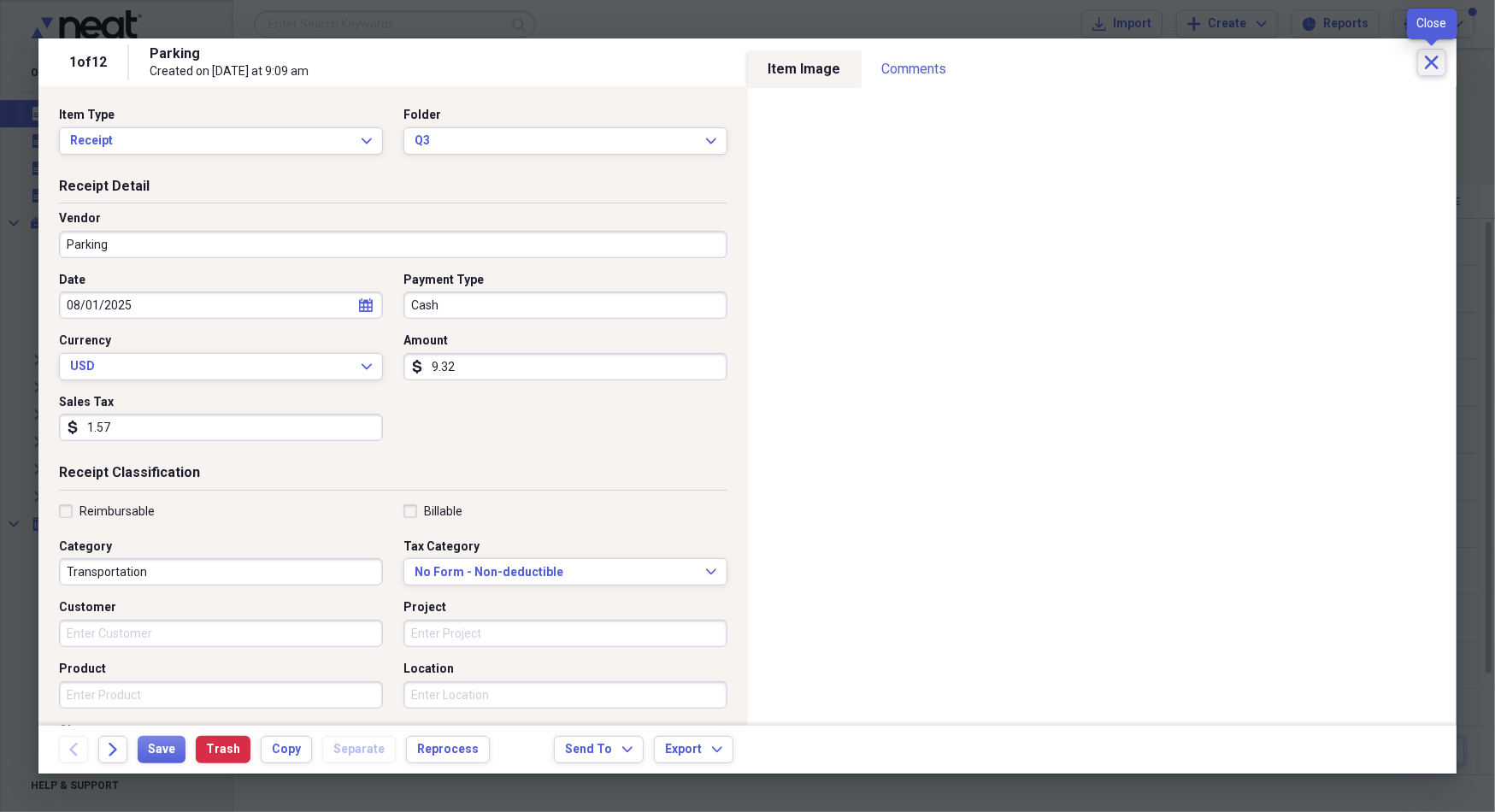 click 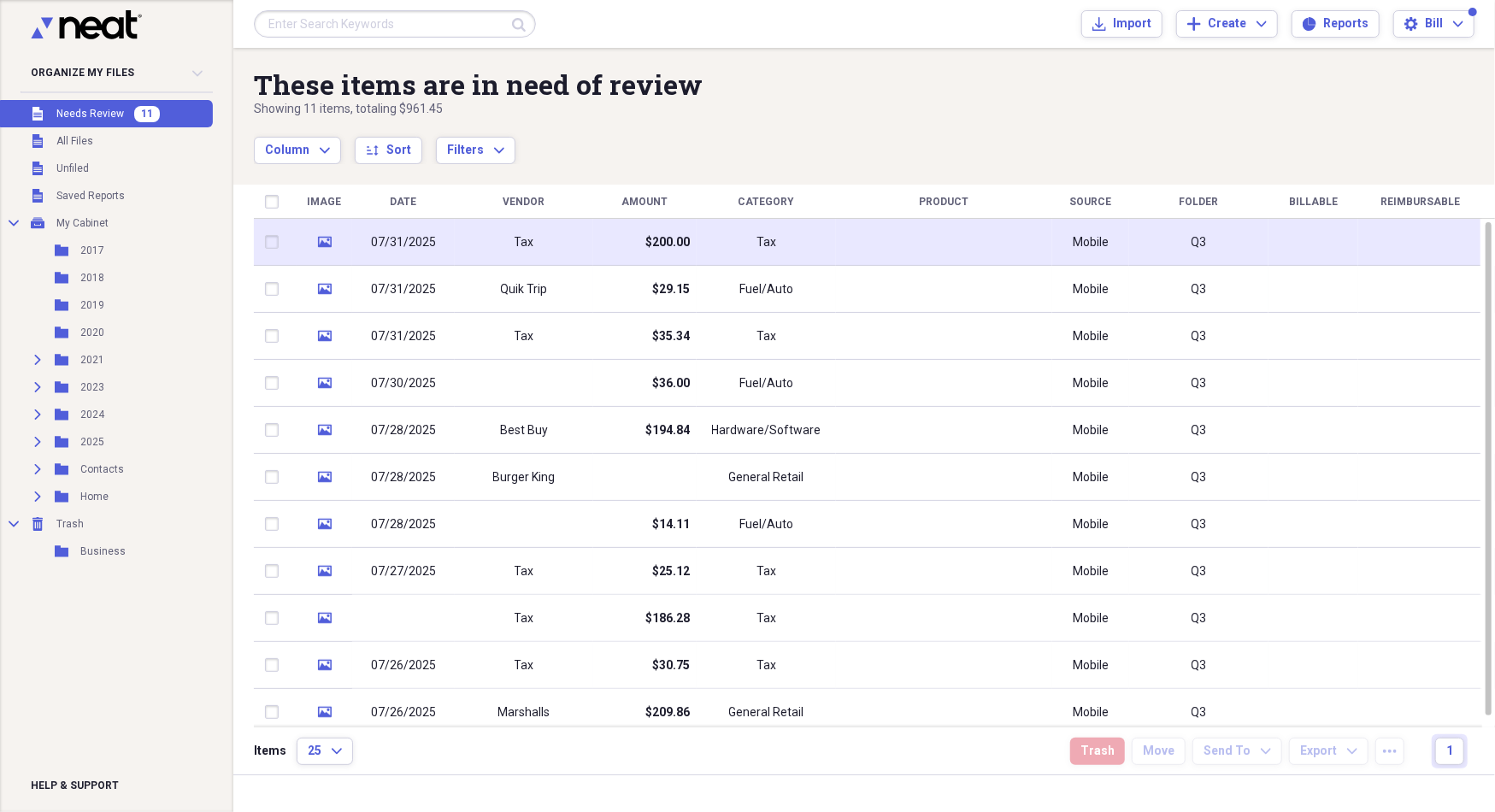 click at bounding box center [944, 242] 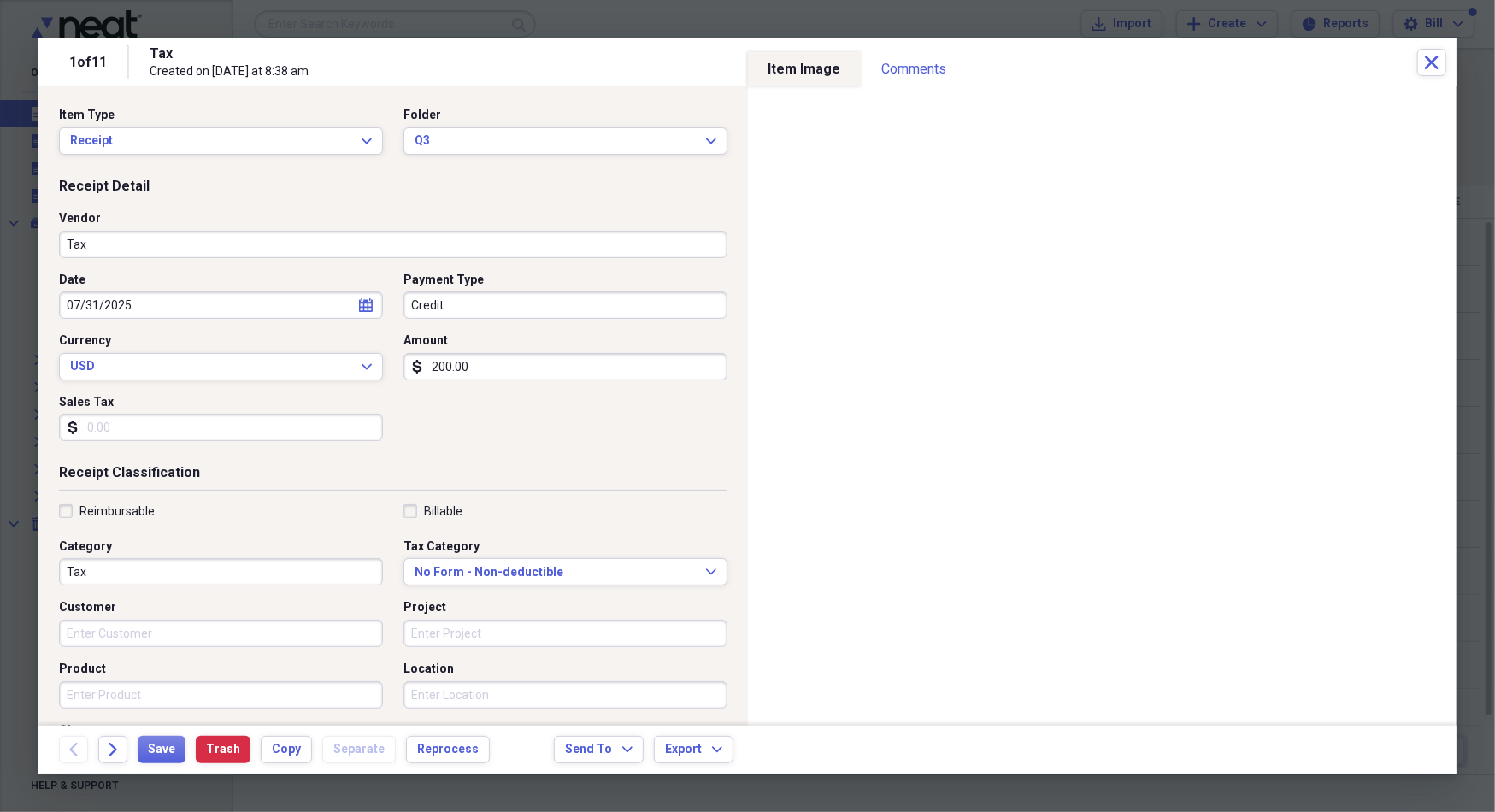 click on "Tax" at bounding box center (393, 244) 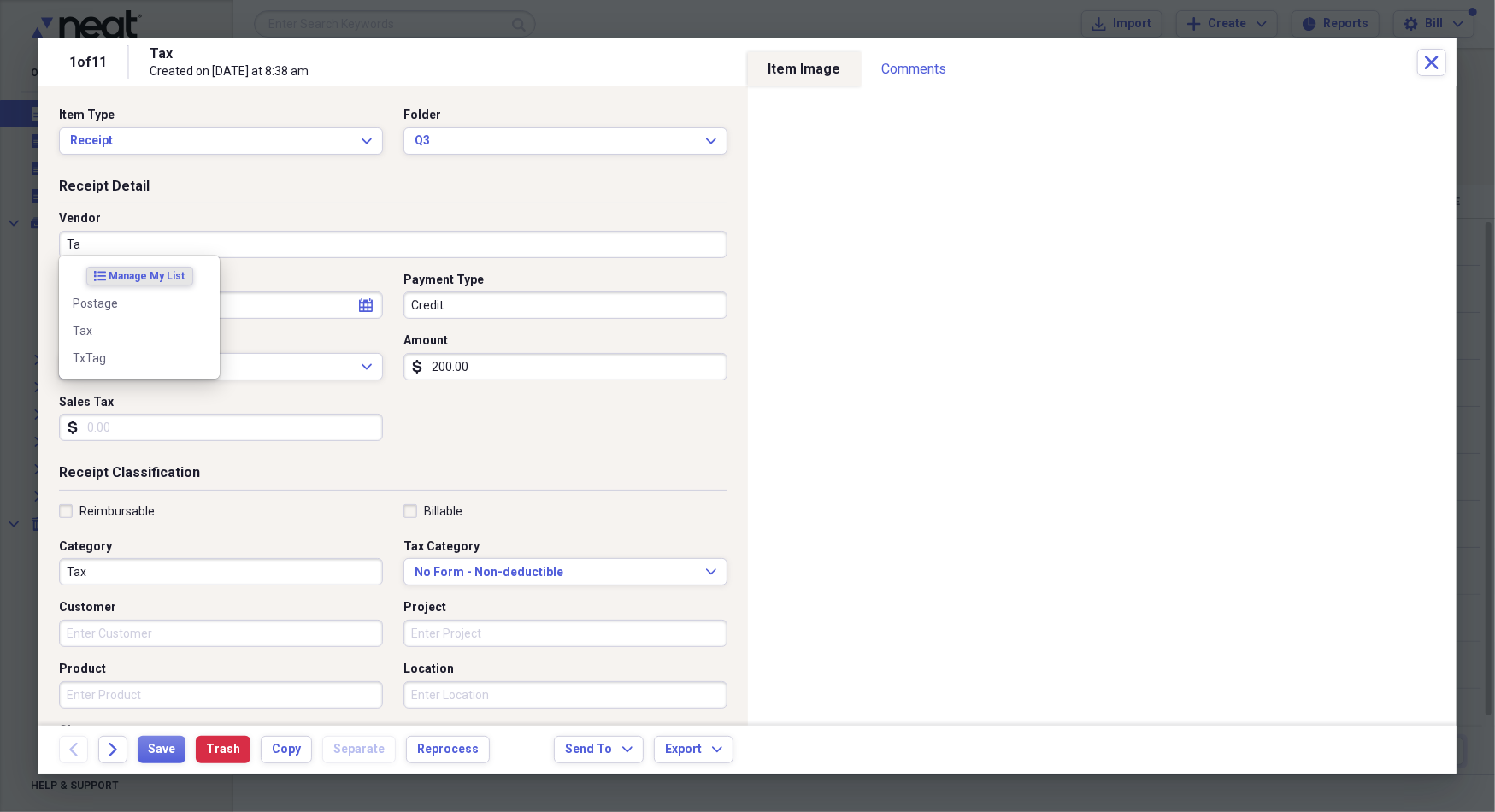 type on "T" 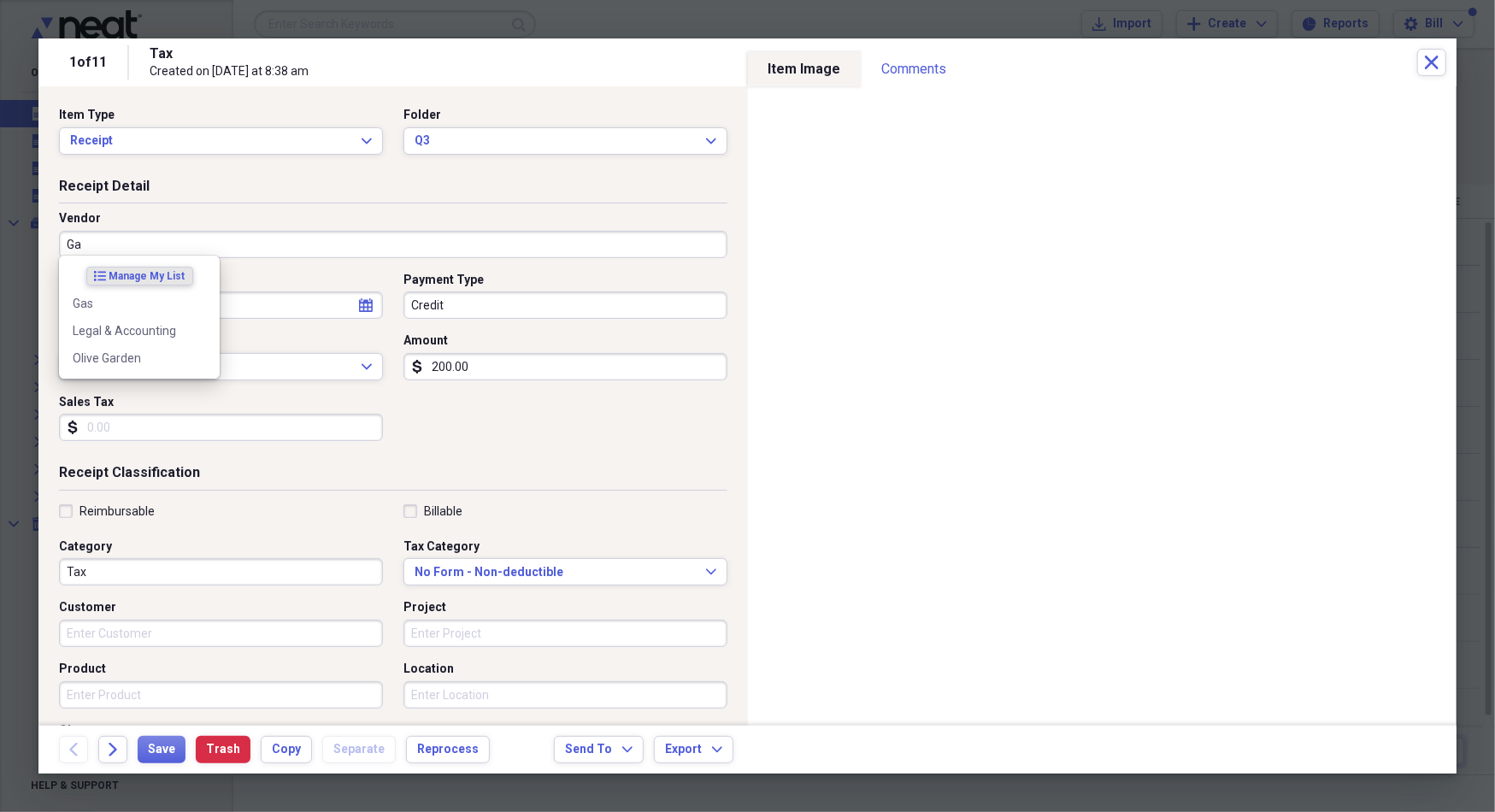 type on "Gas" 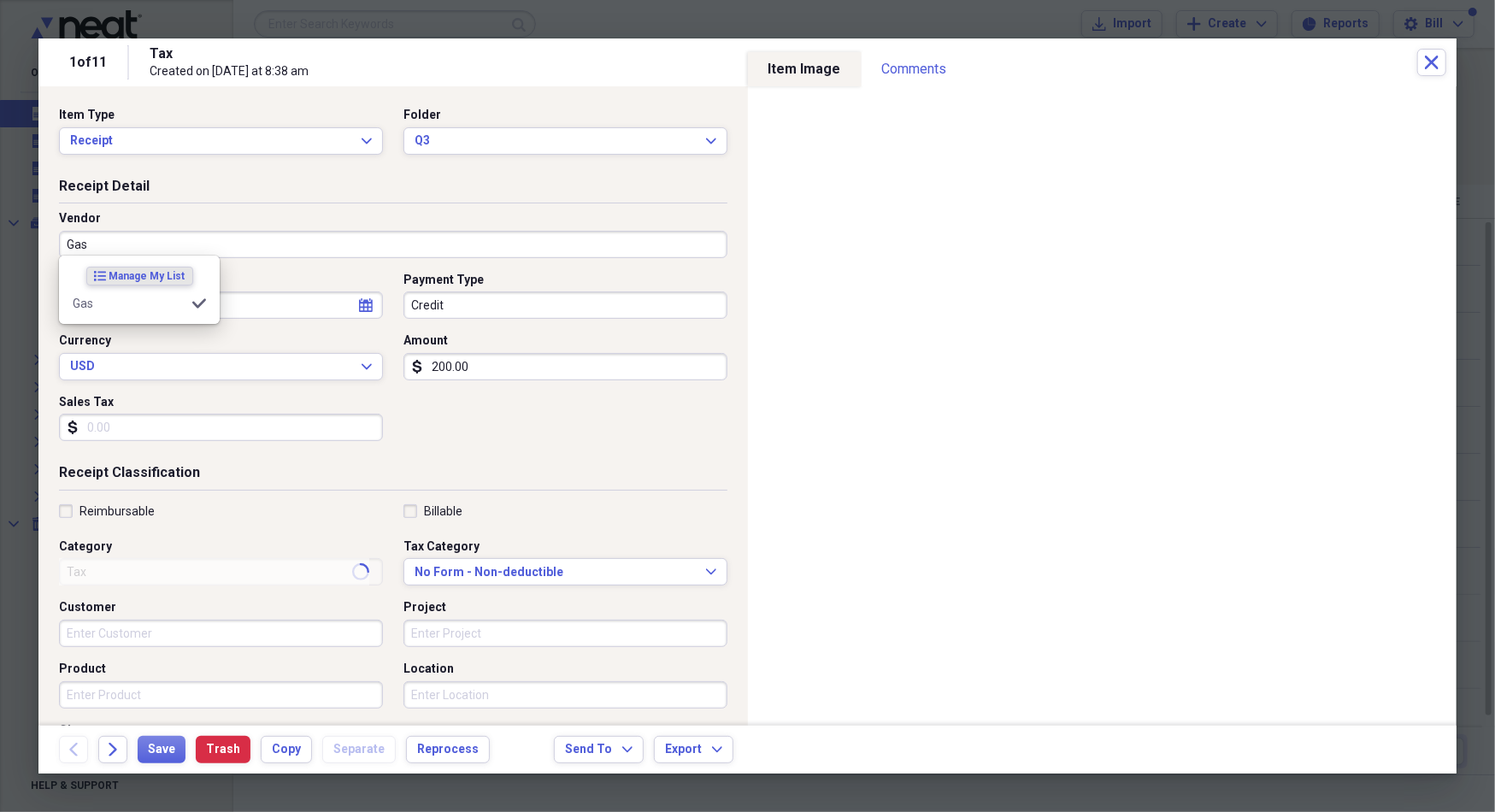 type on "Fuel/Auto" 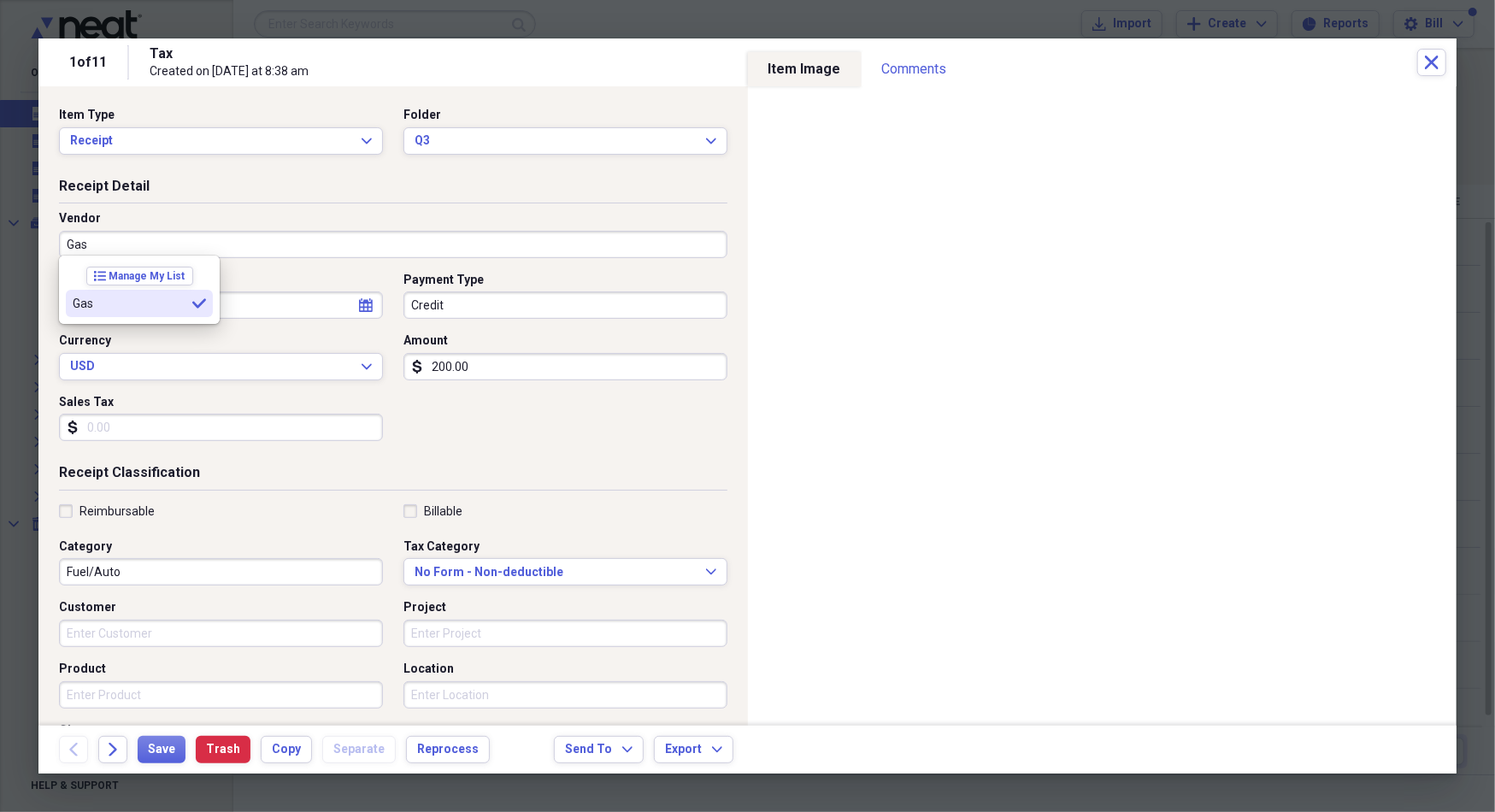 type on "Gas" 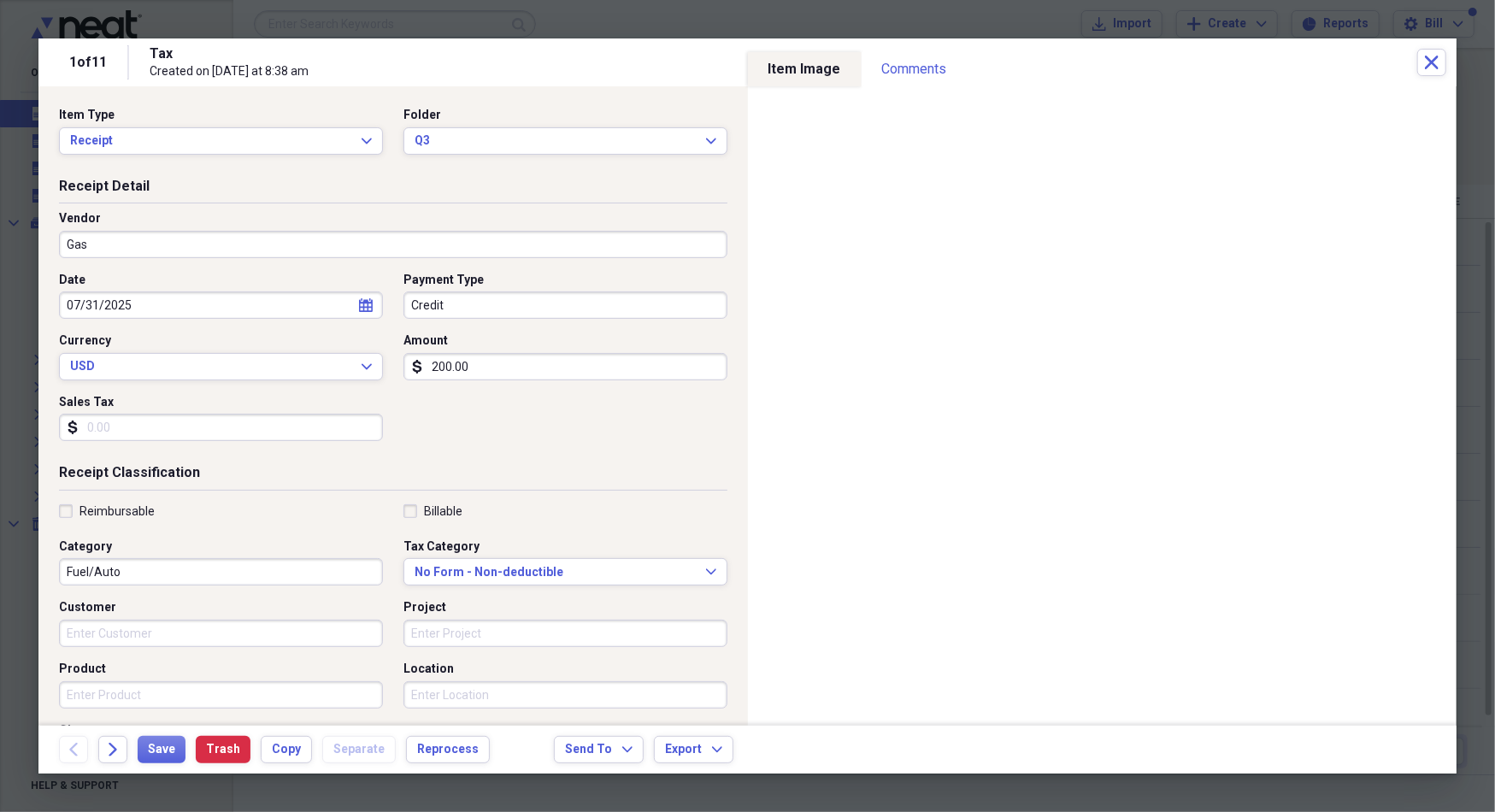 click on "200.00" at bounding box center [565, 367] 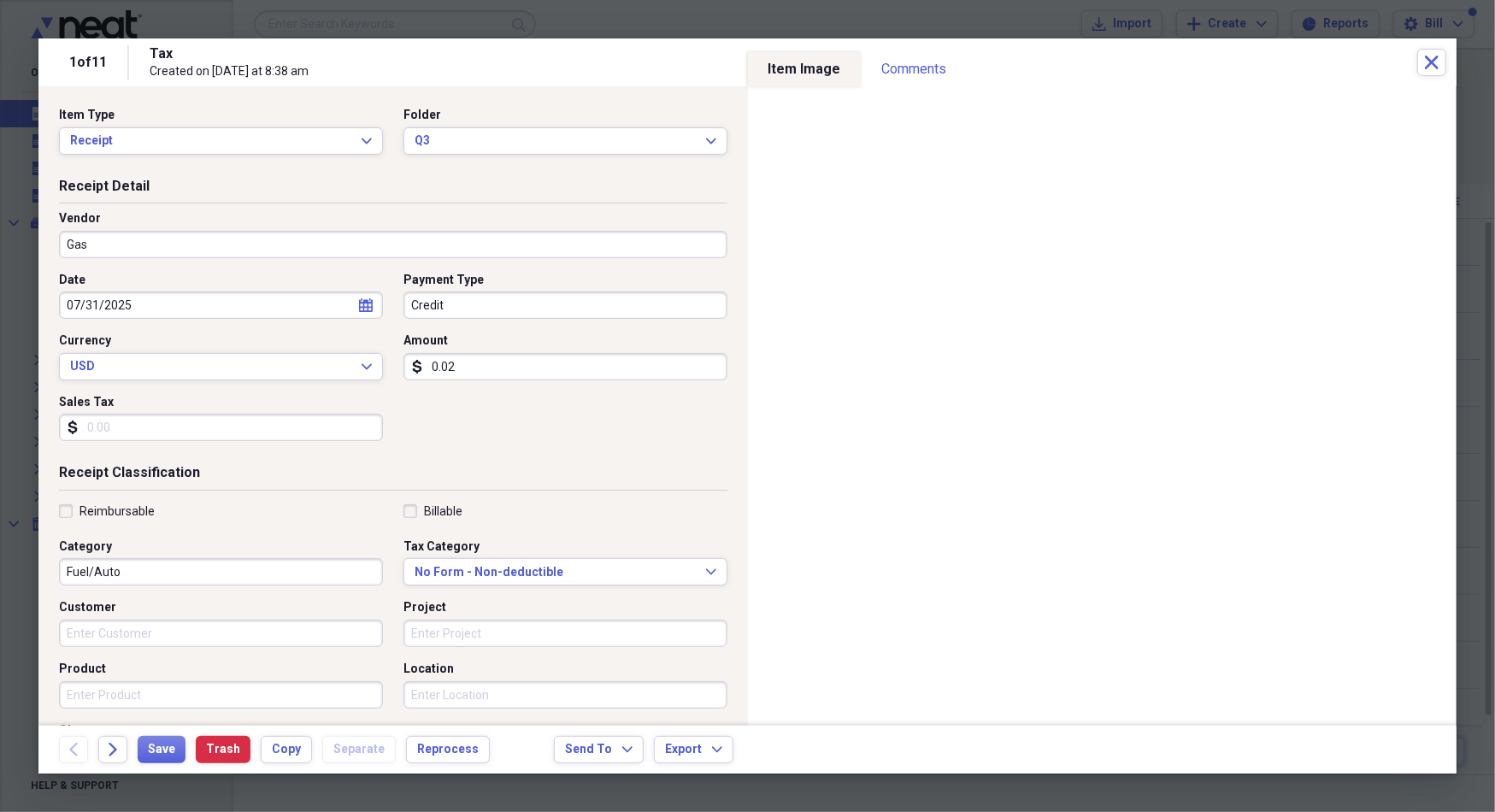 type on "0.02" 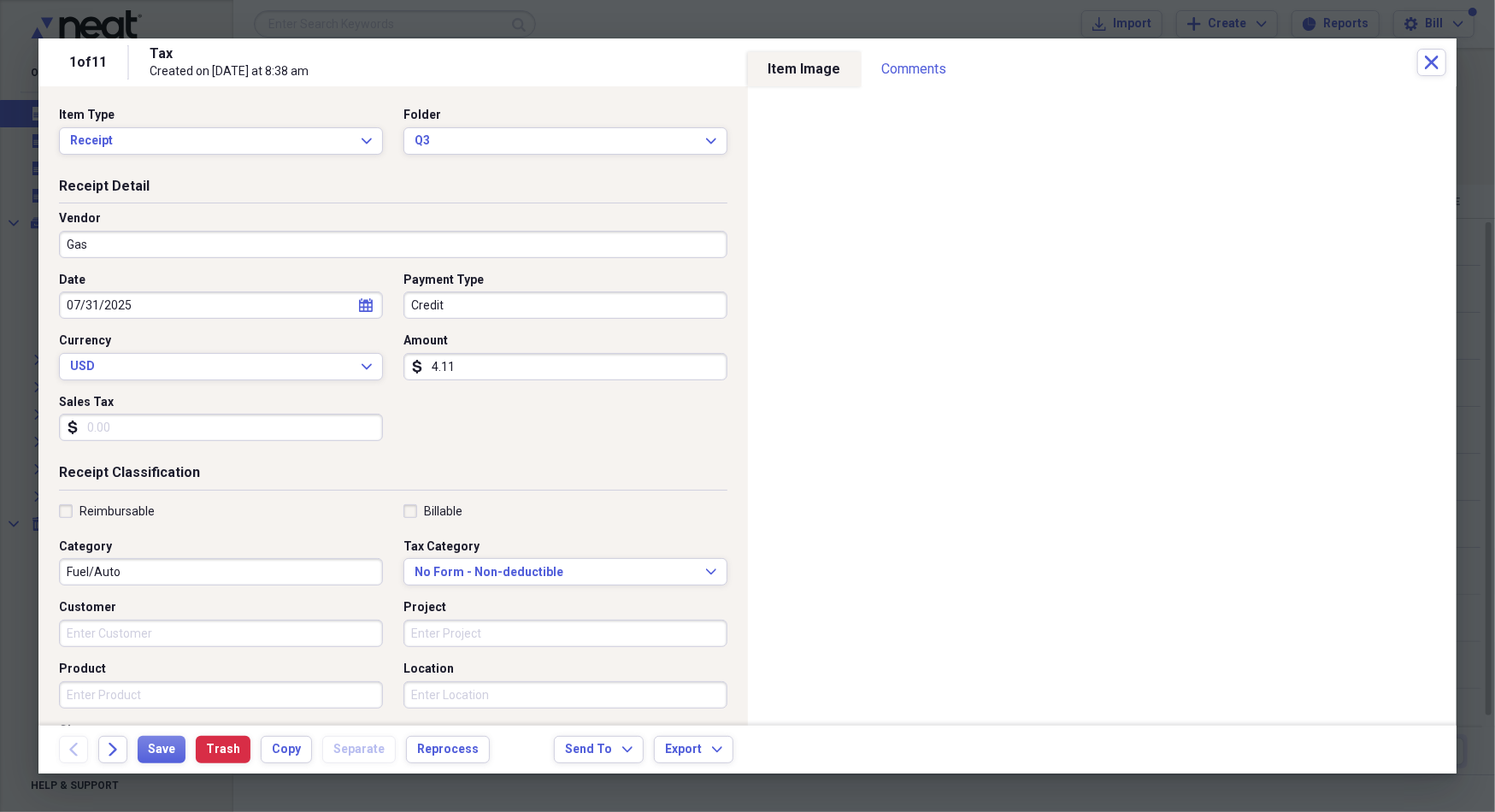 type on "41.12" 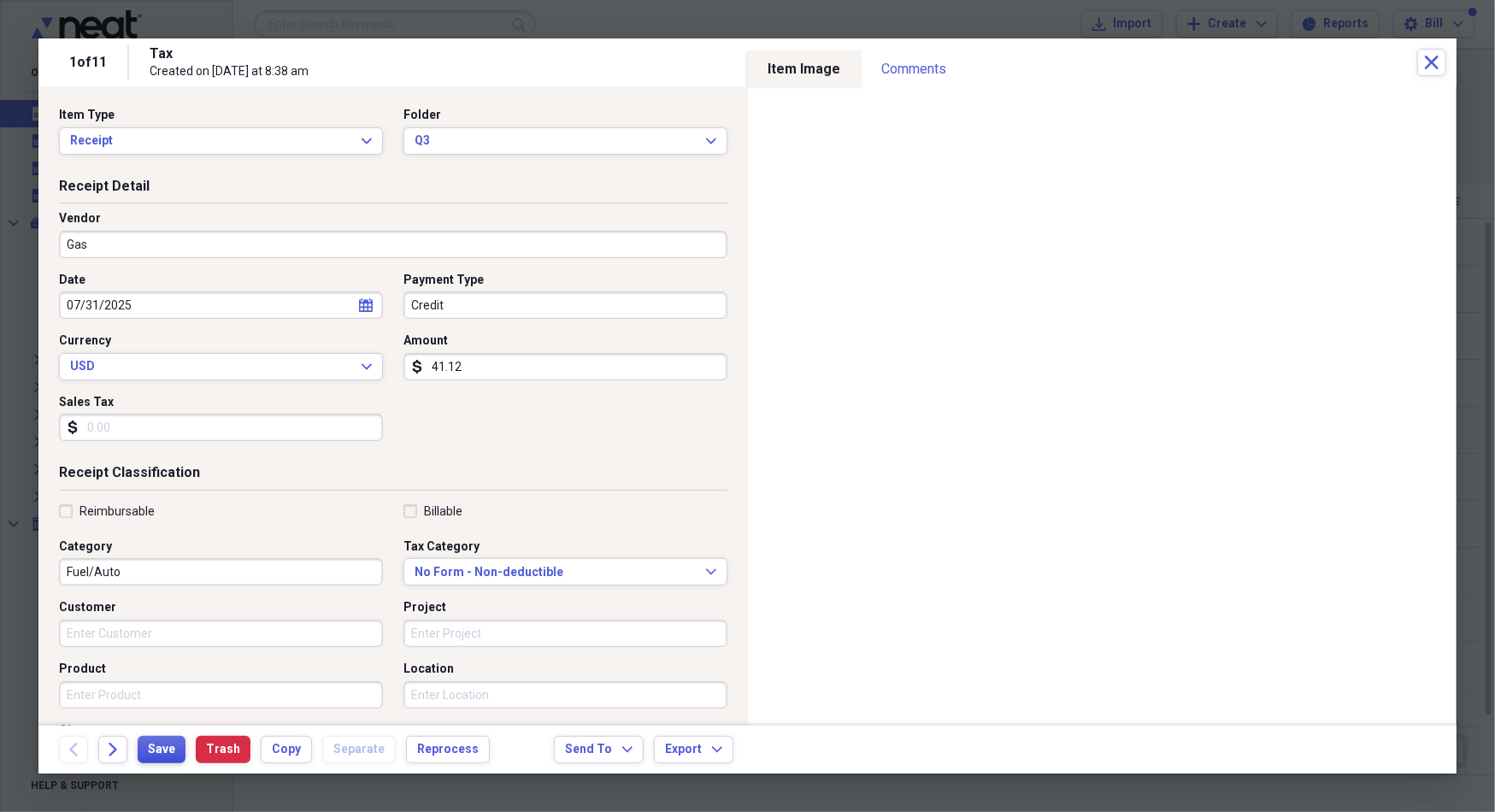 click on "Save" at bounding box center [162, 750] 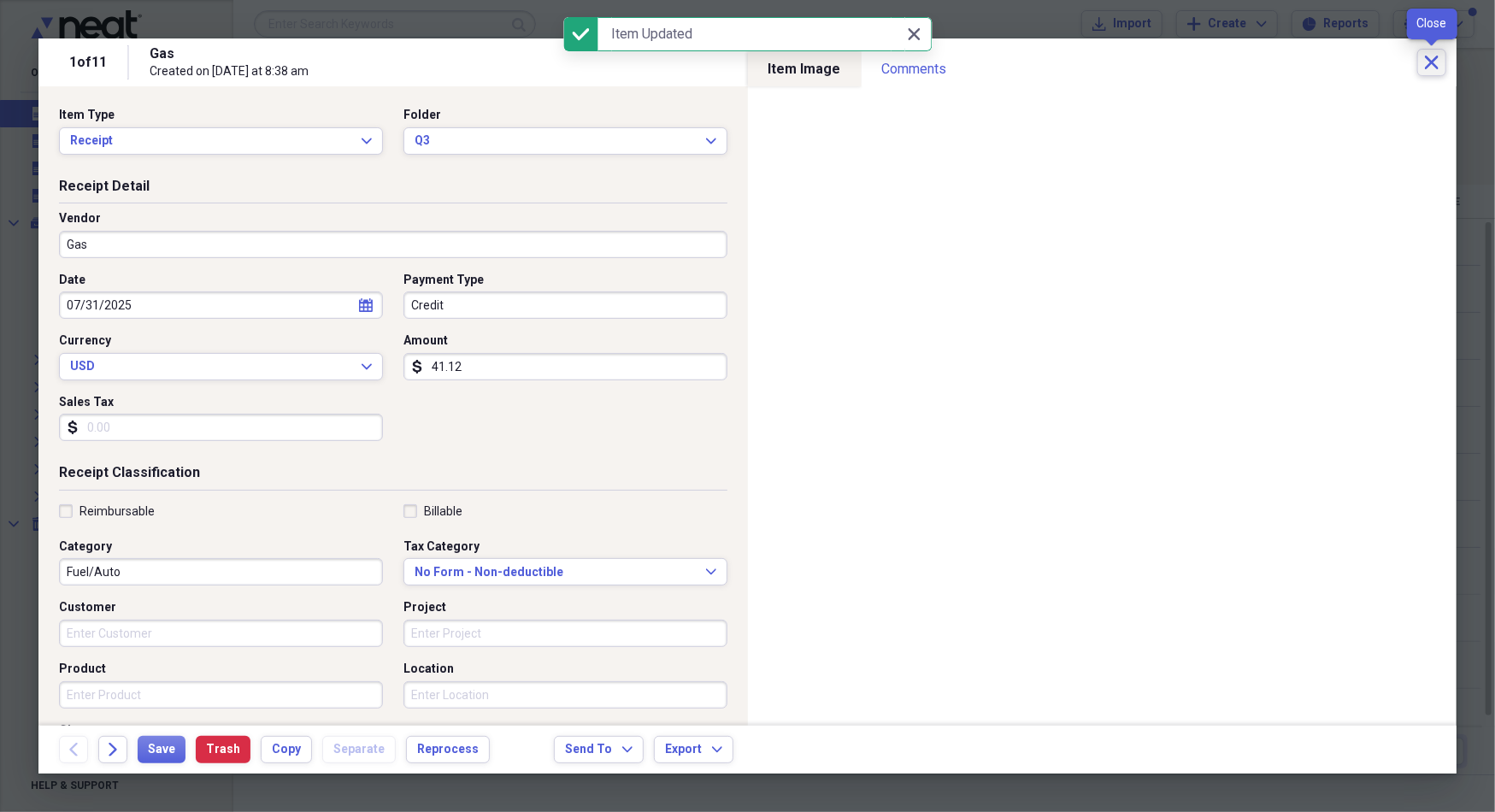 click 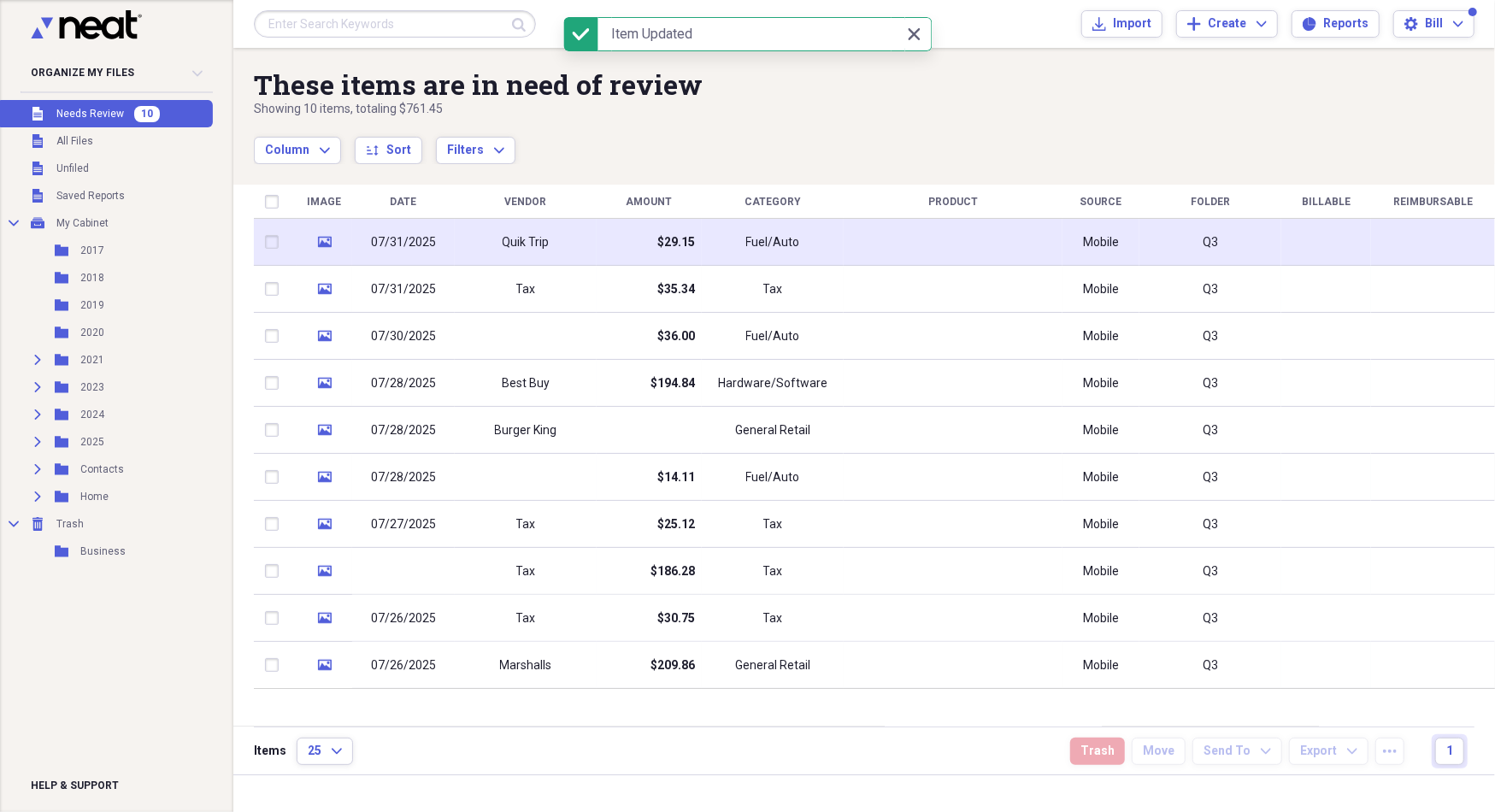 click at bounding box center (953, 242) 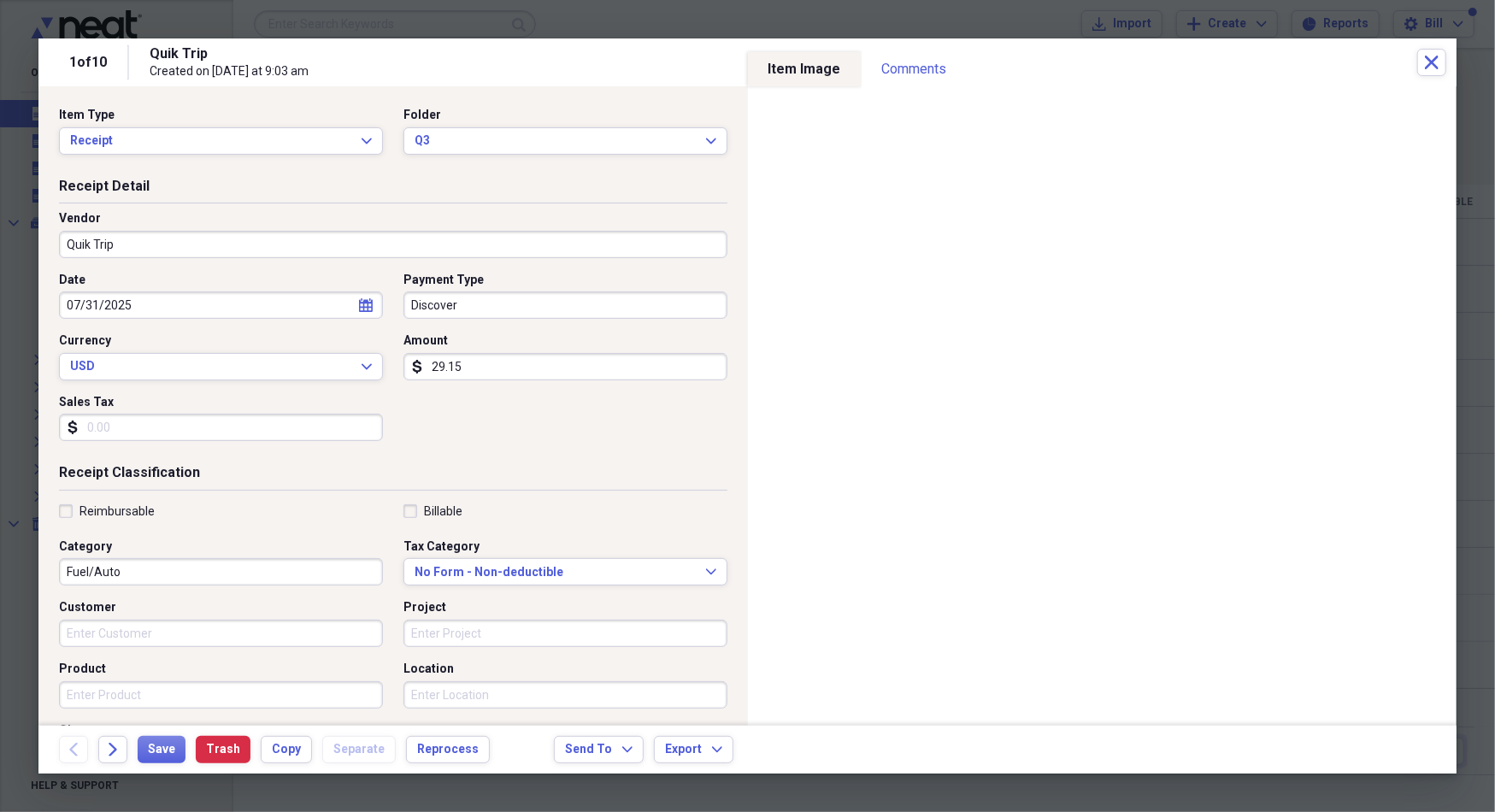 click on "Quik Trip" at bounding box center (393, 244) 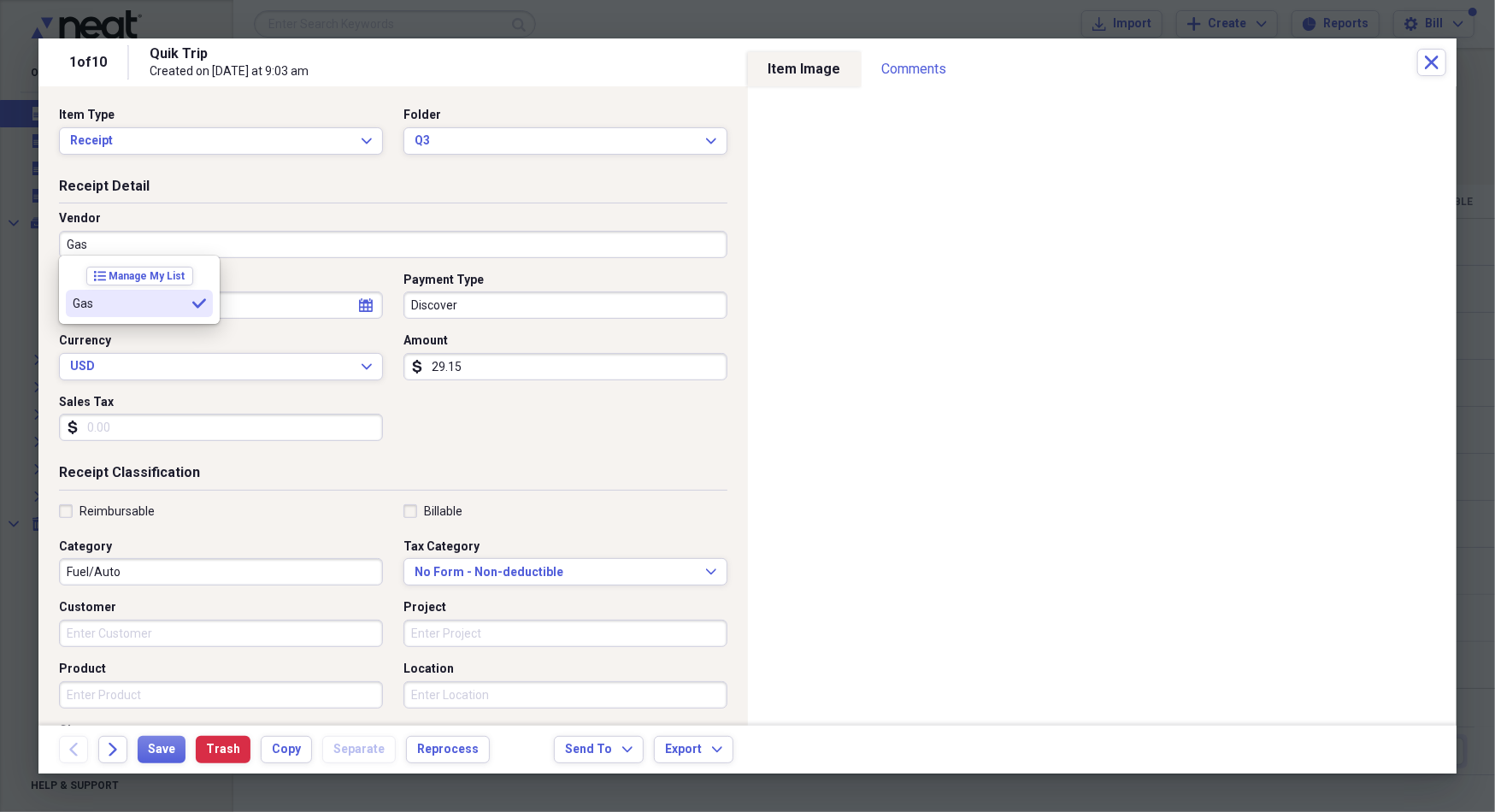 type on "Gas" 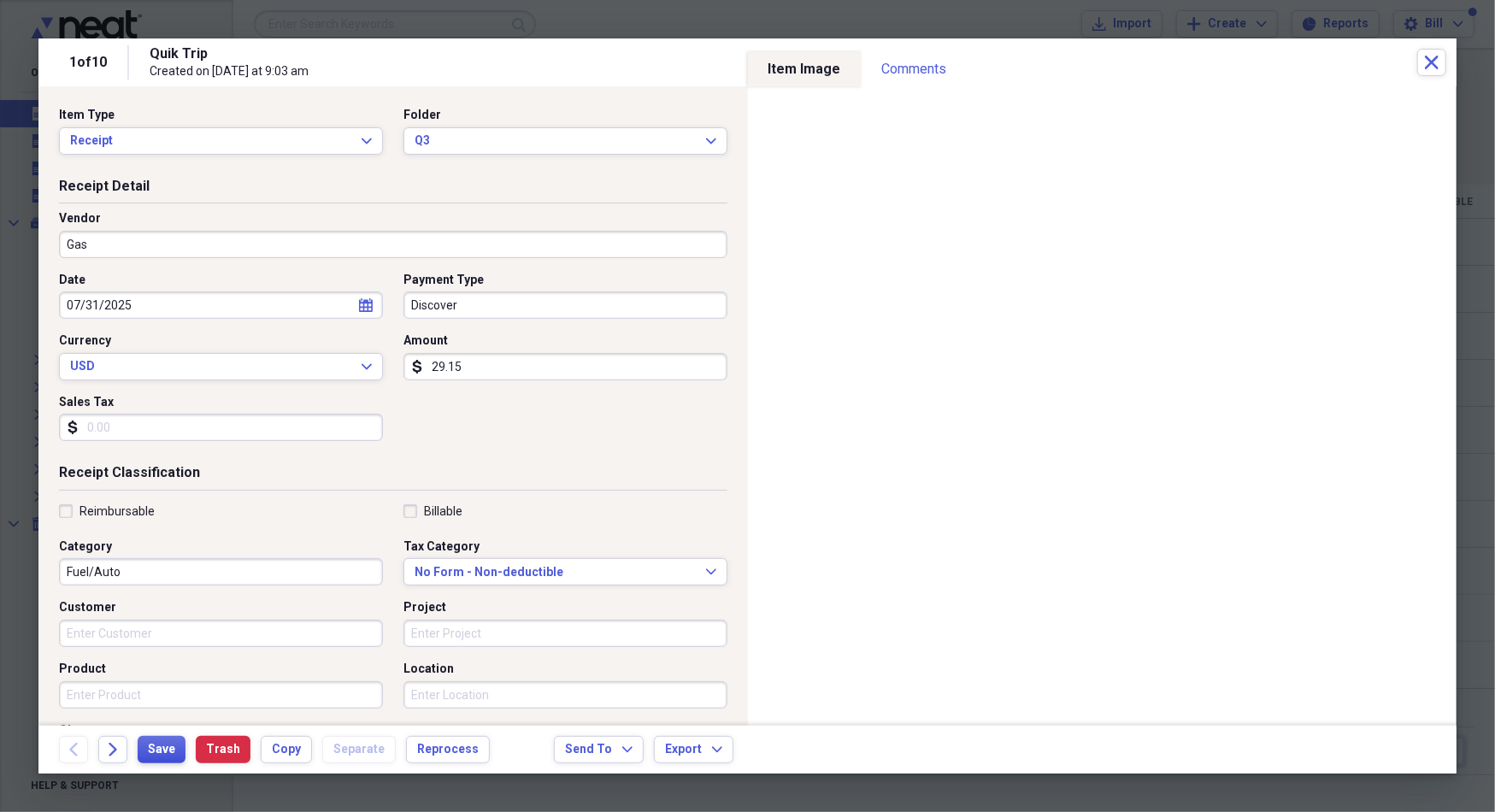 click on "Save" at bounding box center [162, 750] 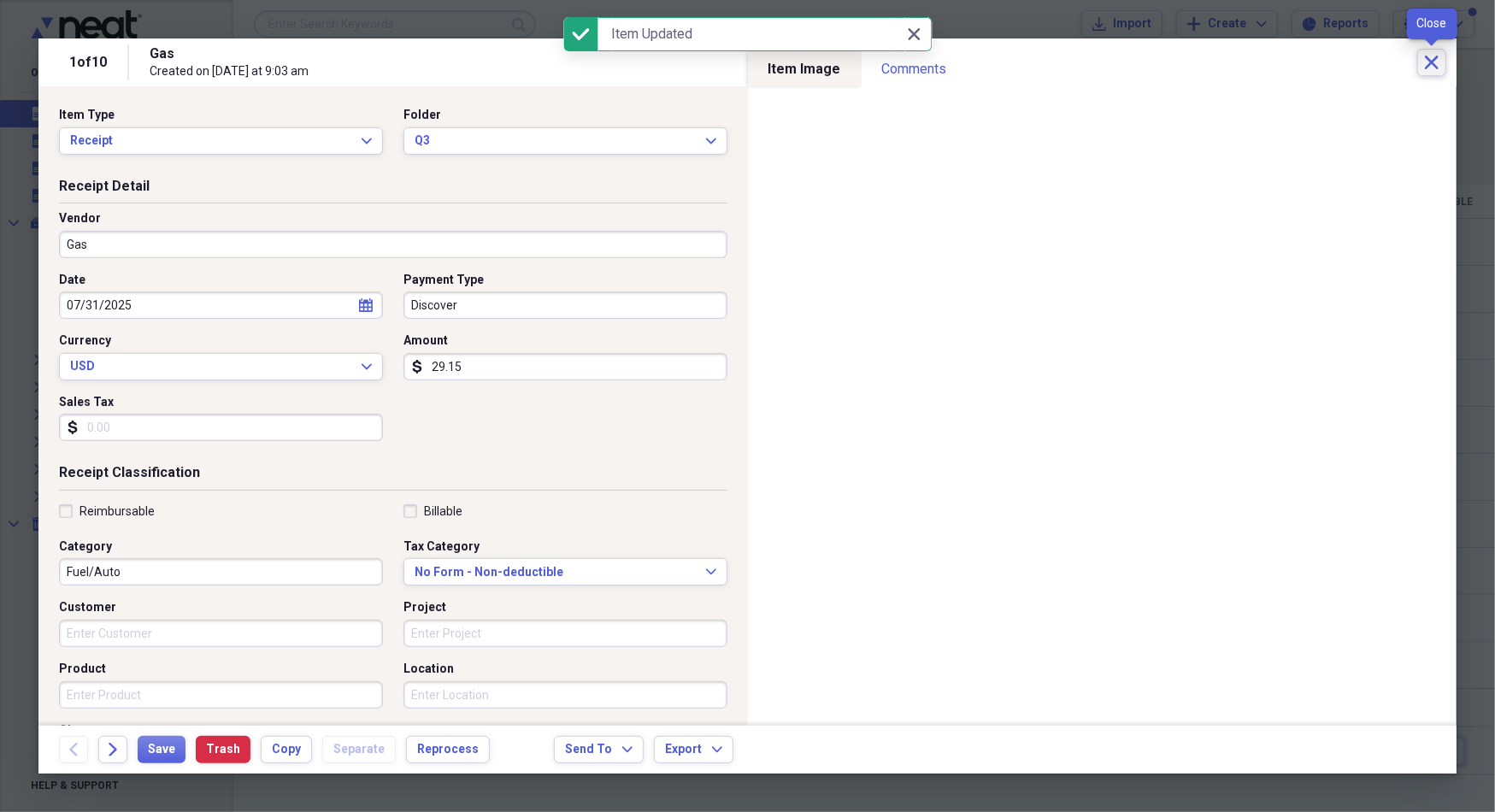 click on "Close" 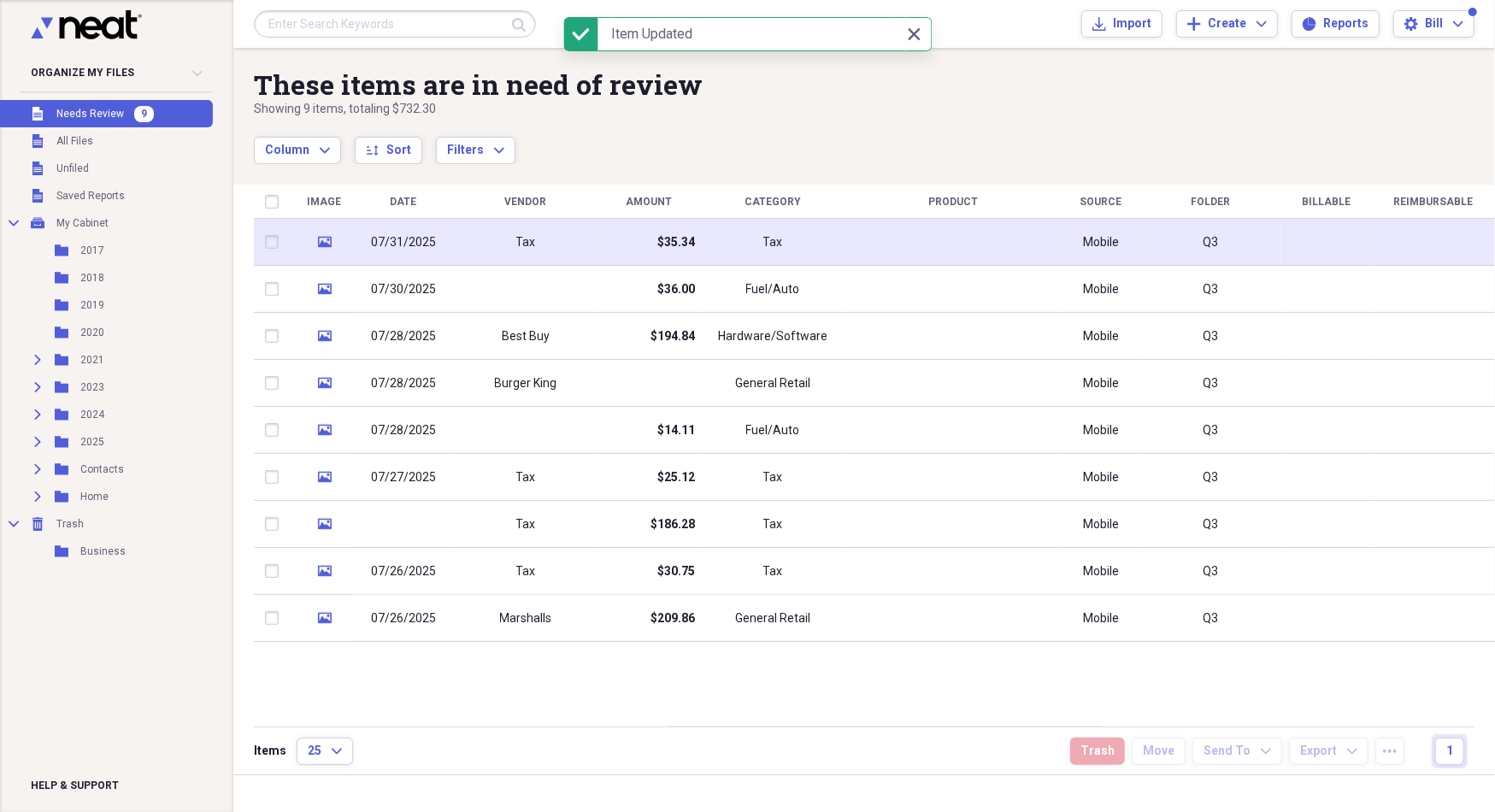 click at bounding box center (953, 242) 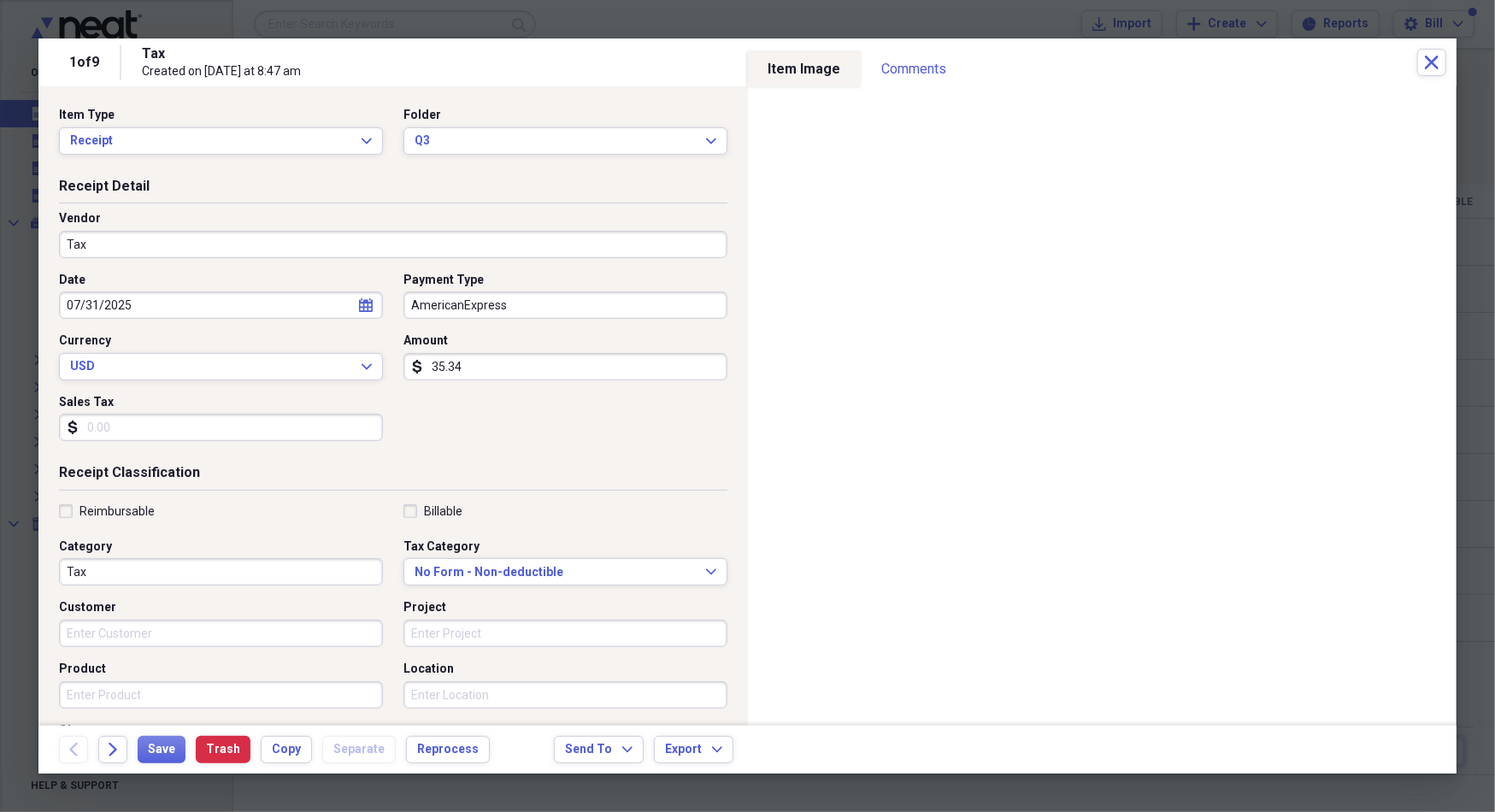 click on "Sales Tax" at bounding box center (221, 427) 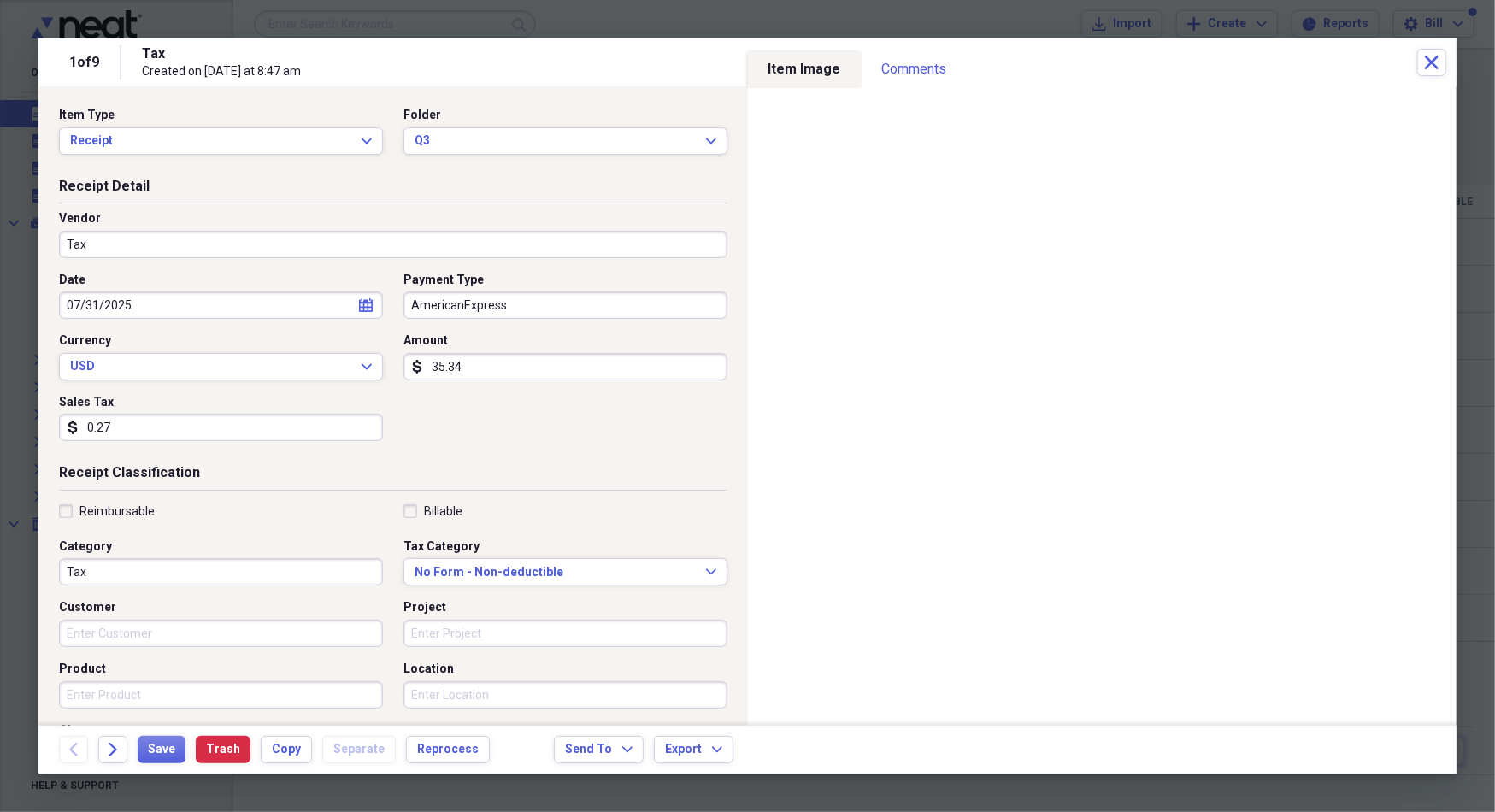 type on "2.70" 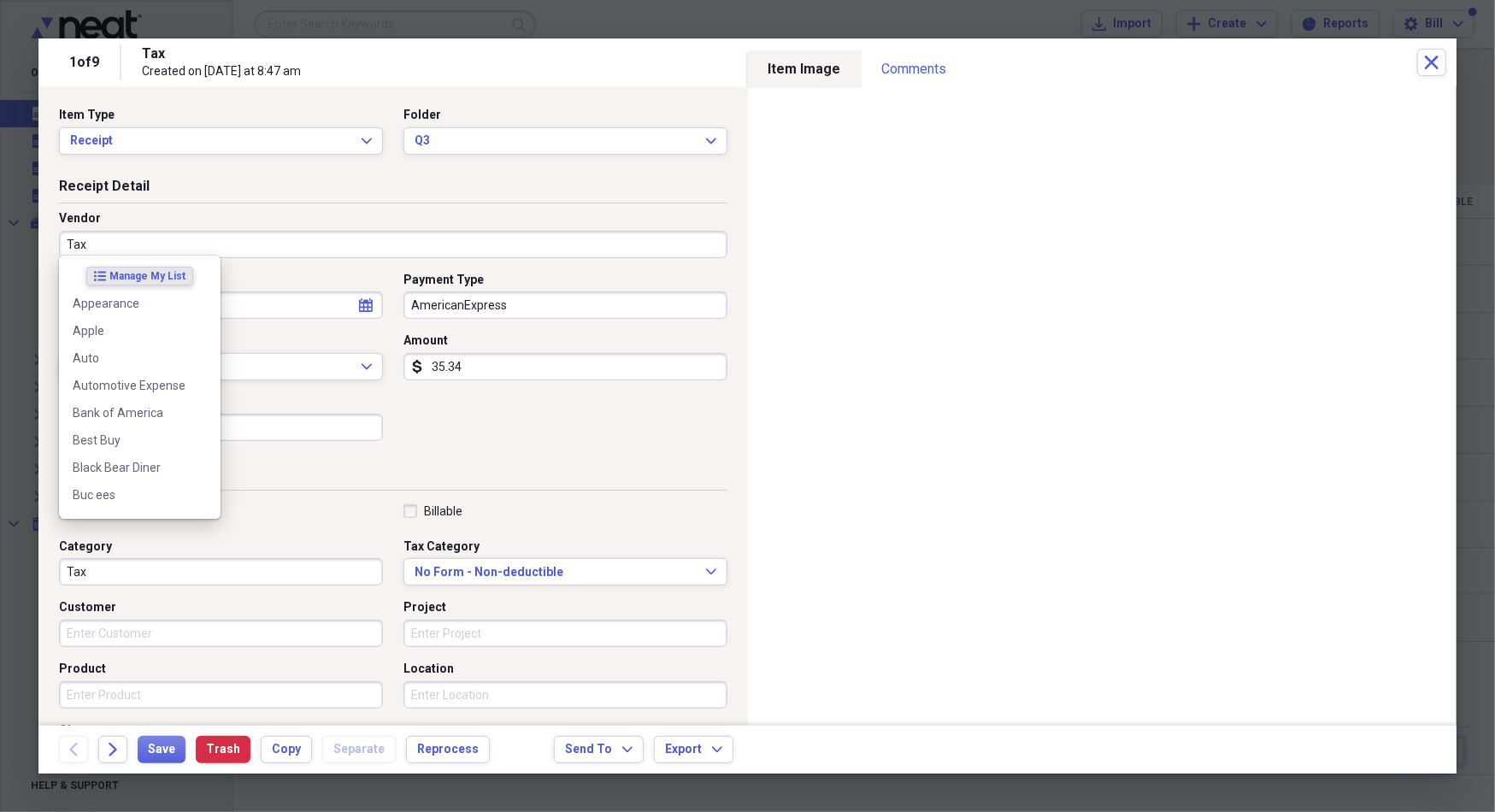 click on "Tax" at bounding box center (393, 244) 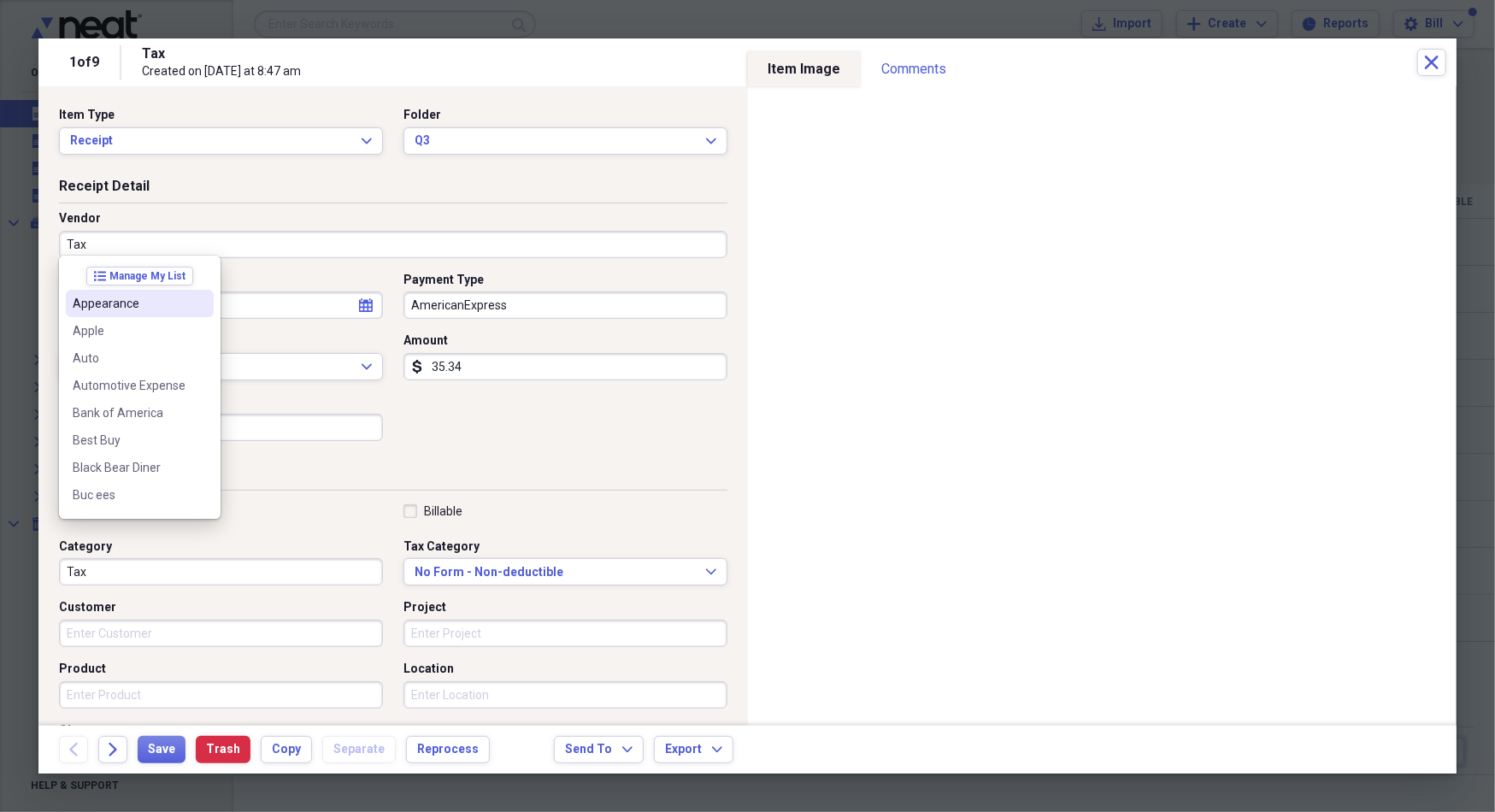 click on "Appearance" at bounding box center [129, 303] 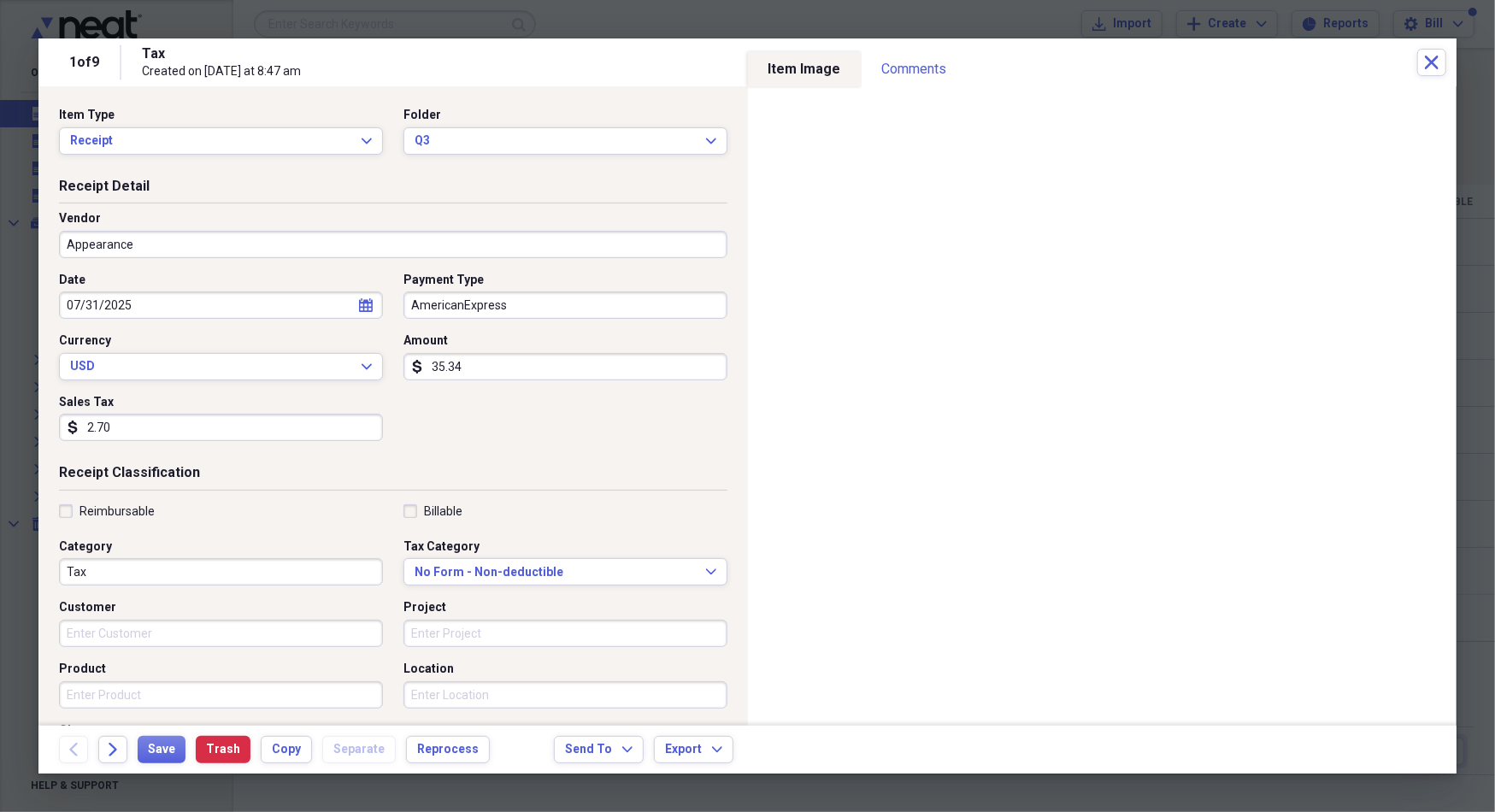 type on "Appearance" 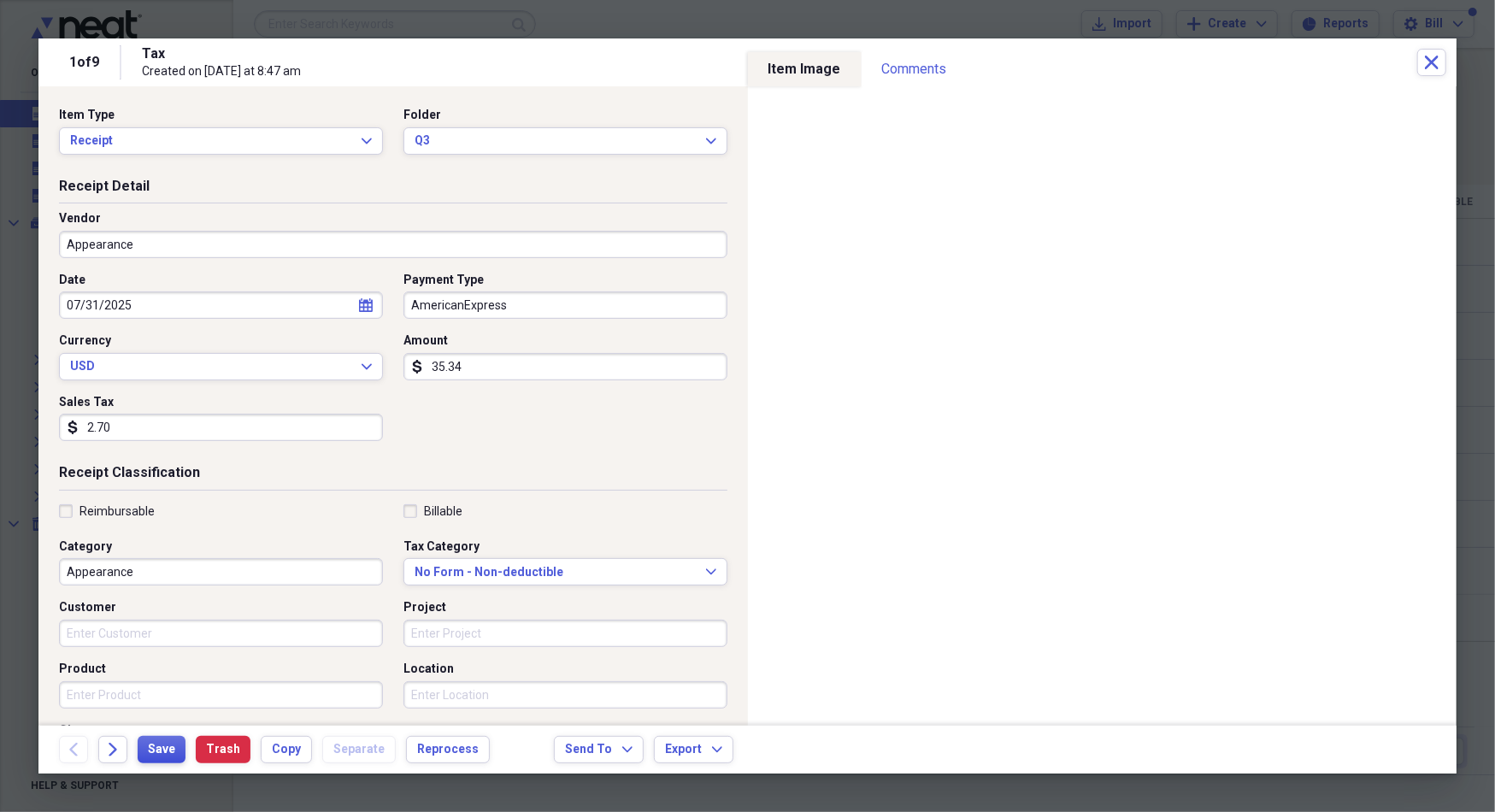 click on "Save" at bounding box center (162, 750) 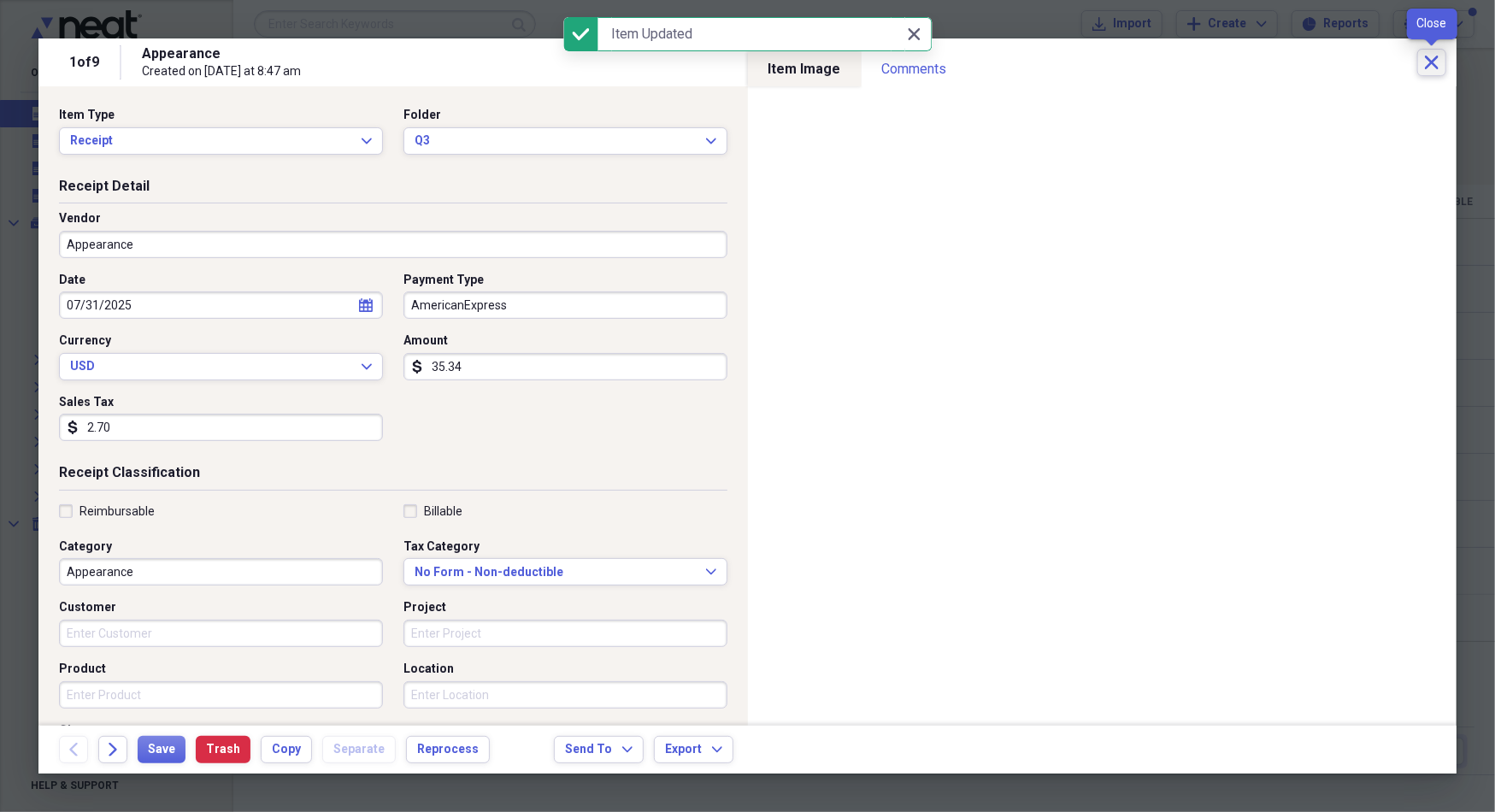 click on "Close" at bounding box center (1432, 62) 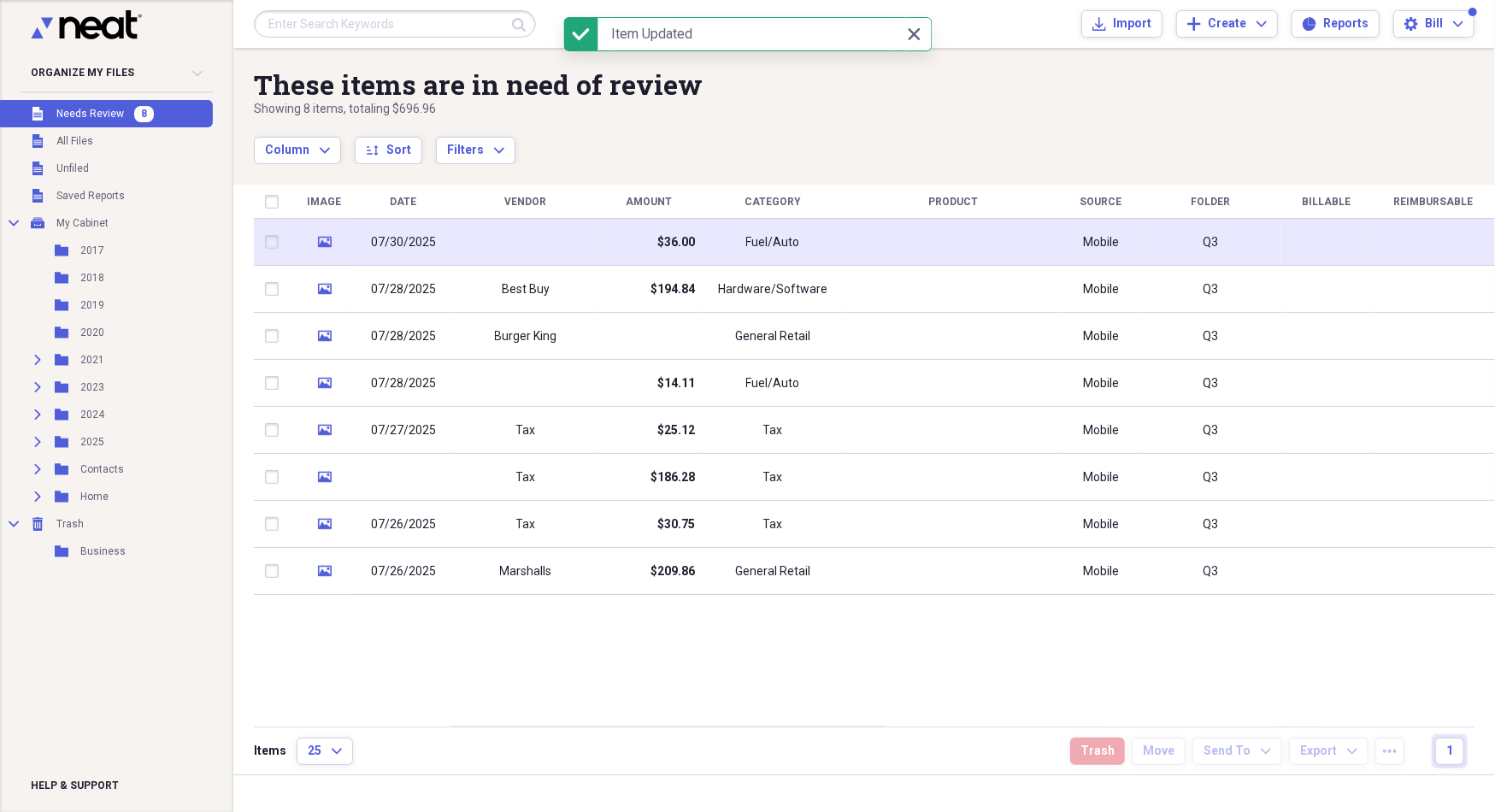 click at bounding box center [953, 242] 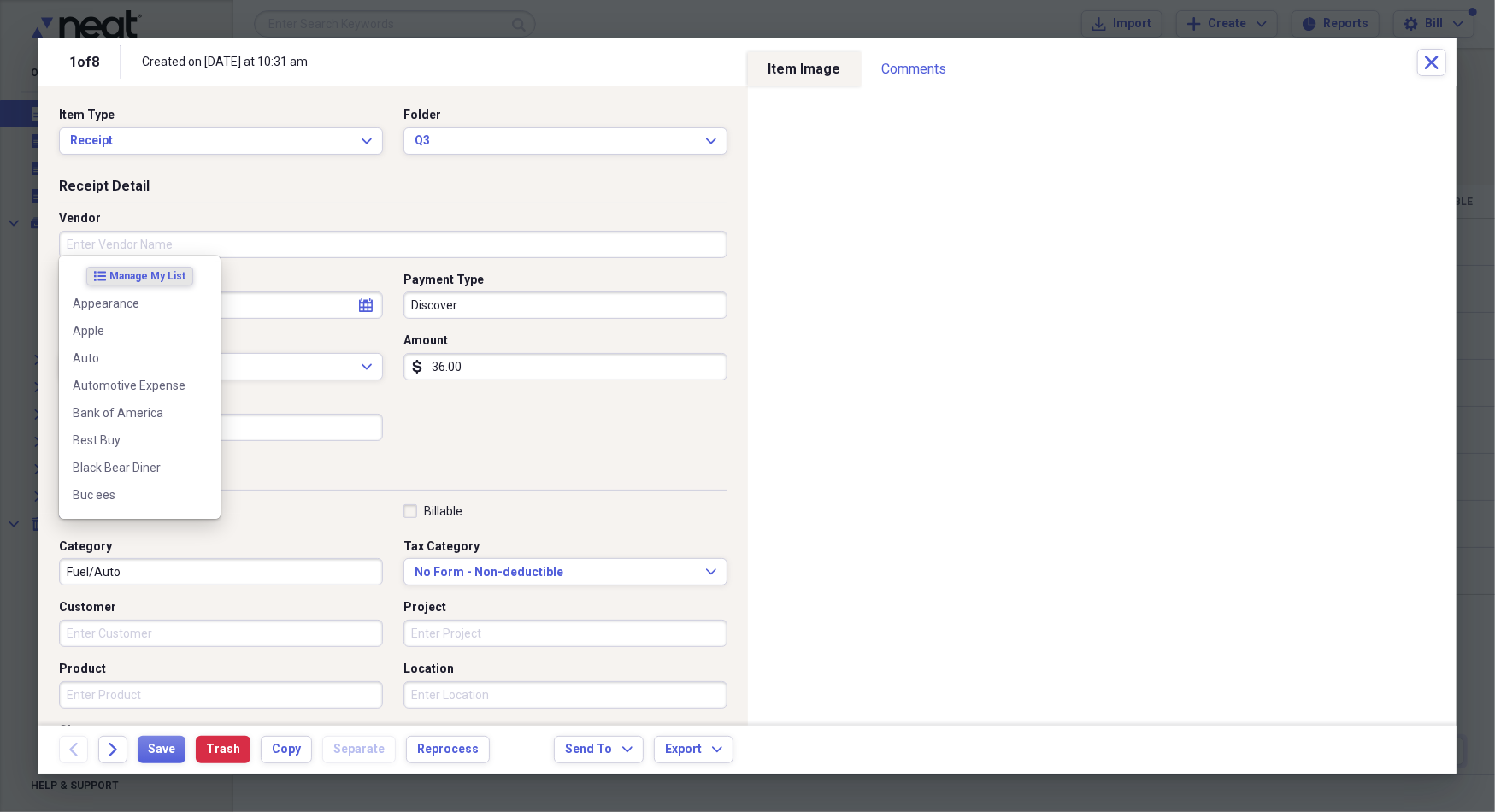 click on "Vendor" at bounding box center (393, 244) 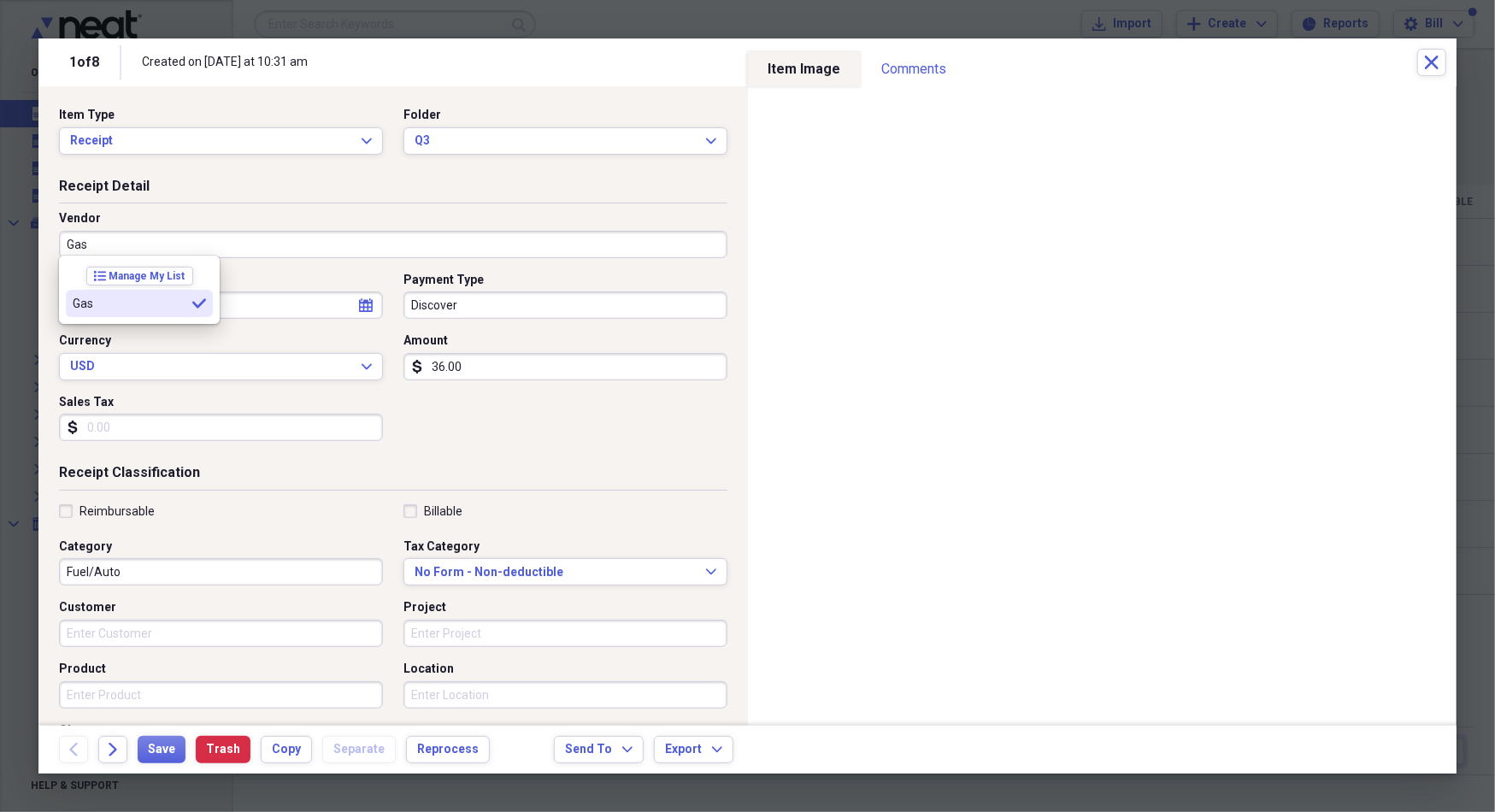 type on "Gas" 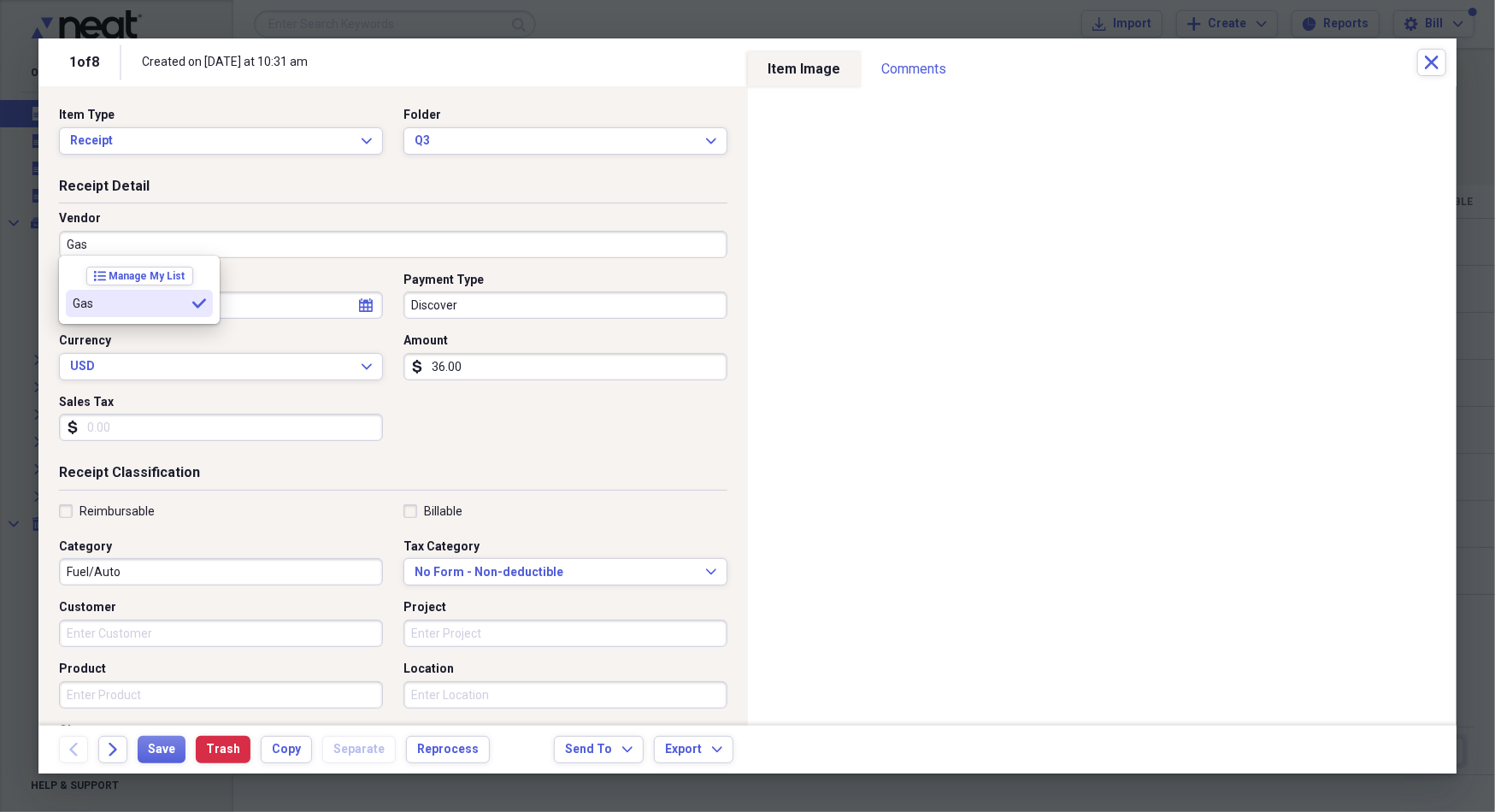 click on "Gas" at bounding box center (129, 303) 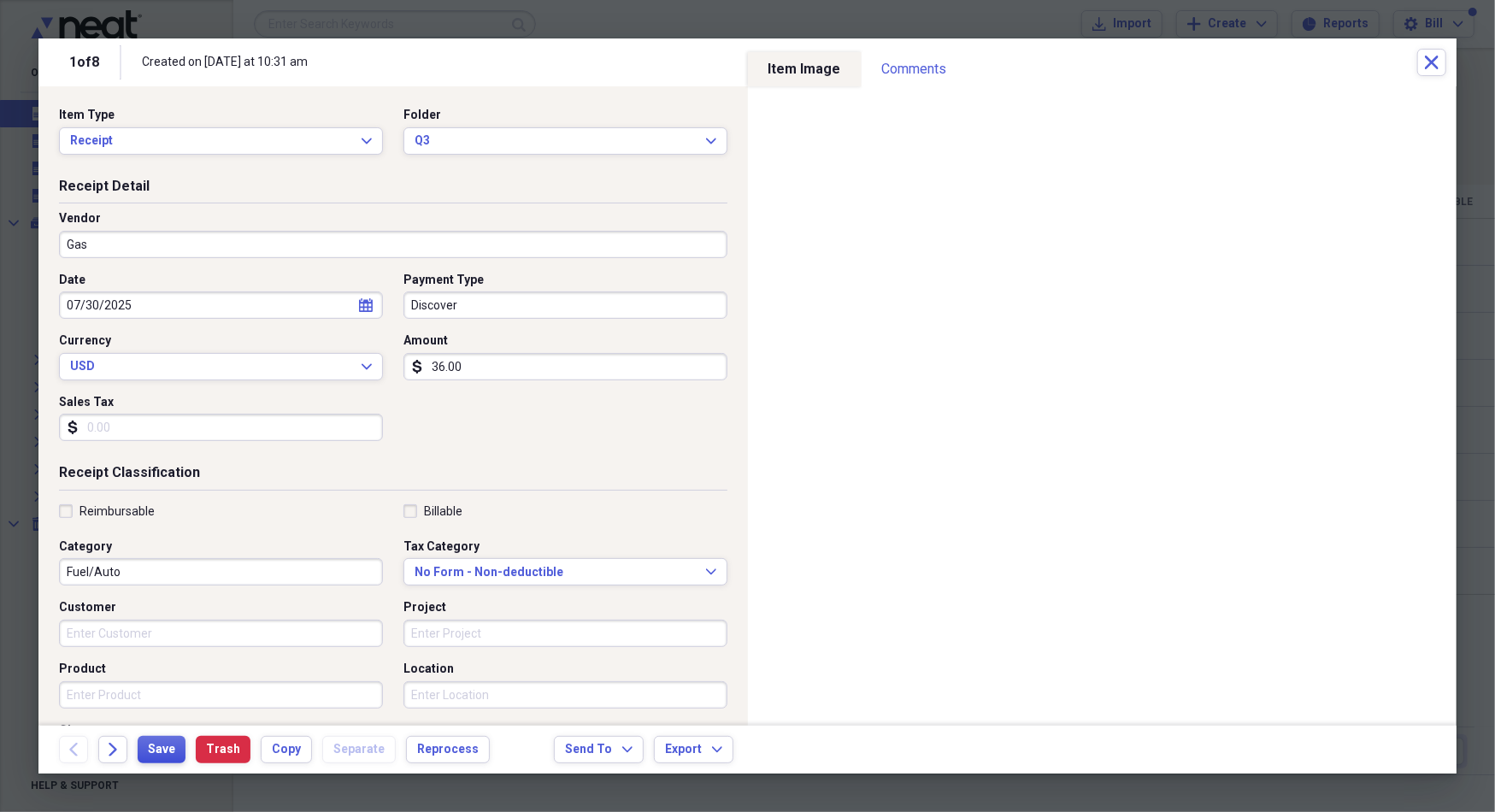 click on "Save" at bounding box center (162, 750) 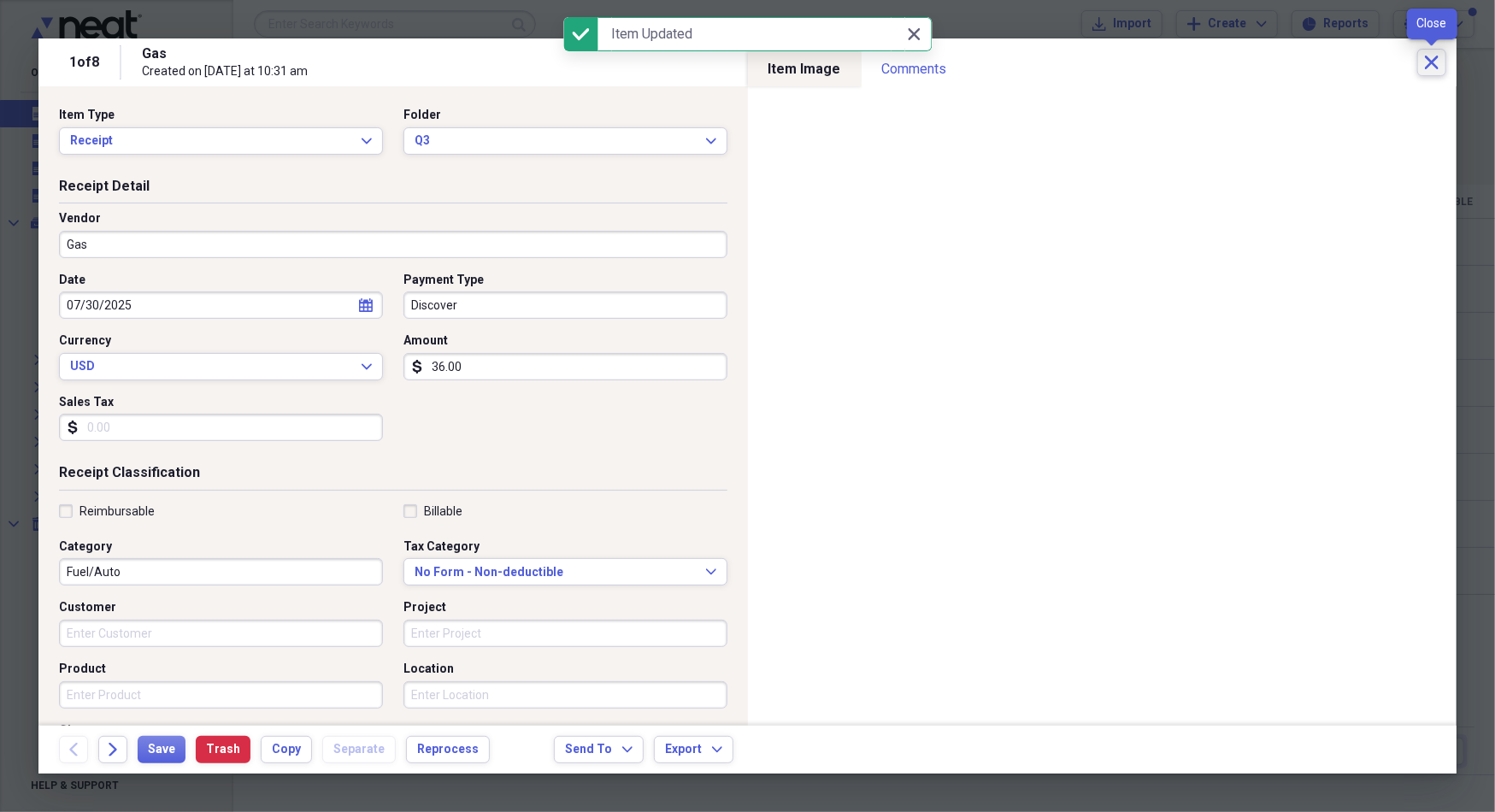 click 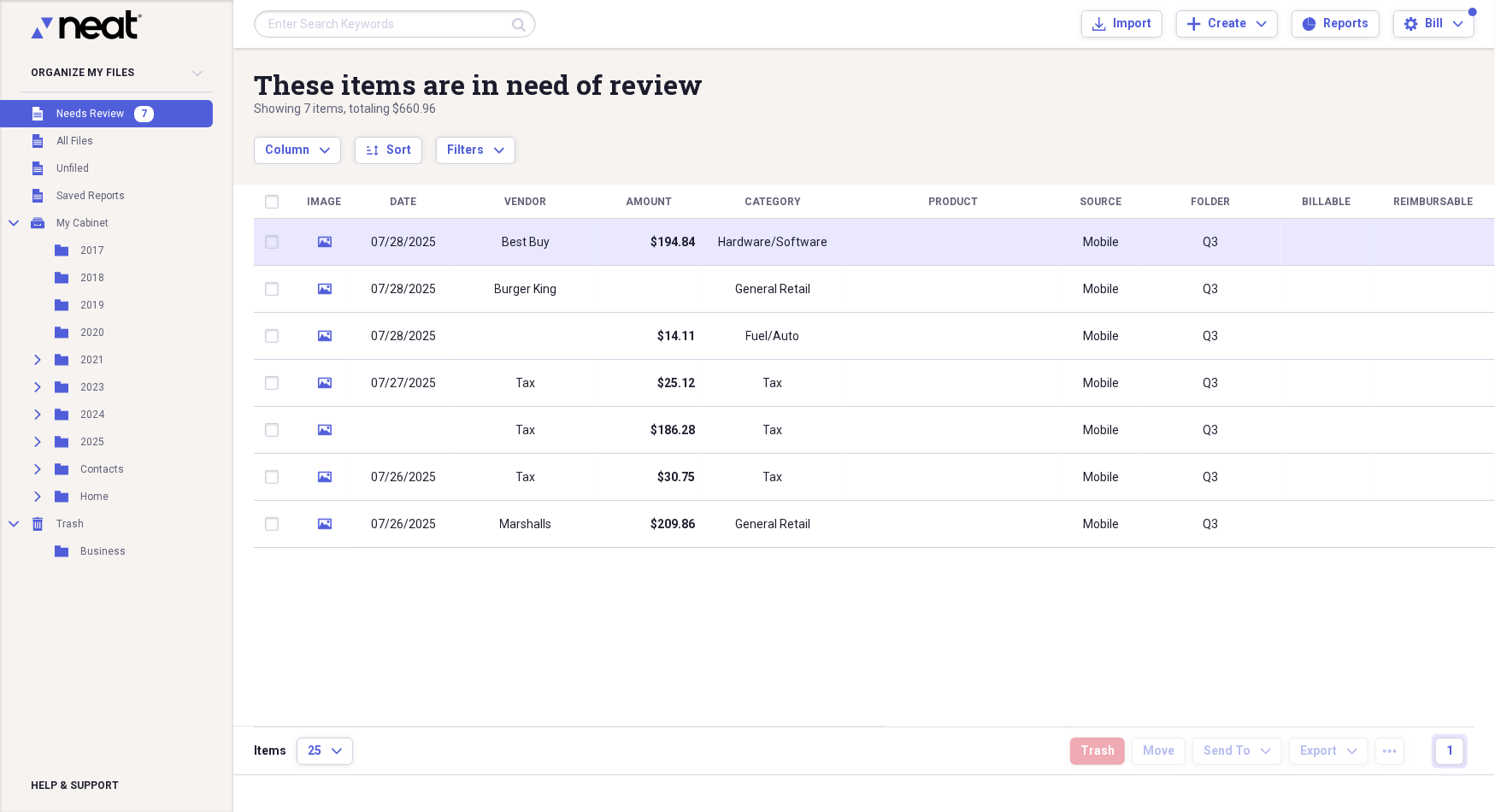 click at bounding box center (953, 242) 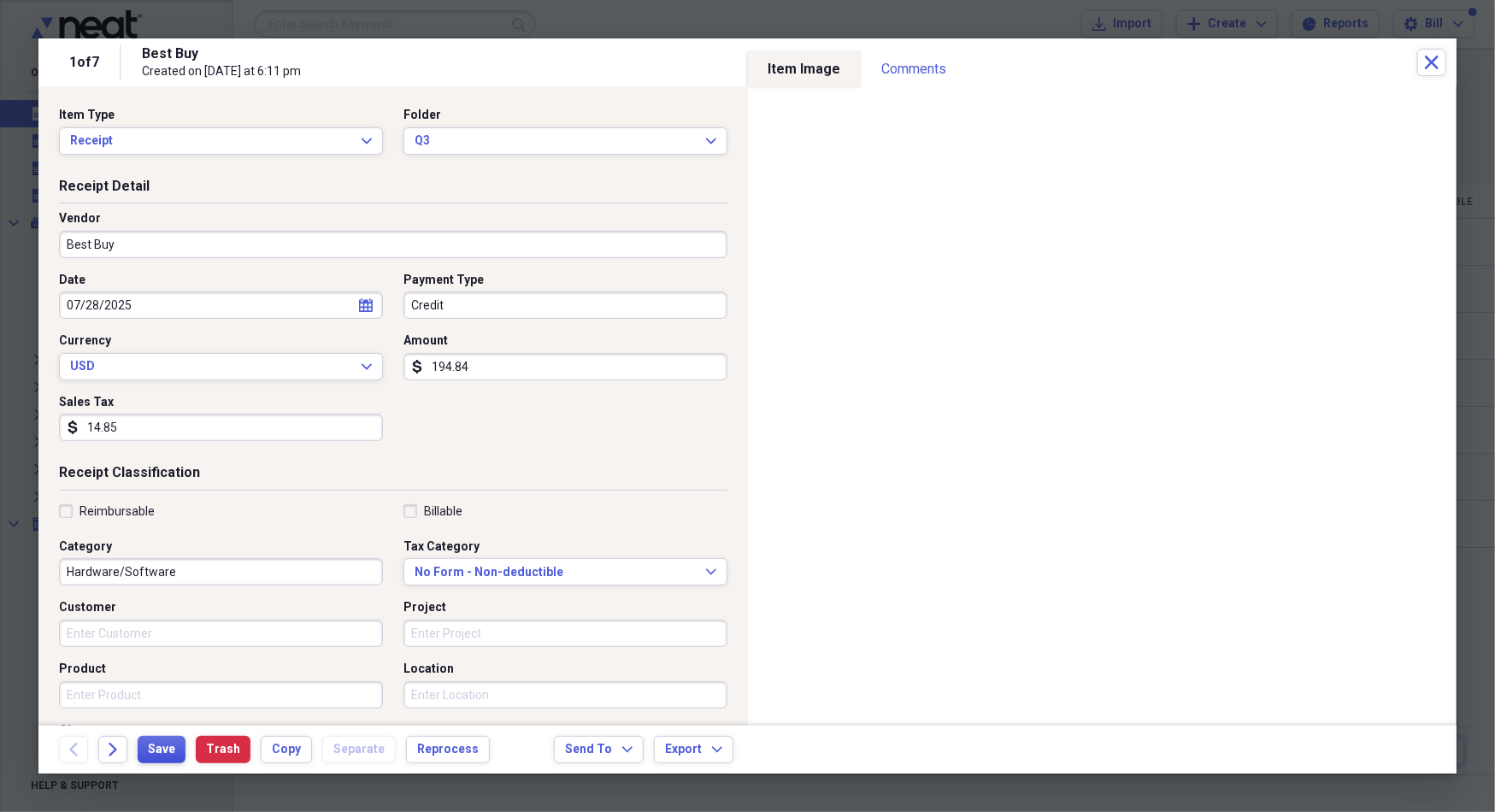 click on "Save" at bounding box center [162, 750] 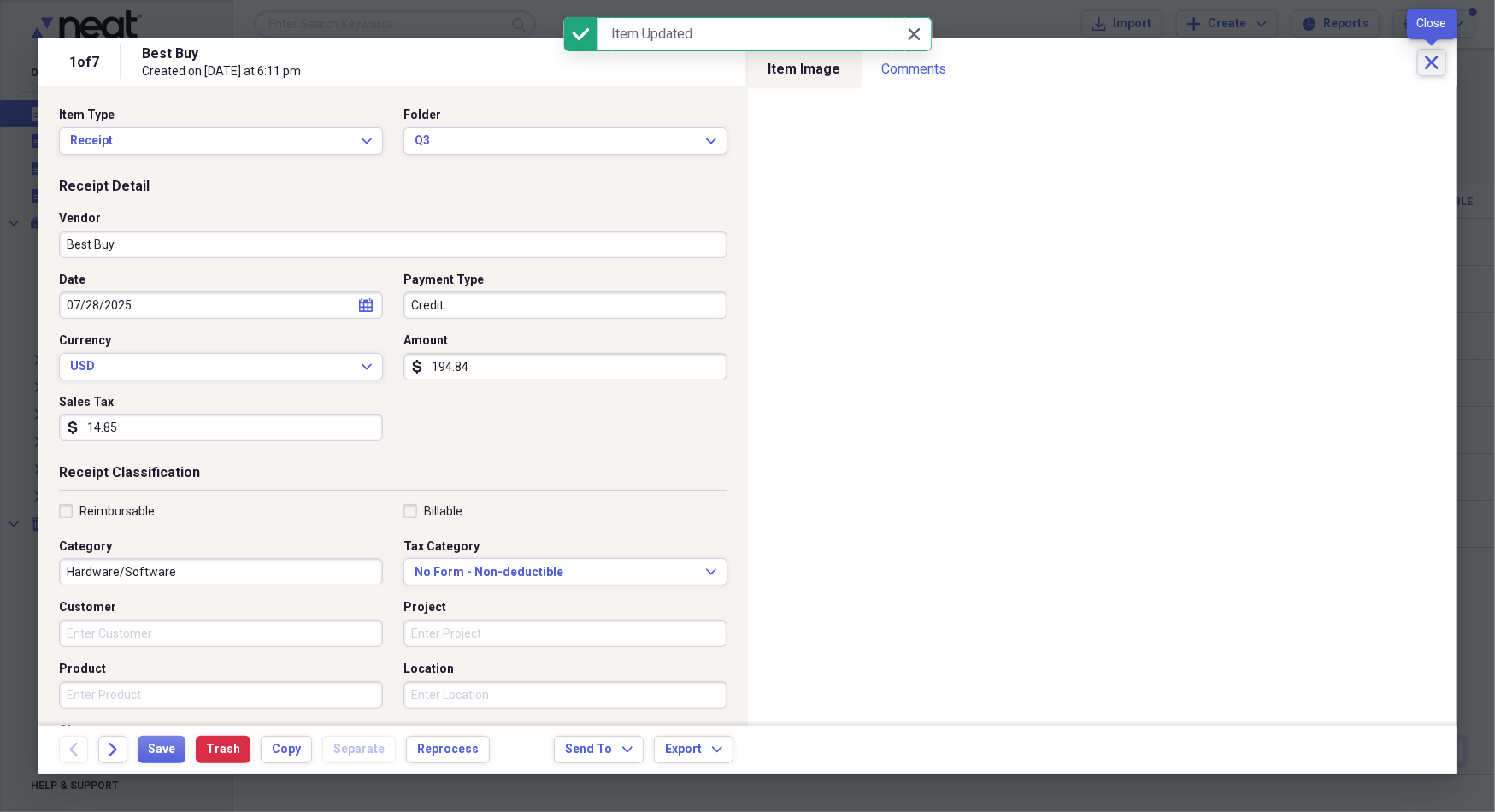 click on "Close" 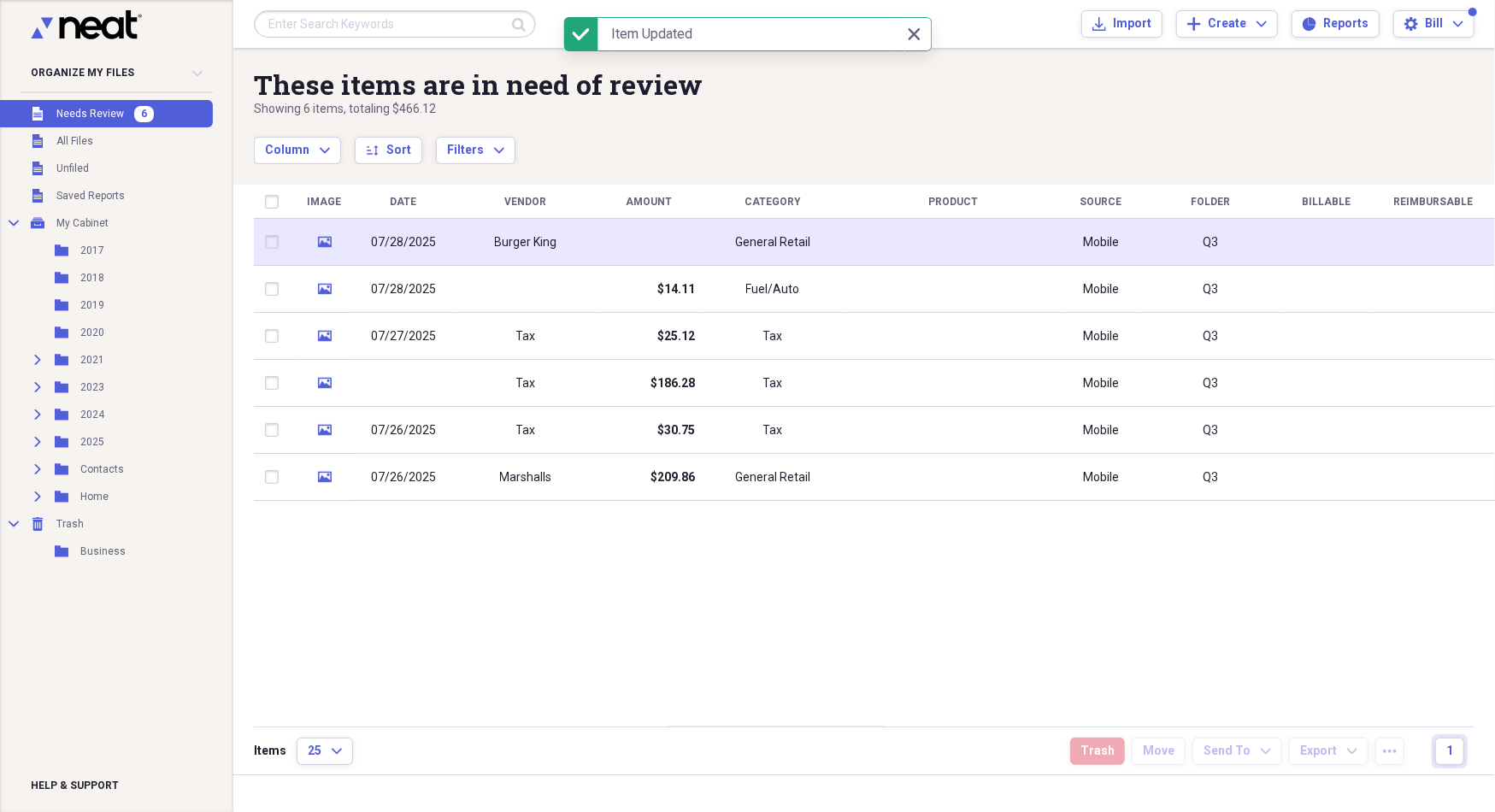 click at bounding box center [953, 242] 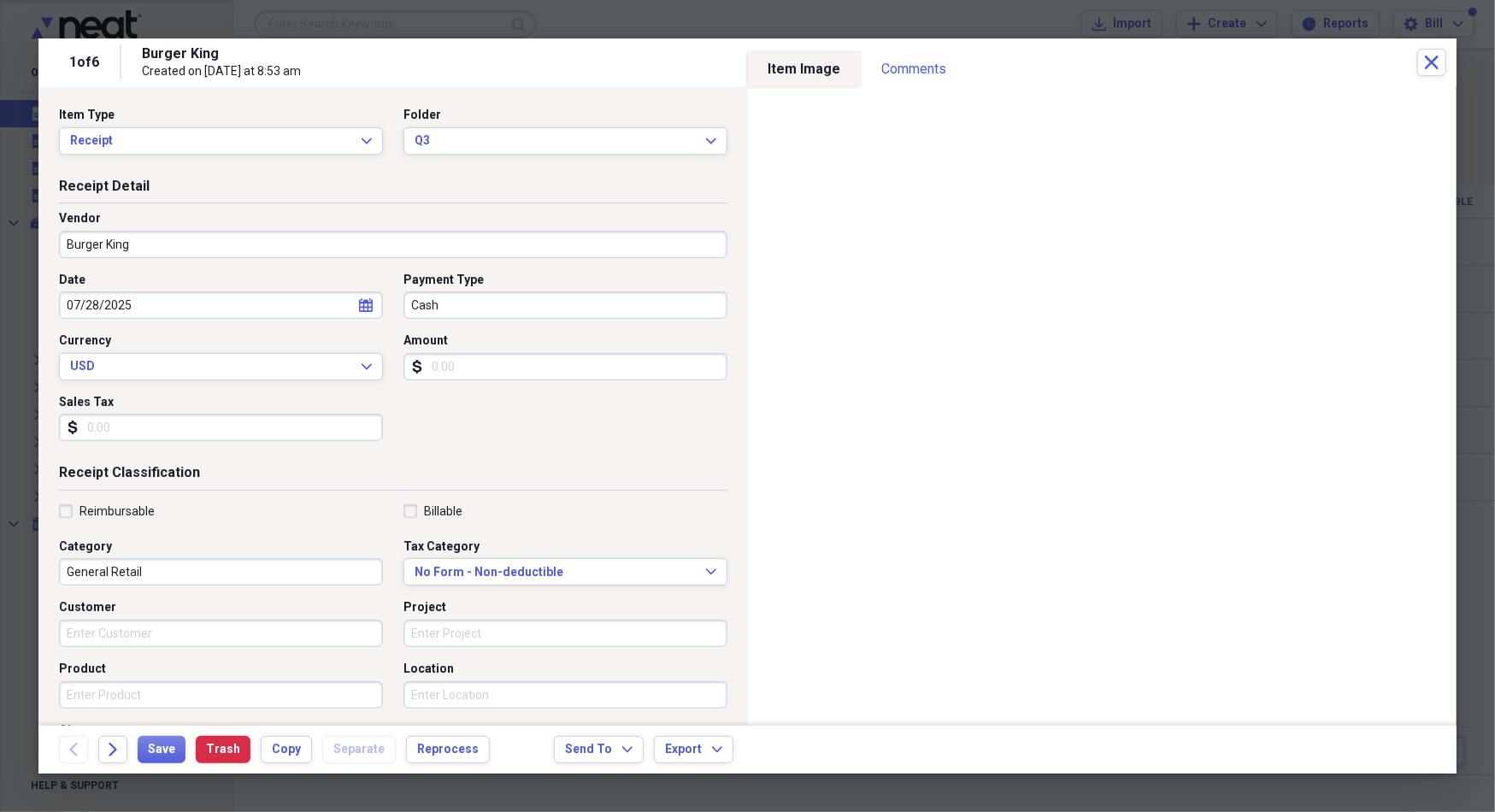 click on "Amount" at bounding box center (565, 367) 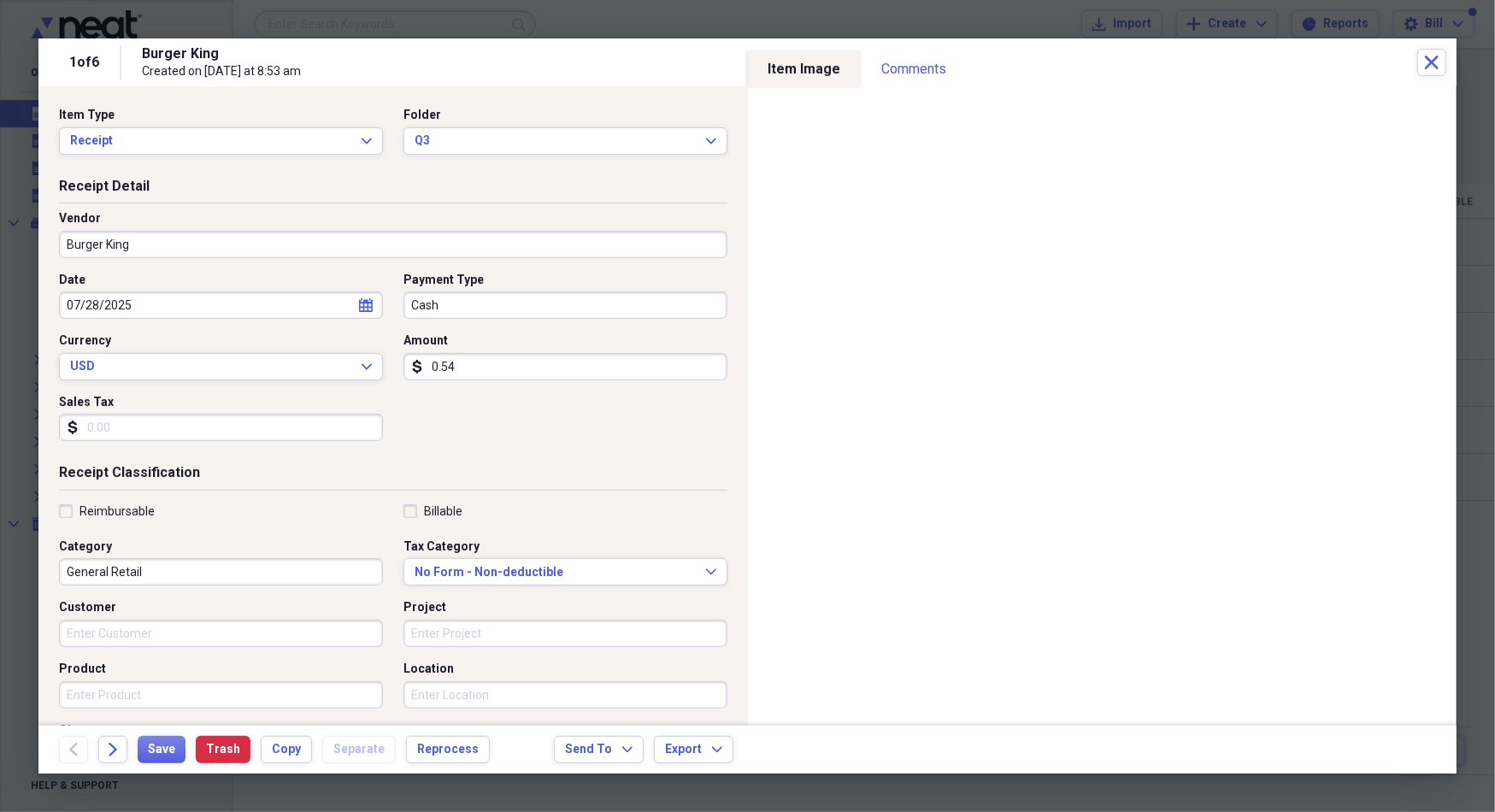 type on "5.44" 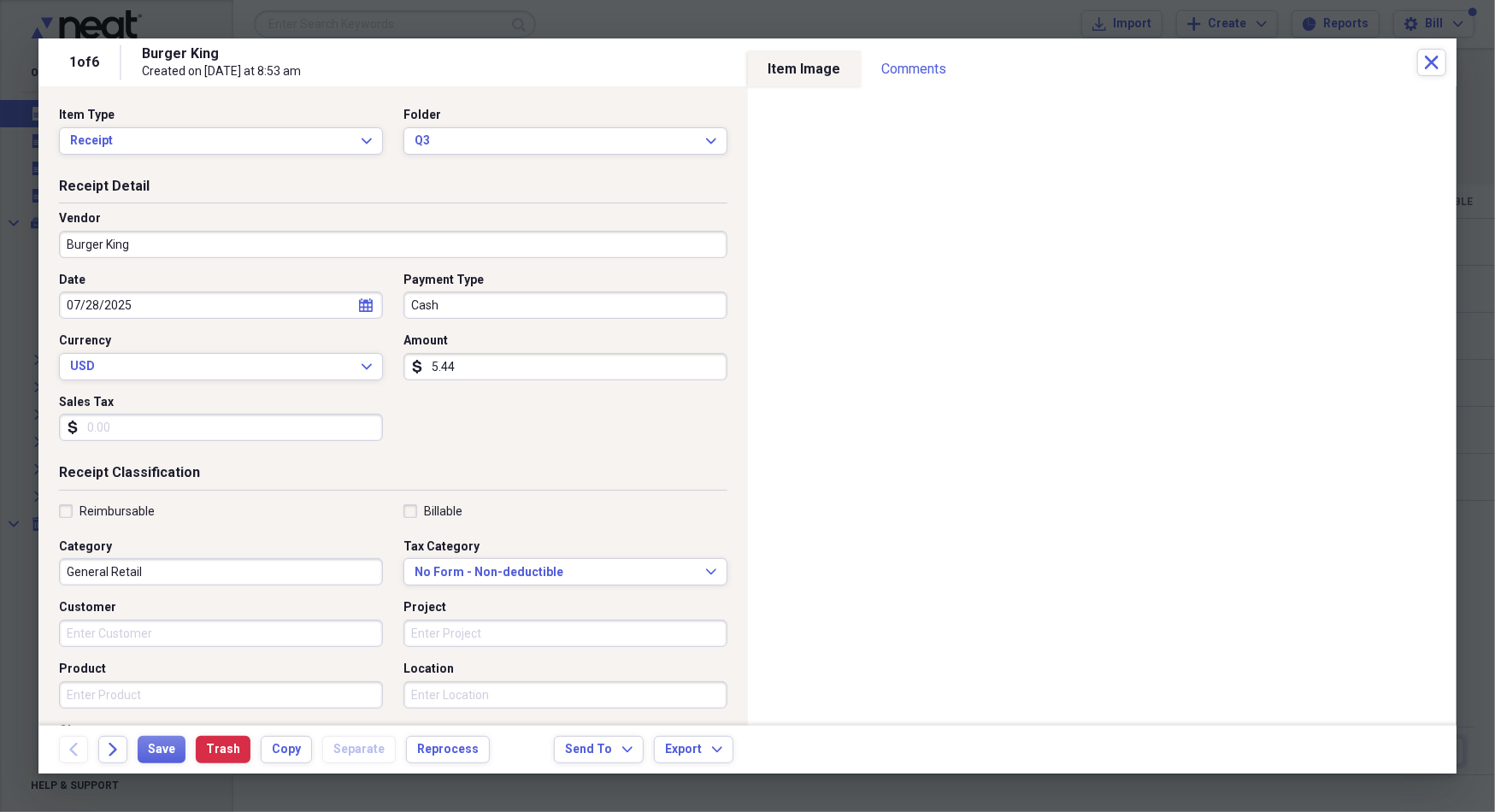 click on "Sales Tax" at bounding box center [221, 427] 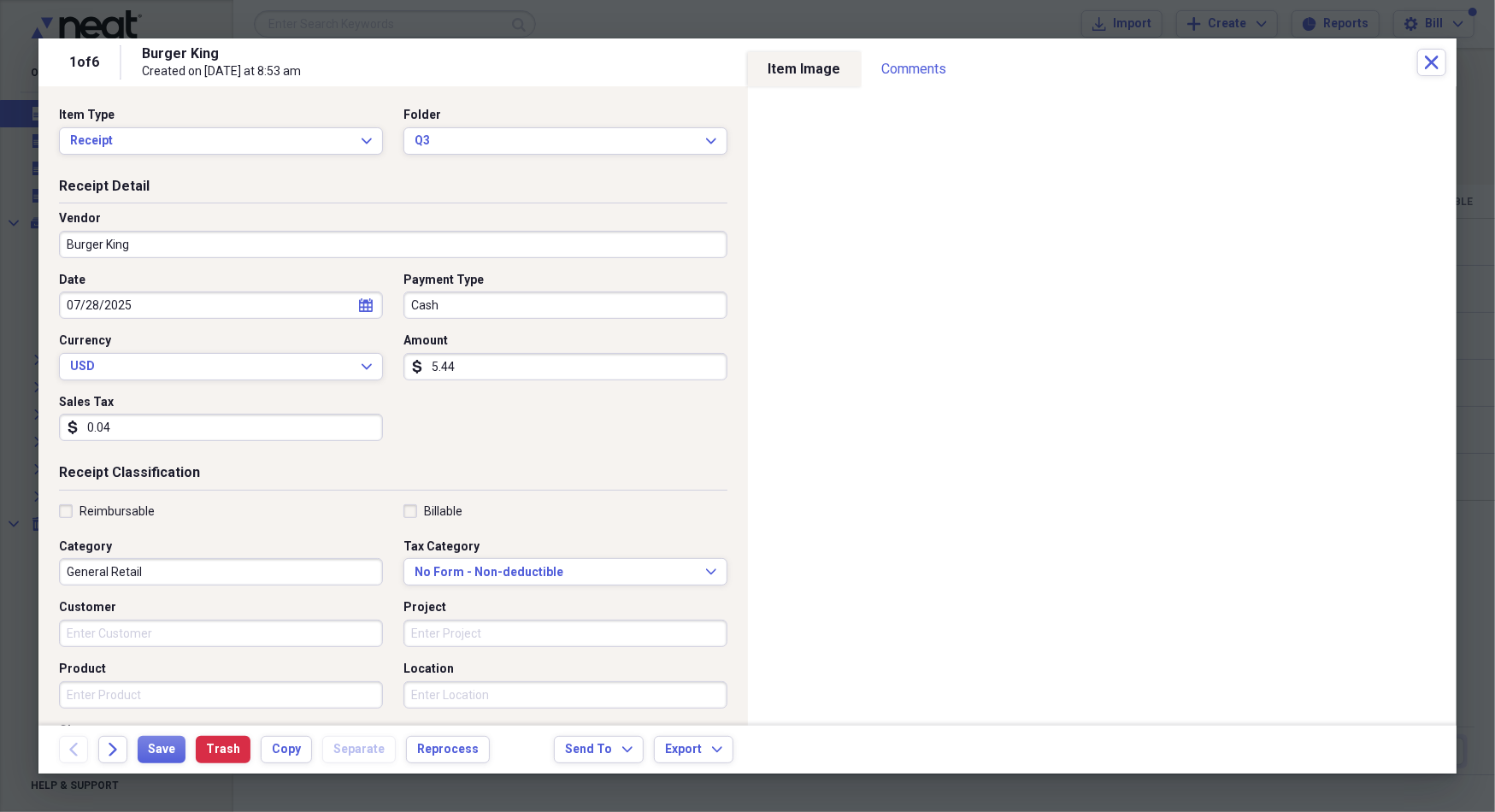 type on "0.44" 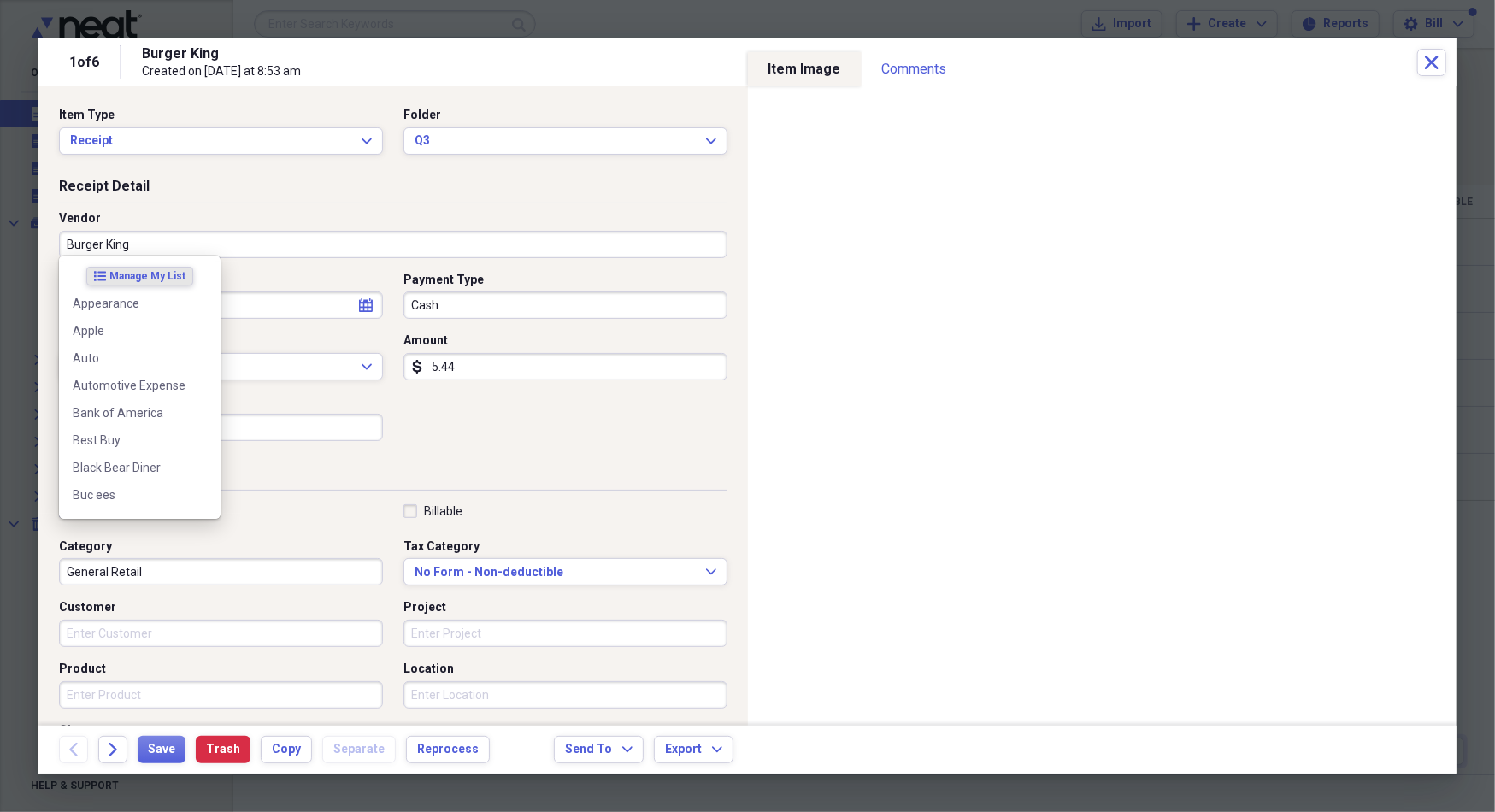 click on "Burger King" at bounding box center (393, 244) 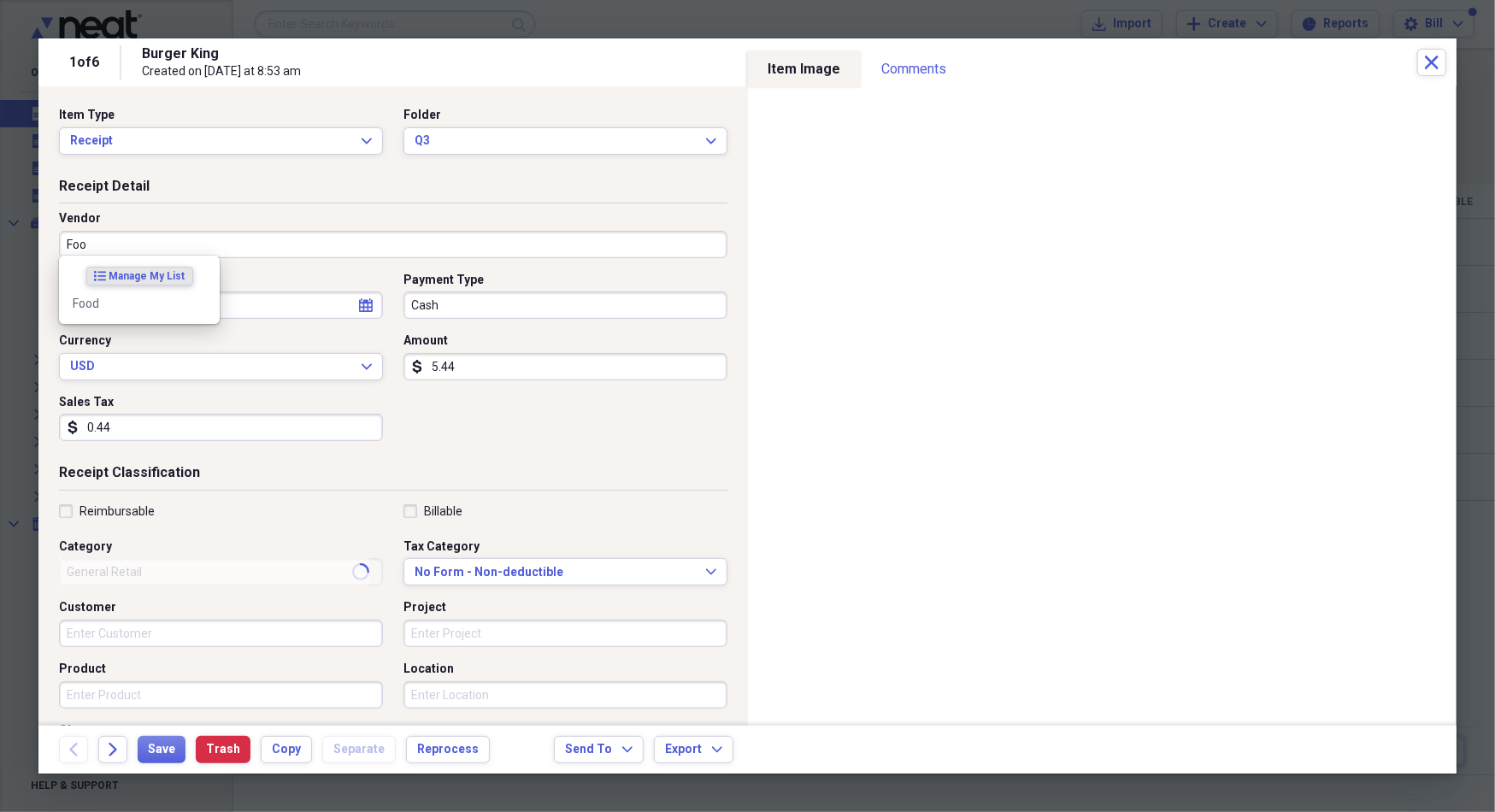 type on "Food" 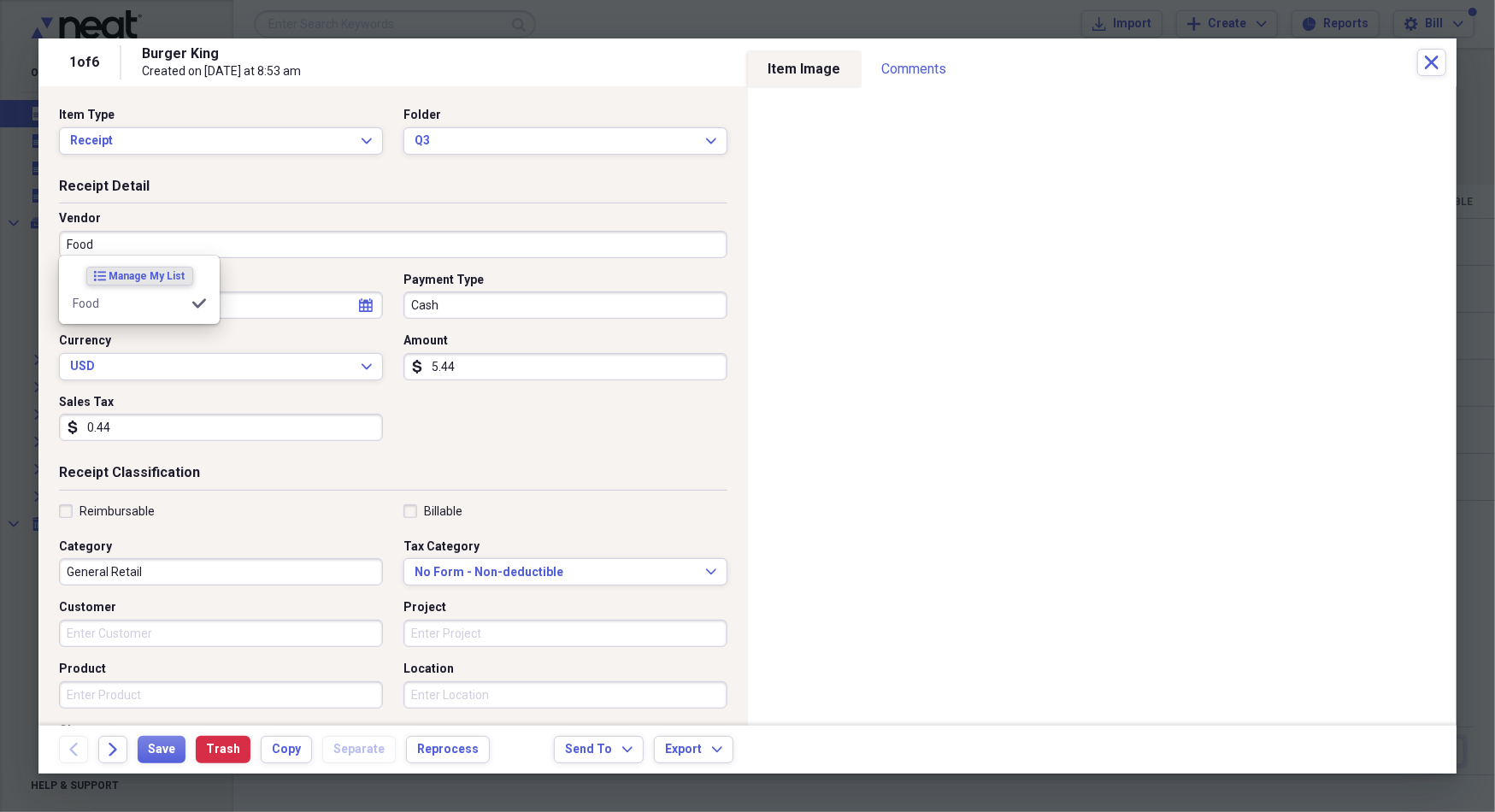 type on "Meals/Restaurant" 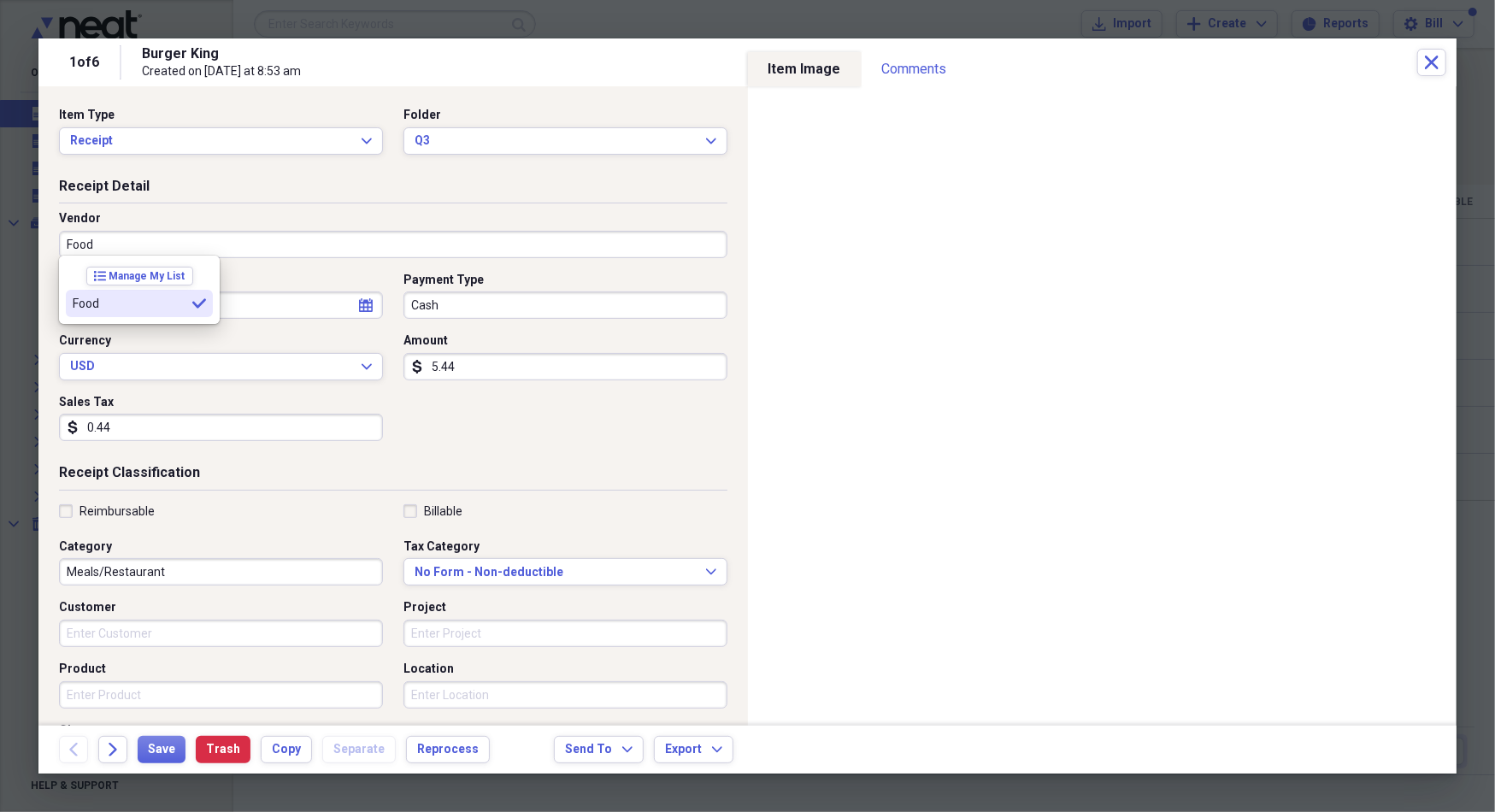 type on "Food" 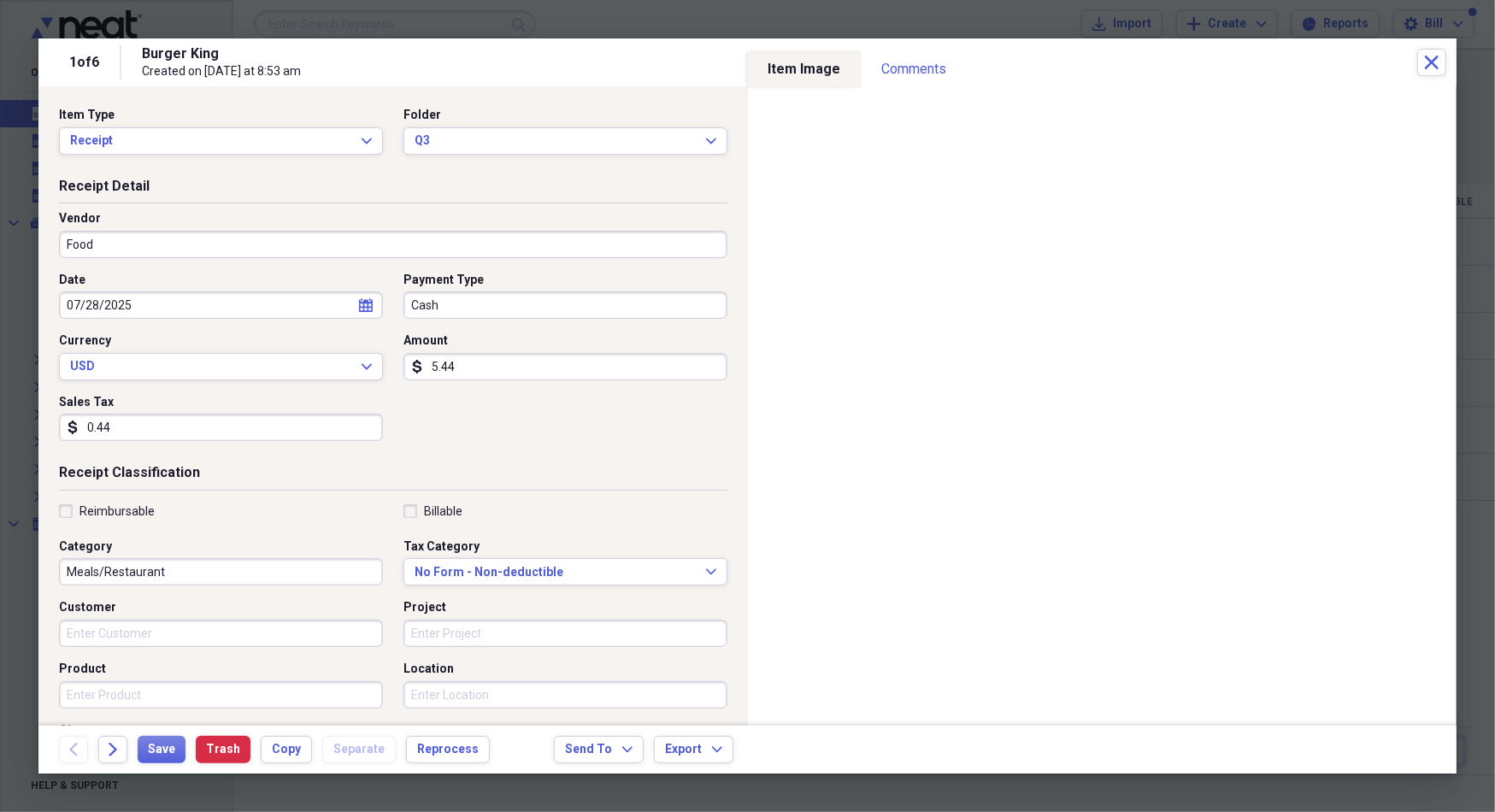 click on "Meals/Restaurant" at bounding box center [221, 572] 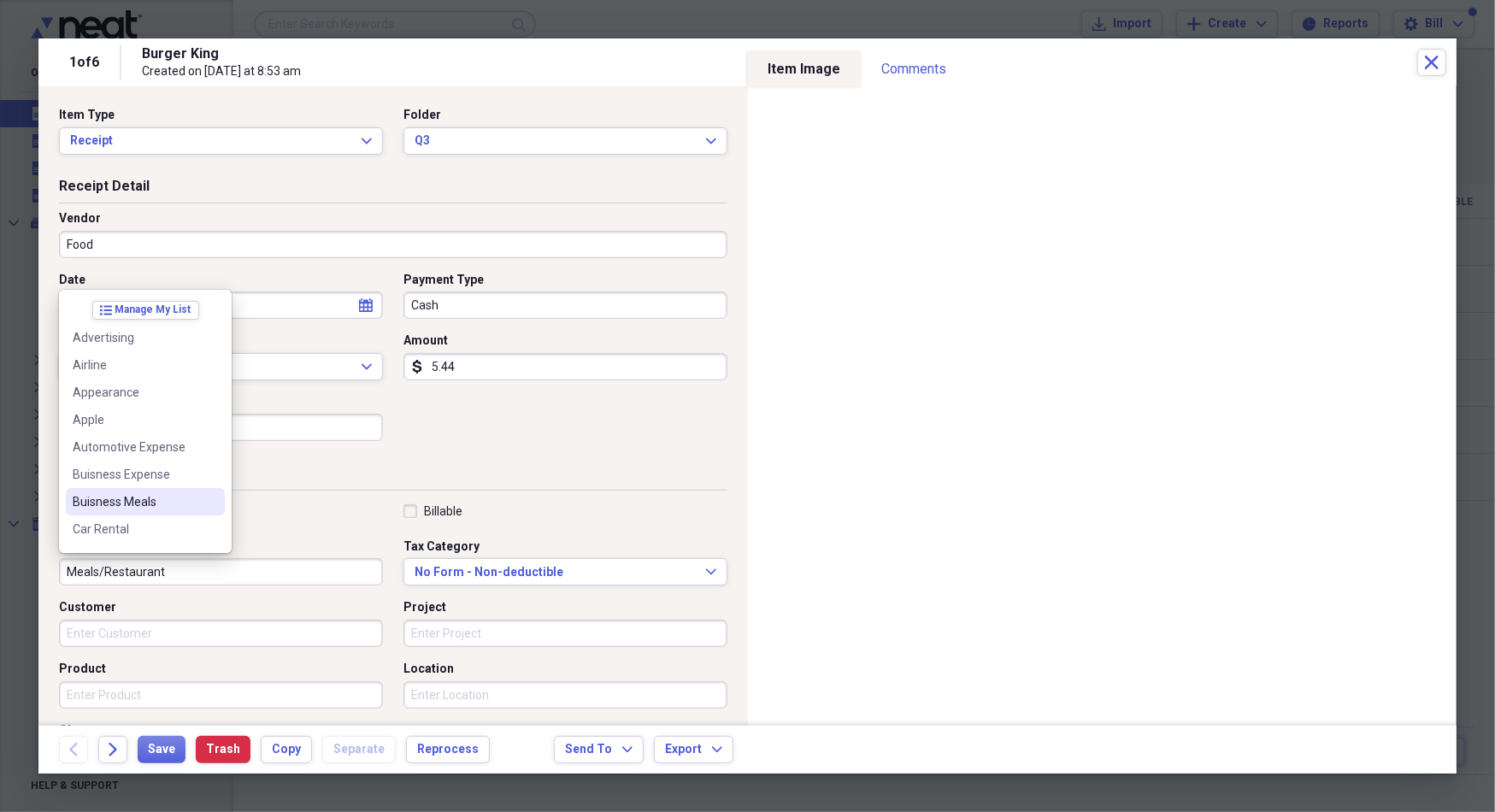 click on "Buisness Meals" at bounding box center (135, 502) 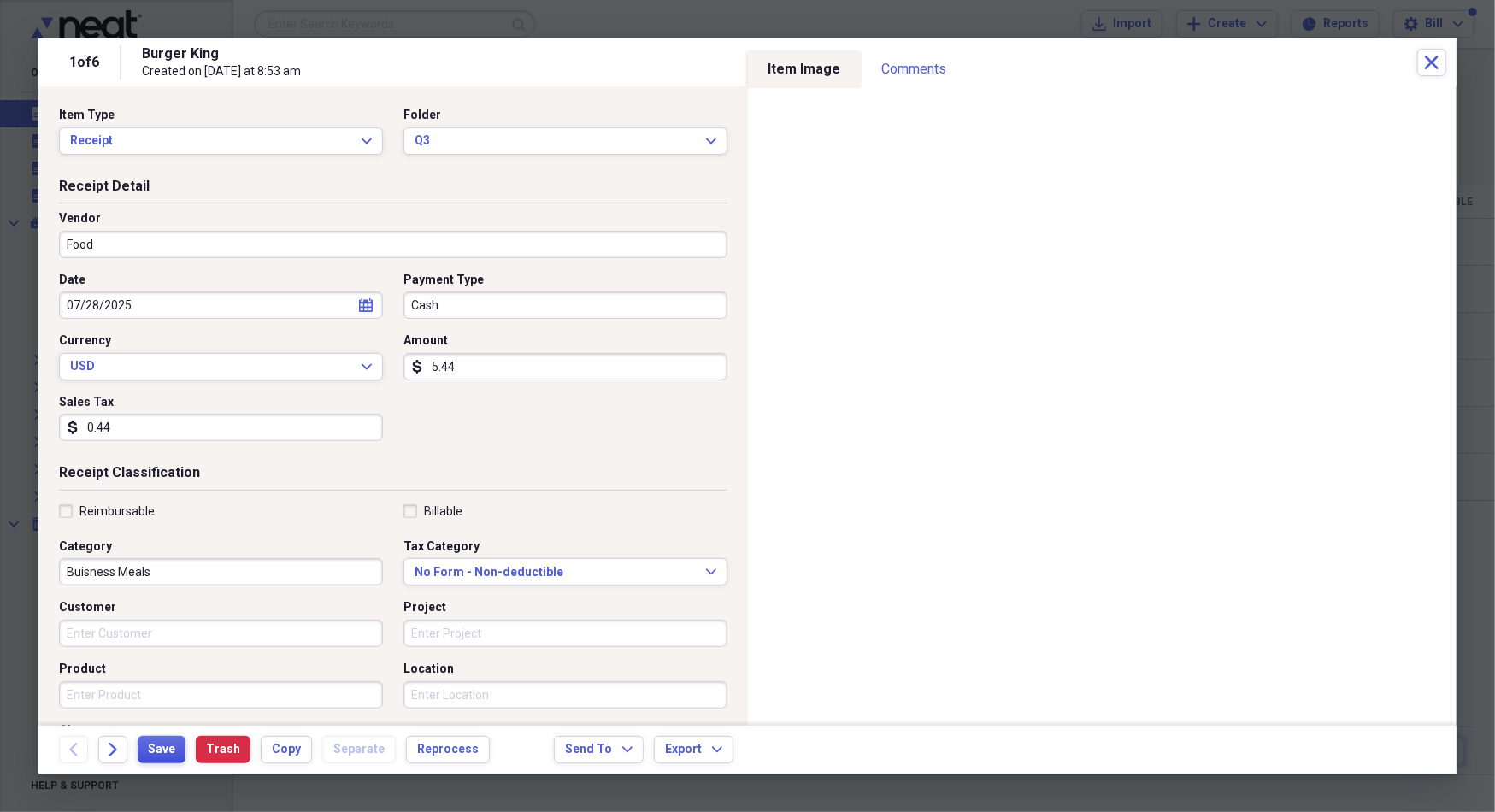 click on "Save" at bounding box center (162, 750) 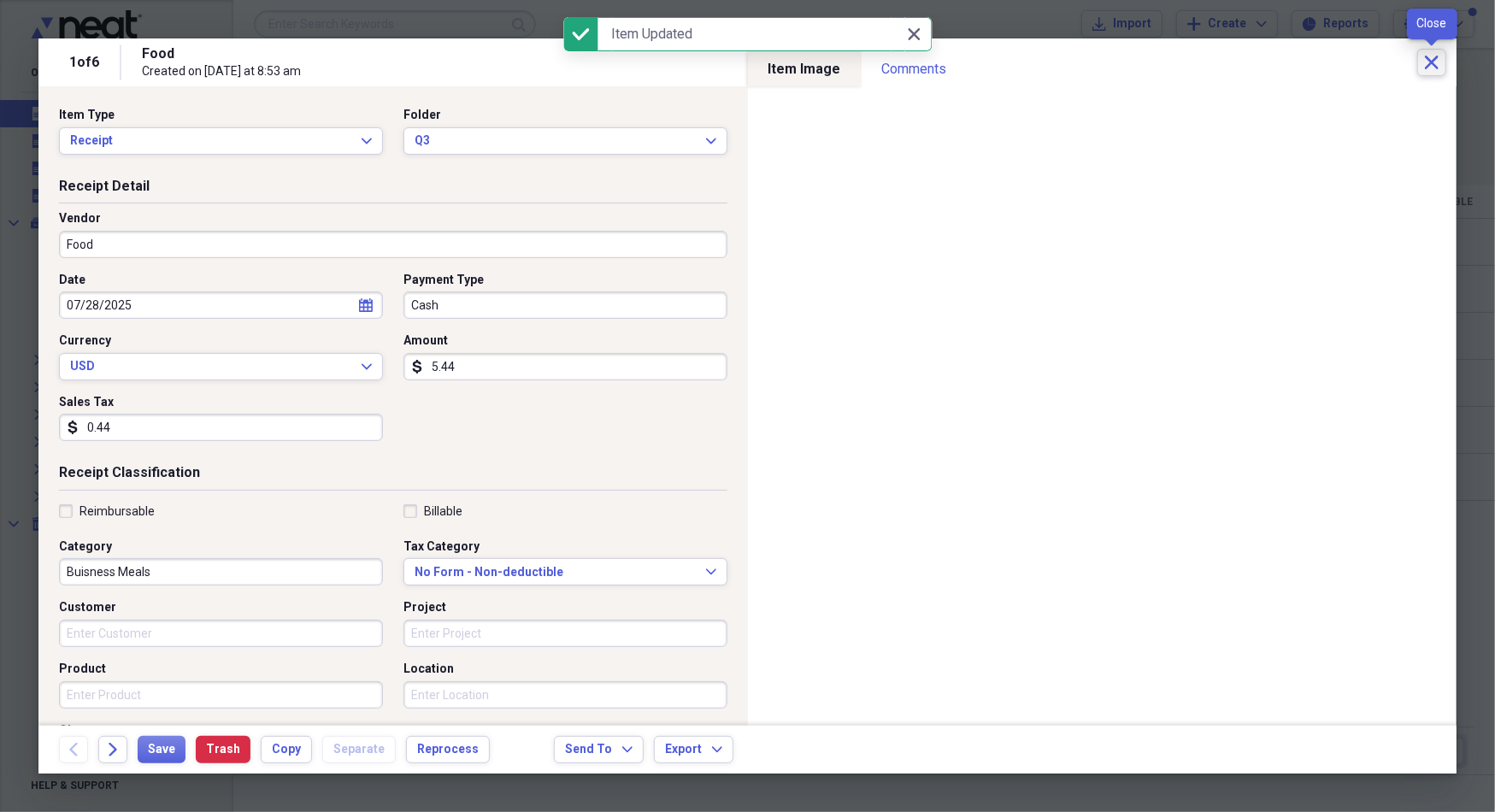 click on "Close" 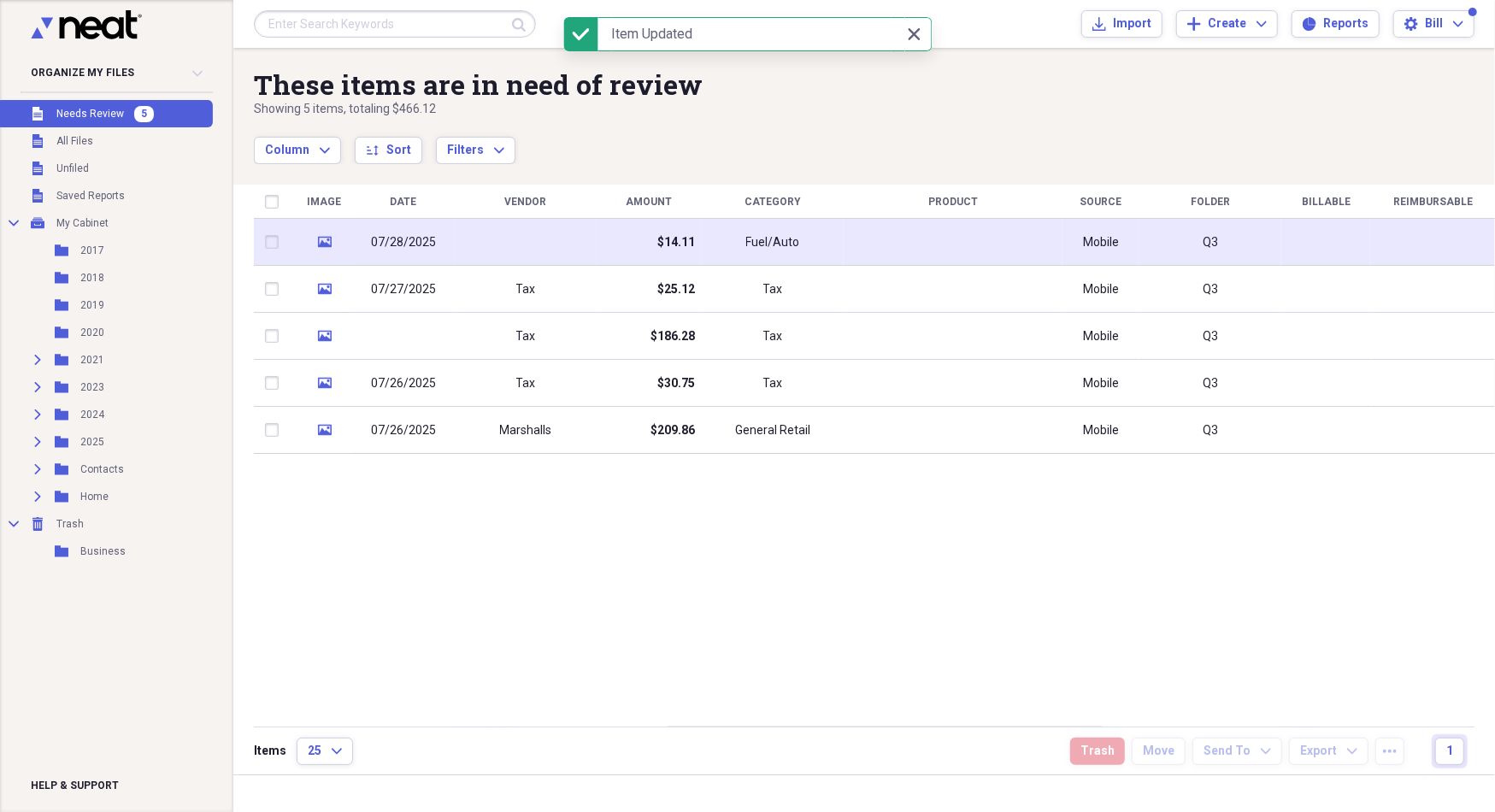 click at bounding box center [953, 242] 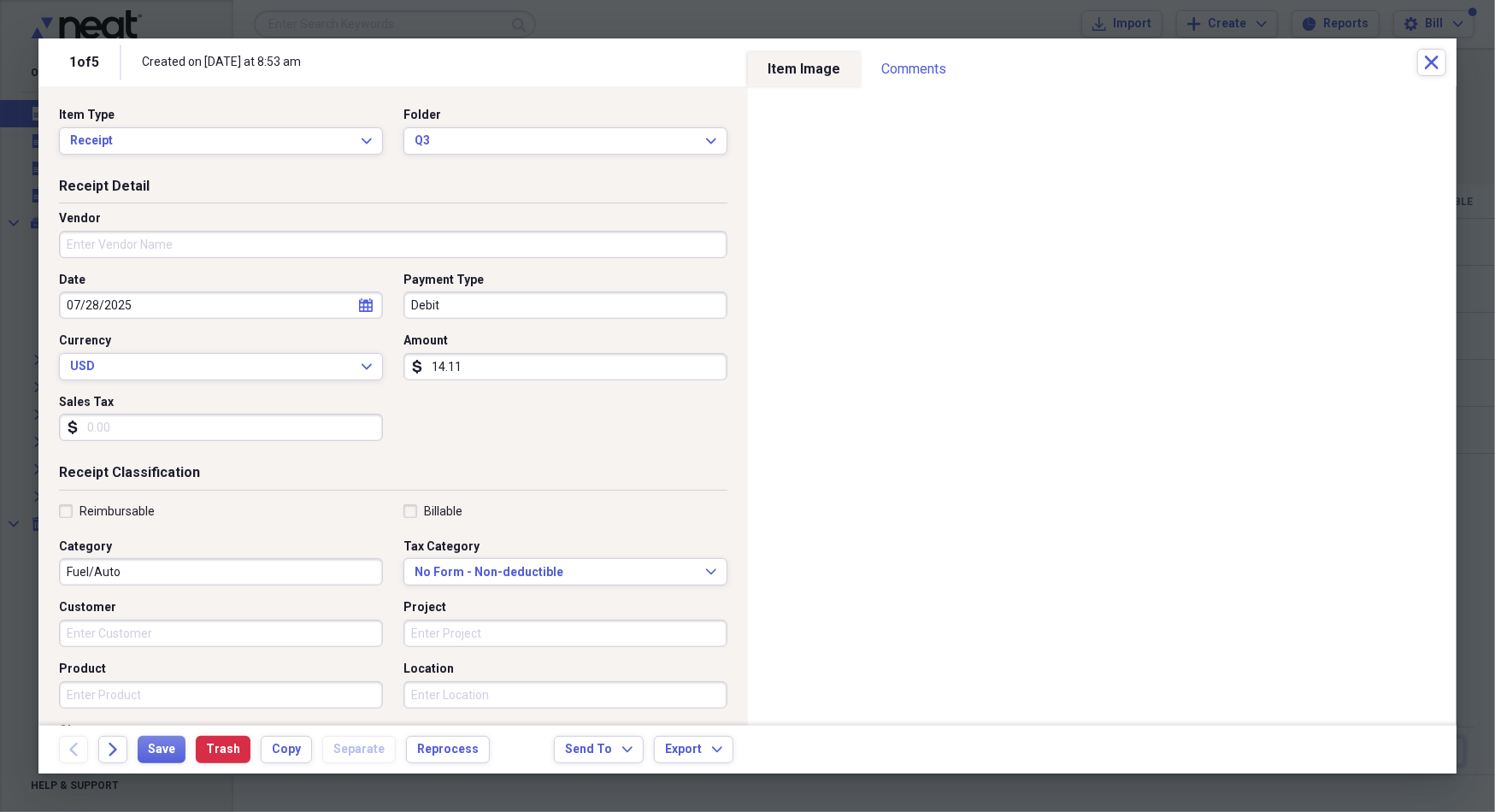 click on "14.11" at bounding box center (565, 367) 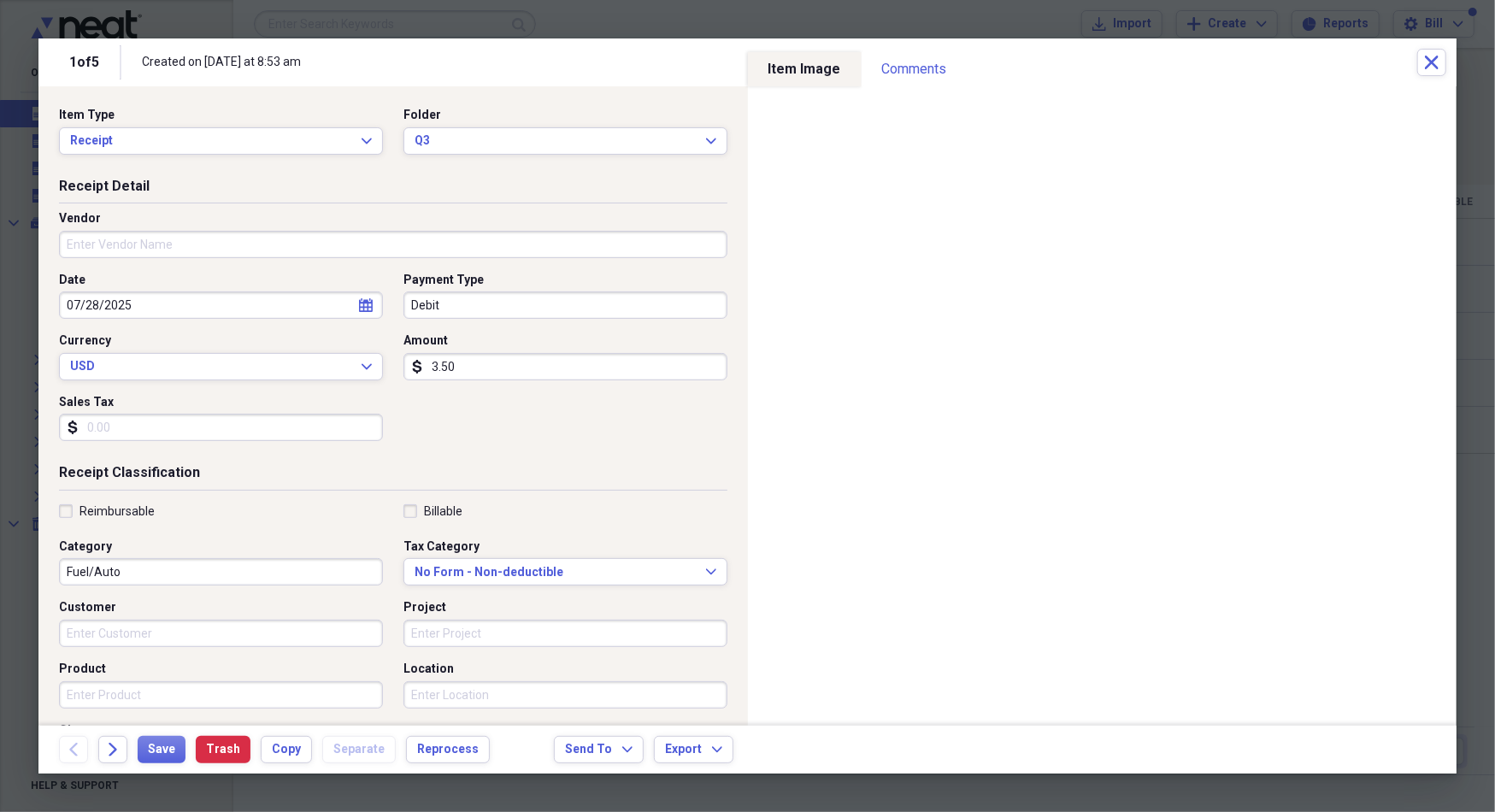type on "35.00" 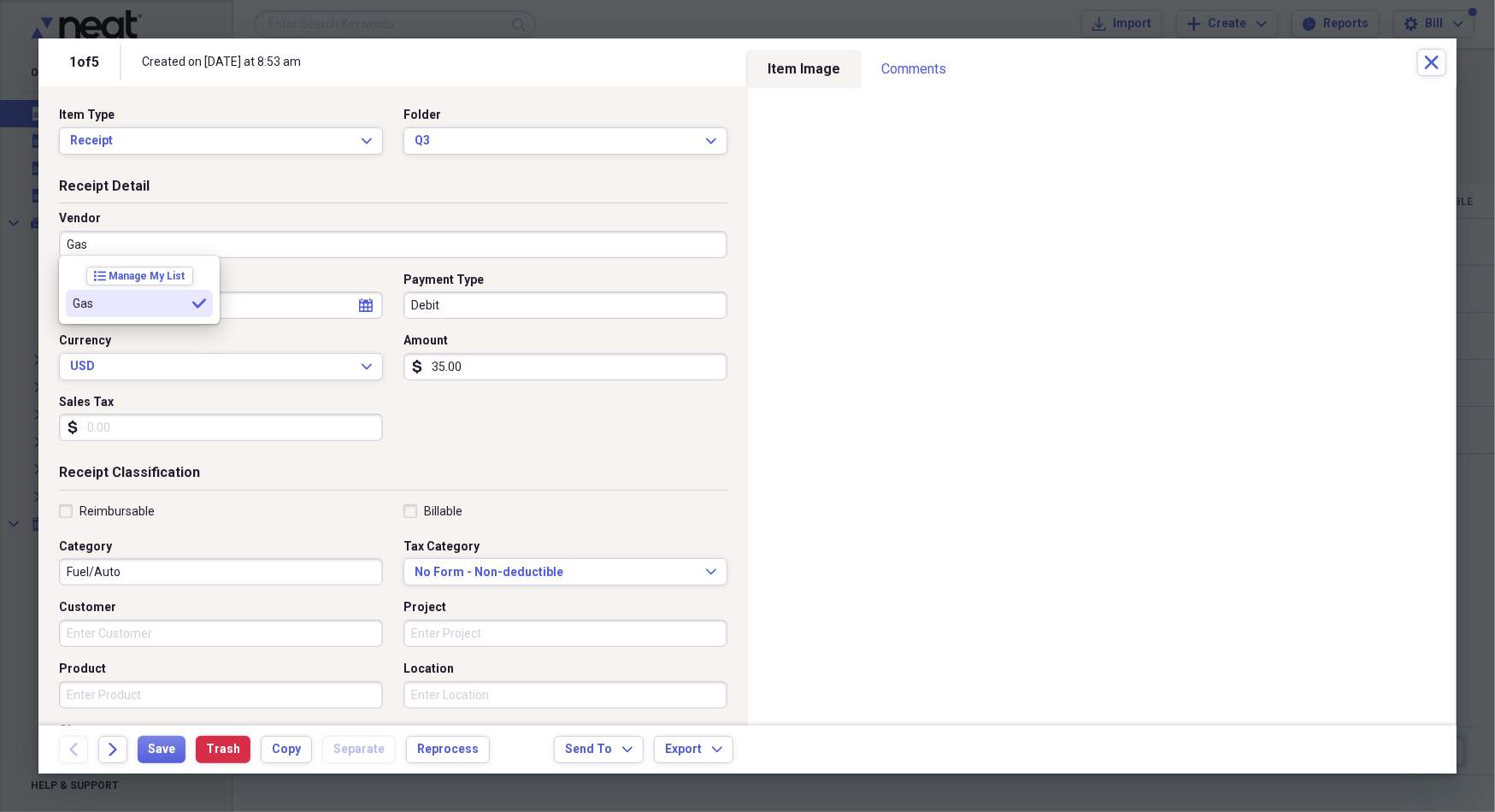 type on "Gas" 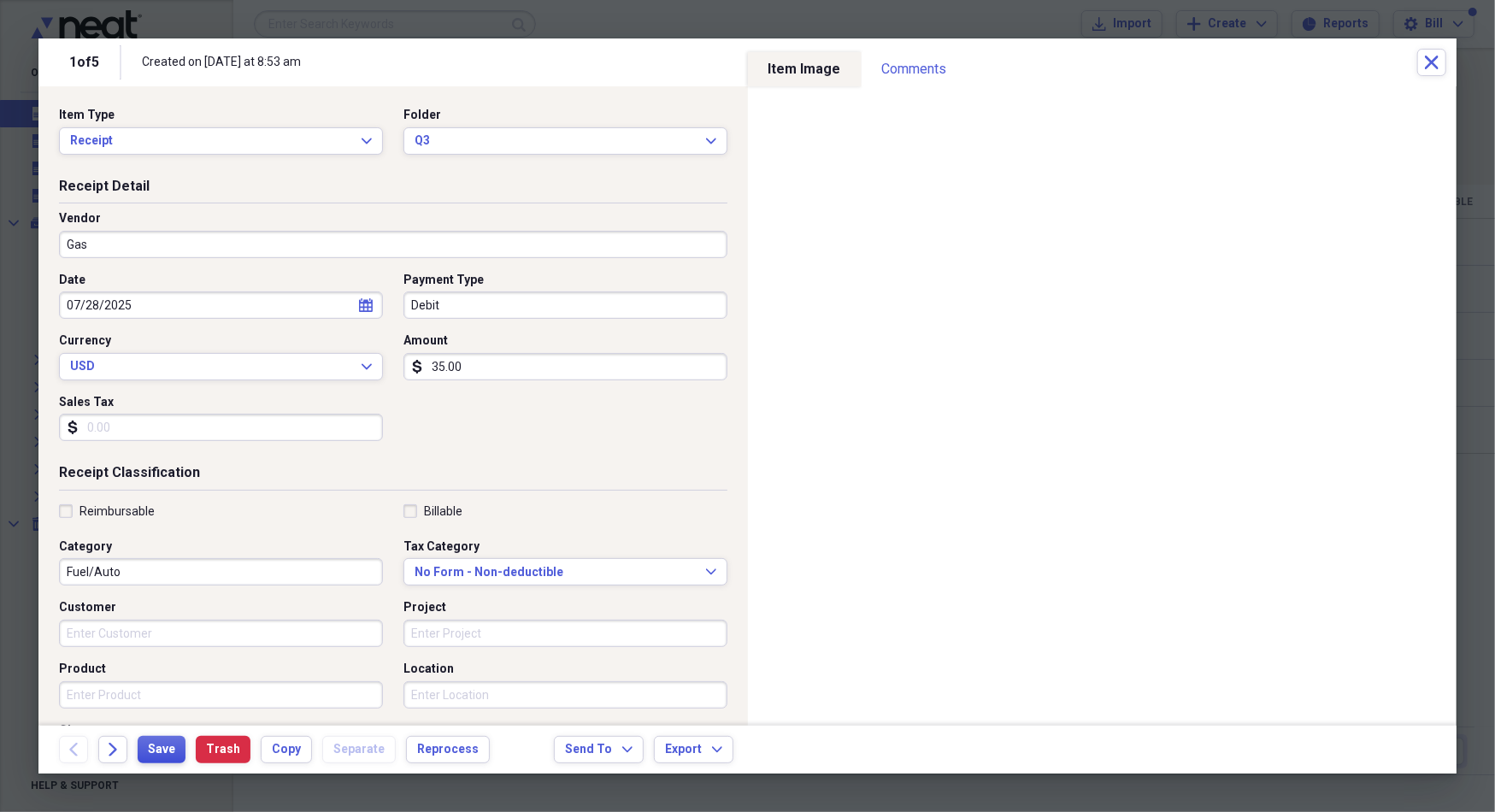 click on "Save" at bounding box center (162, 750) 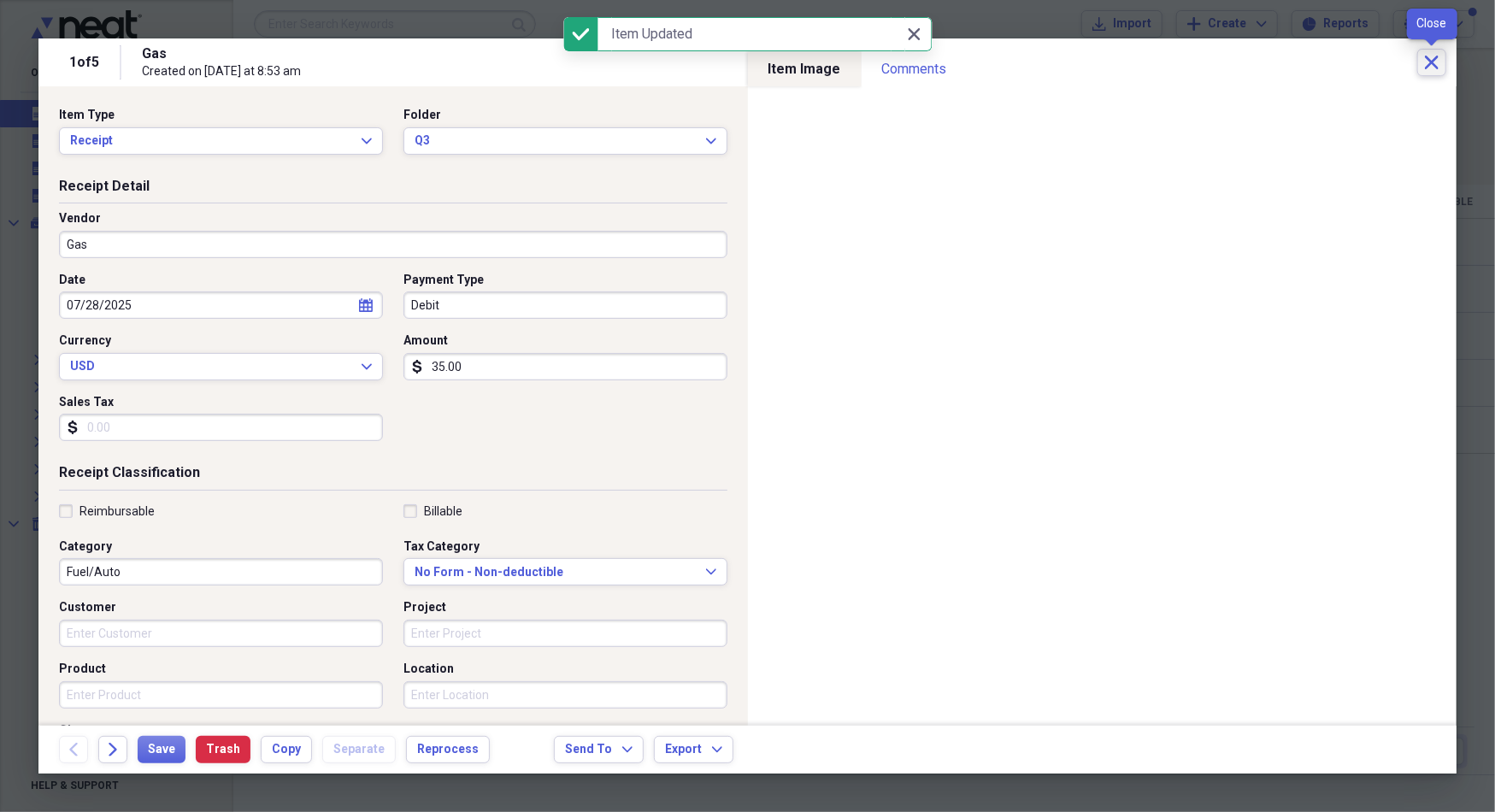 click on "Close" at bounding box center (1432, 62) 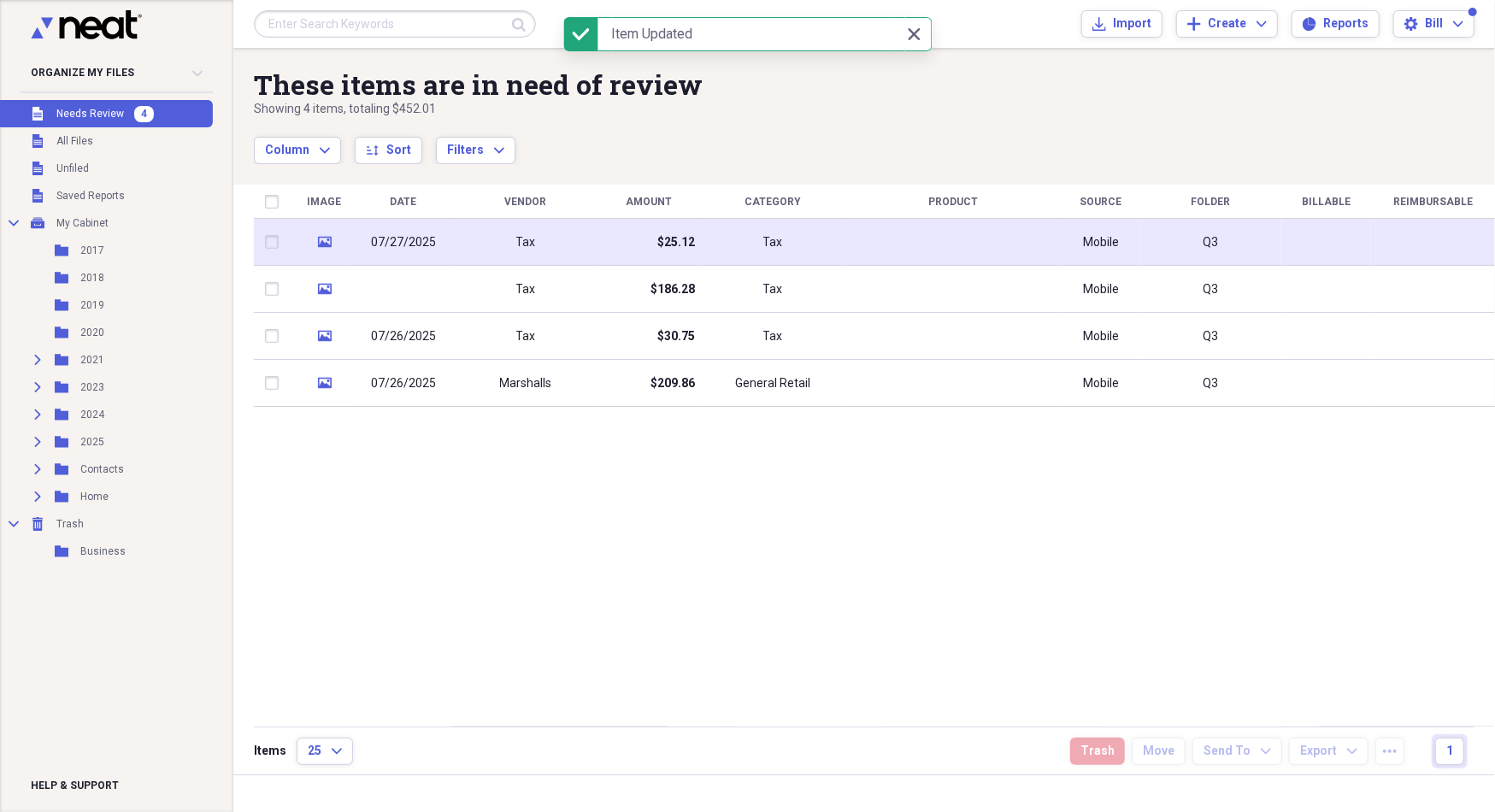 click at bounding box center [953, 242] 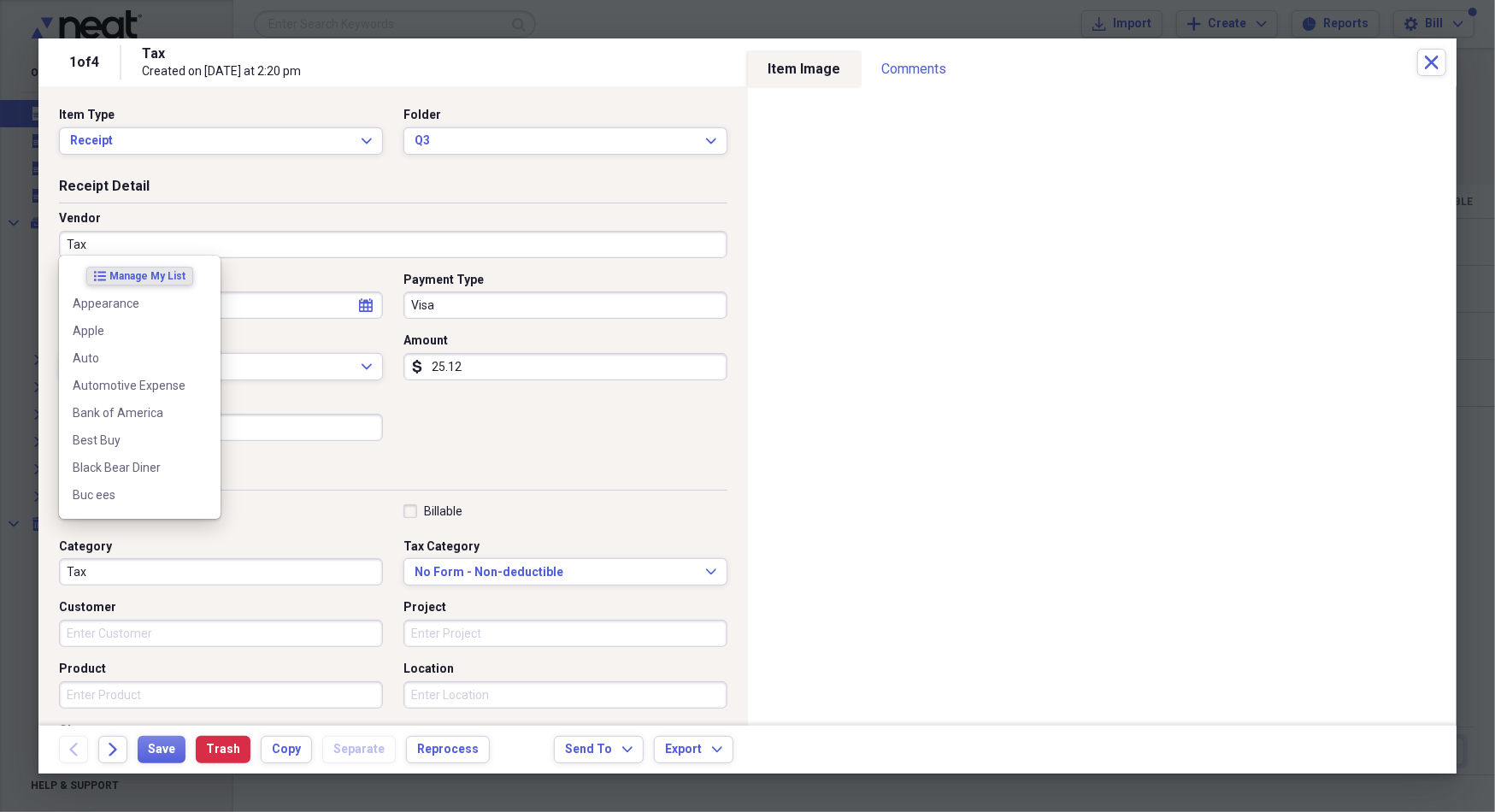 click on "Tax" at bounding box center (393, 244) 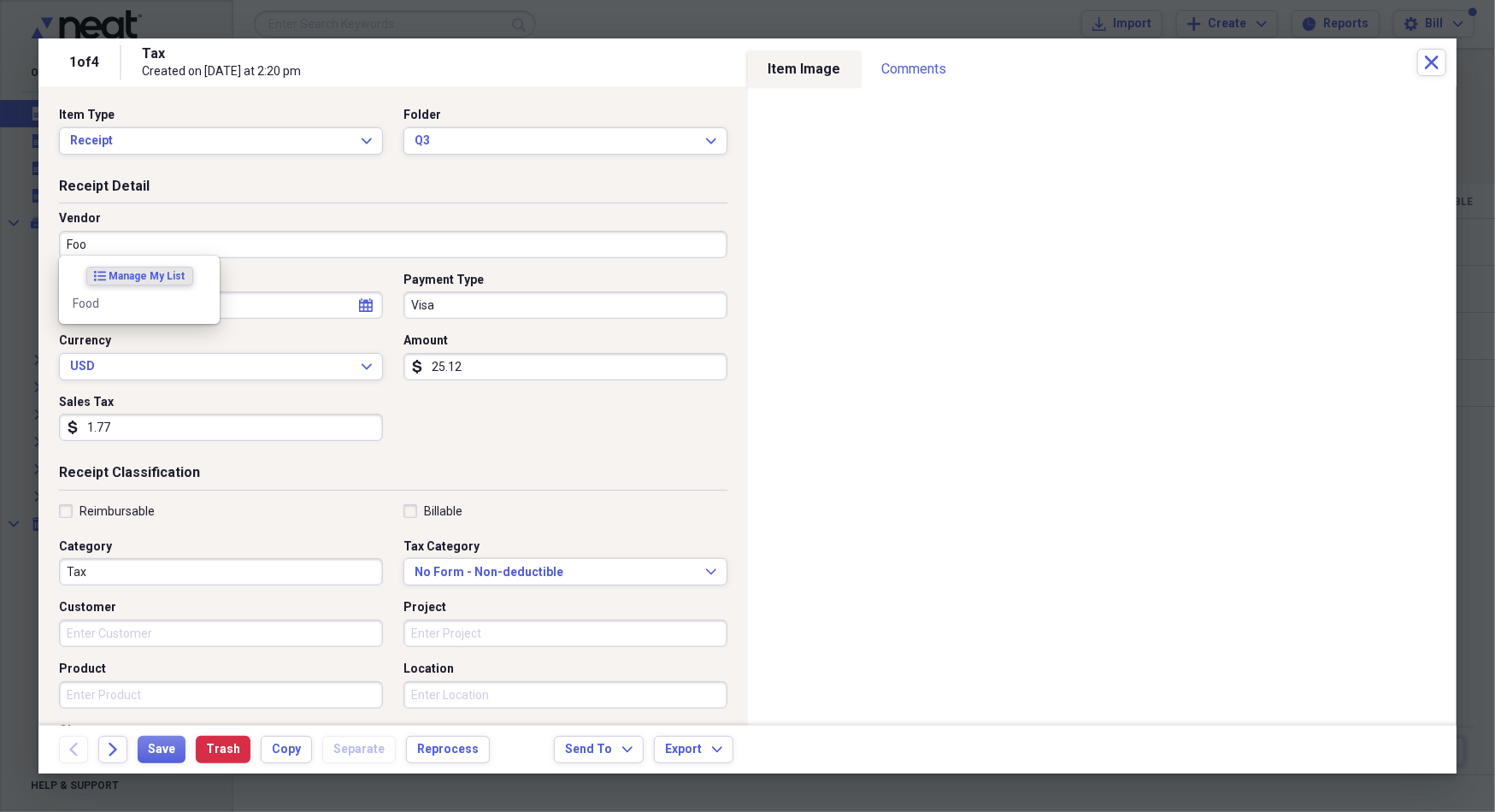 type on "Food" 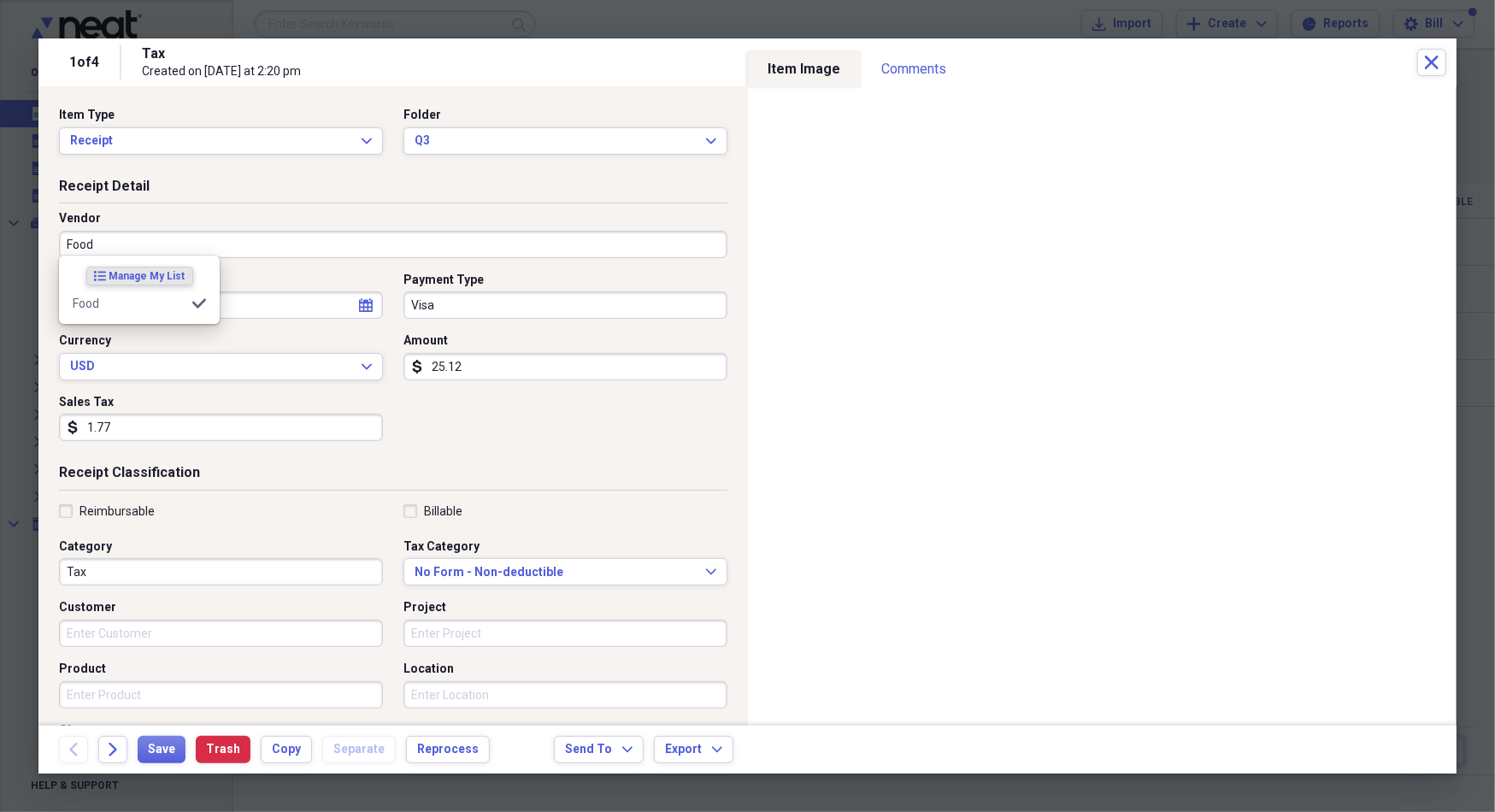 type on "Meals/Restaurant" 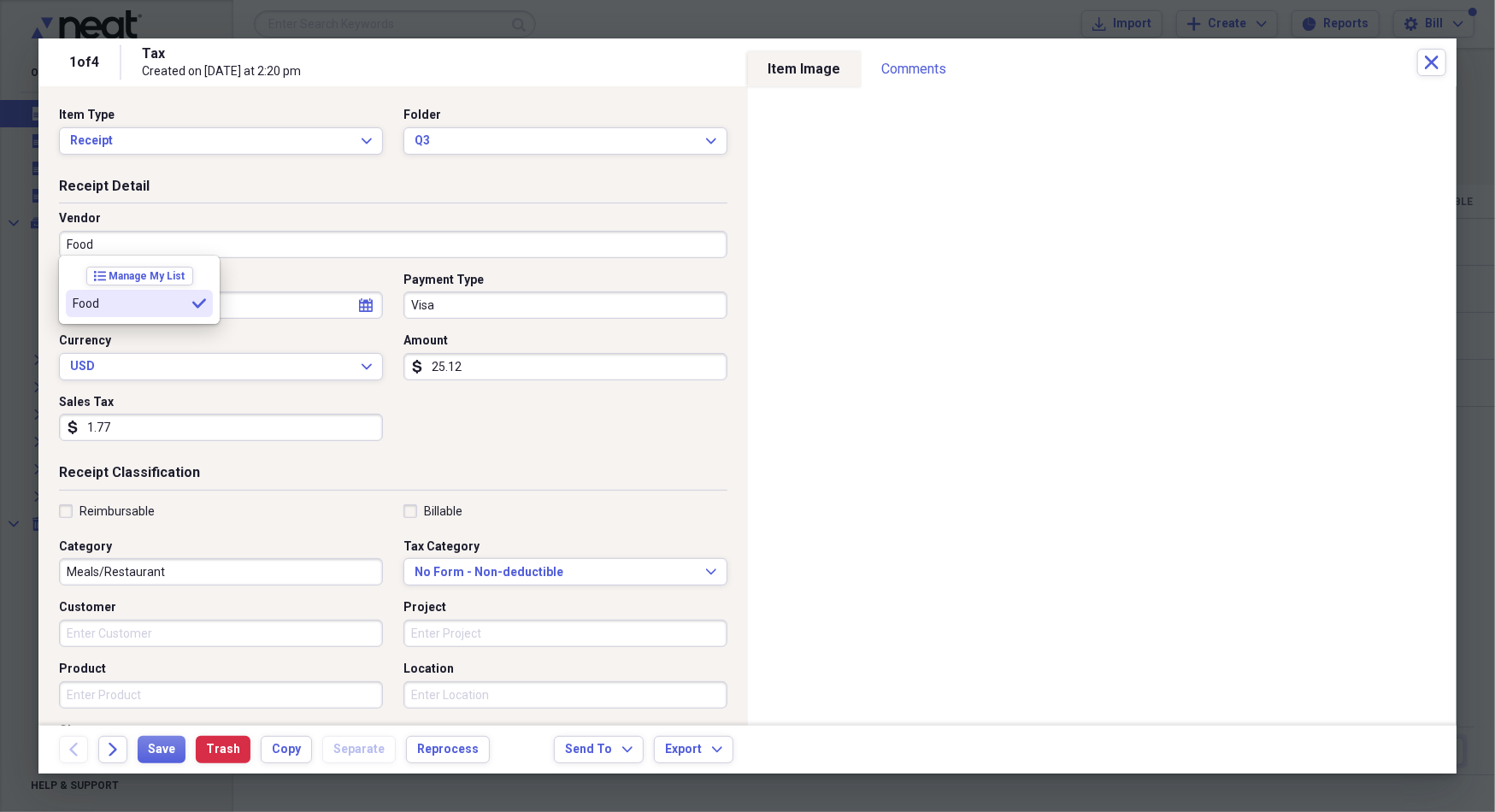 type on "Food" 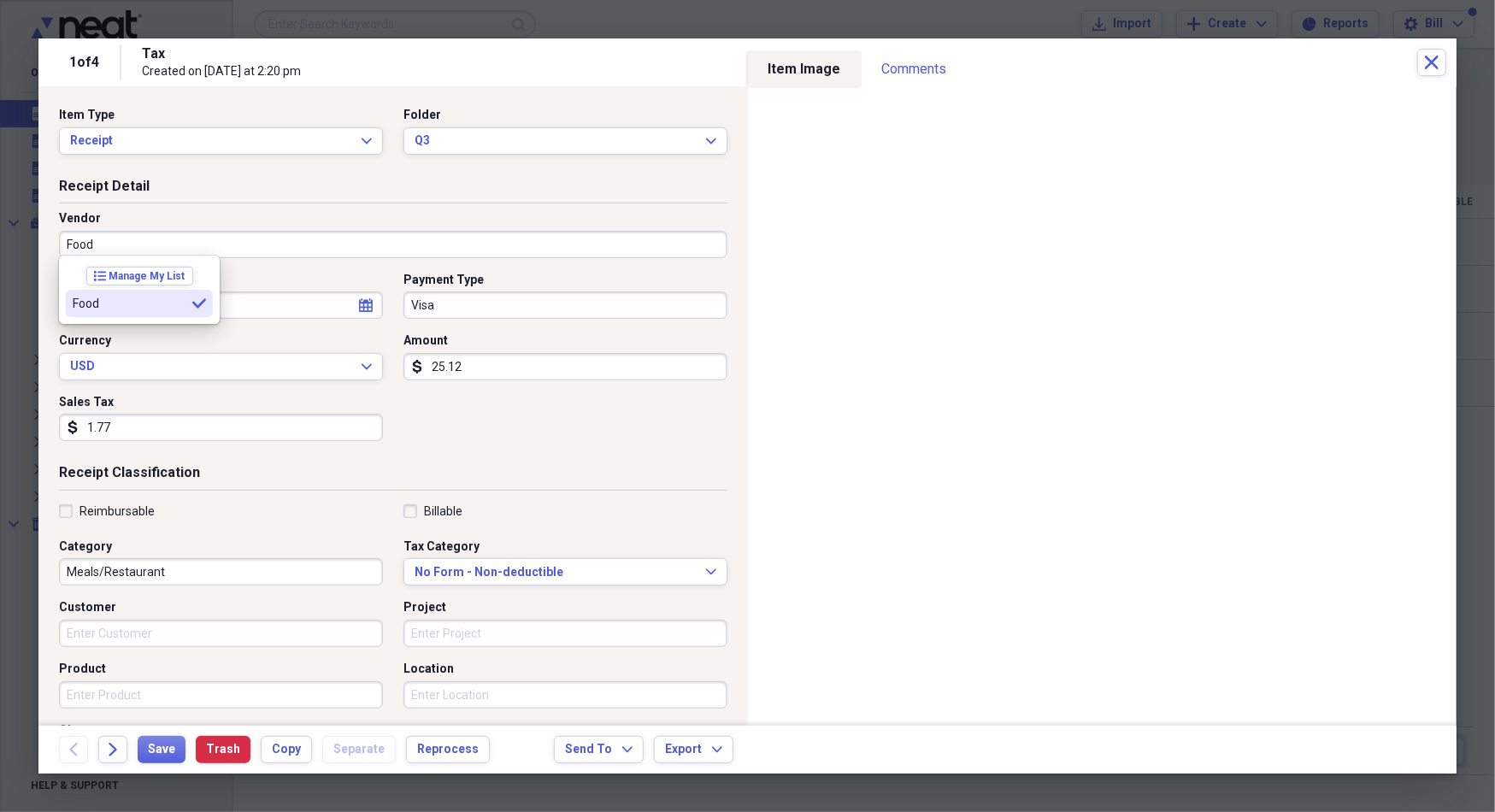click on "Food" at bounding box center [129, 303] 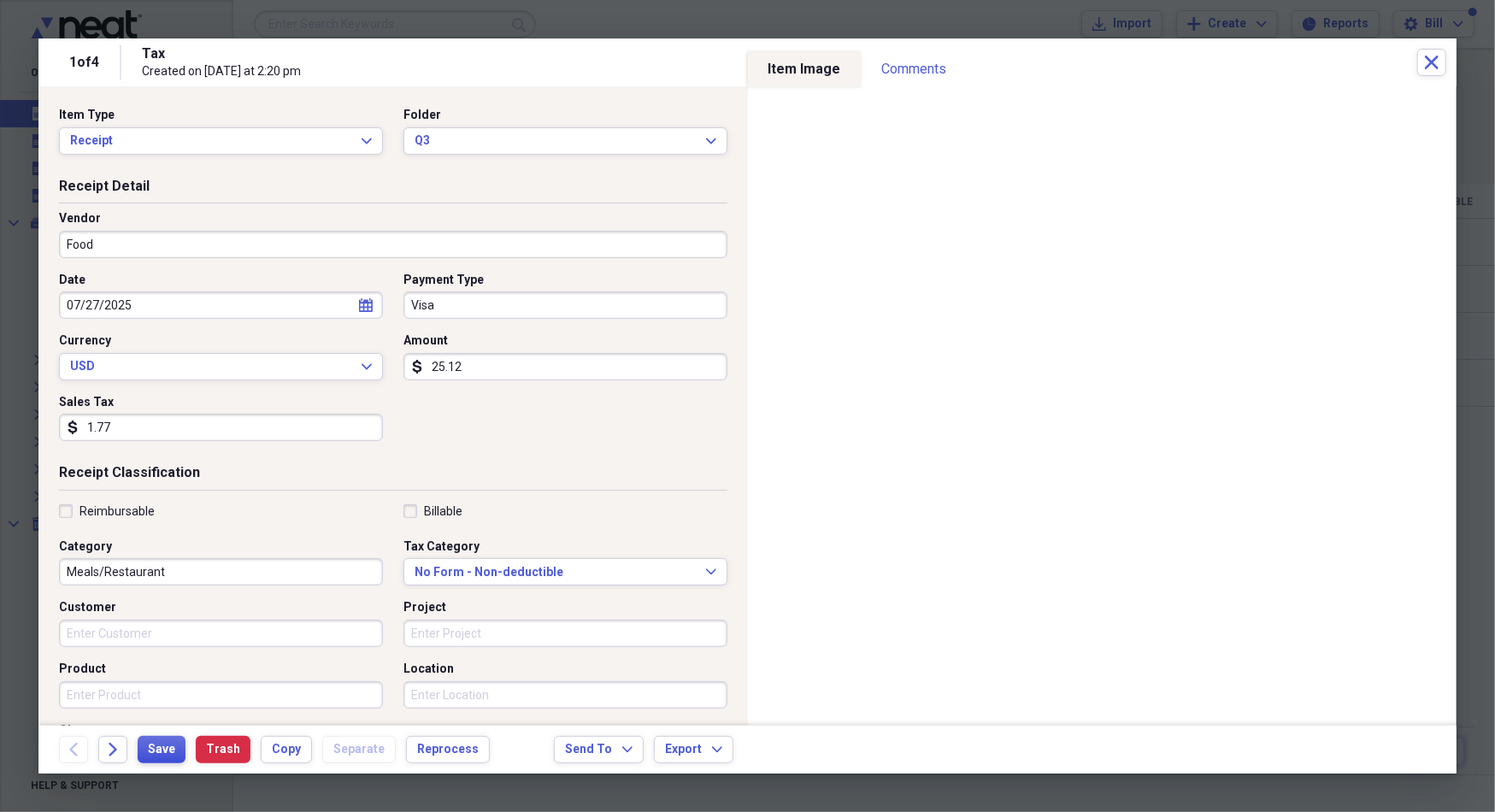 click on "Save" at bounding box center (162, 750) 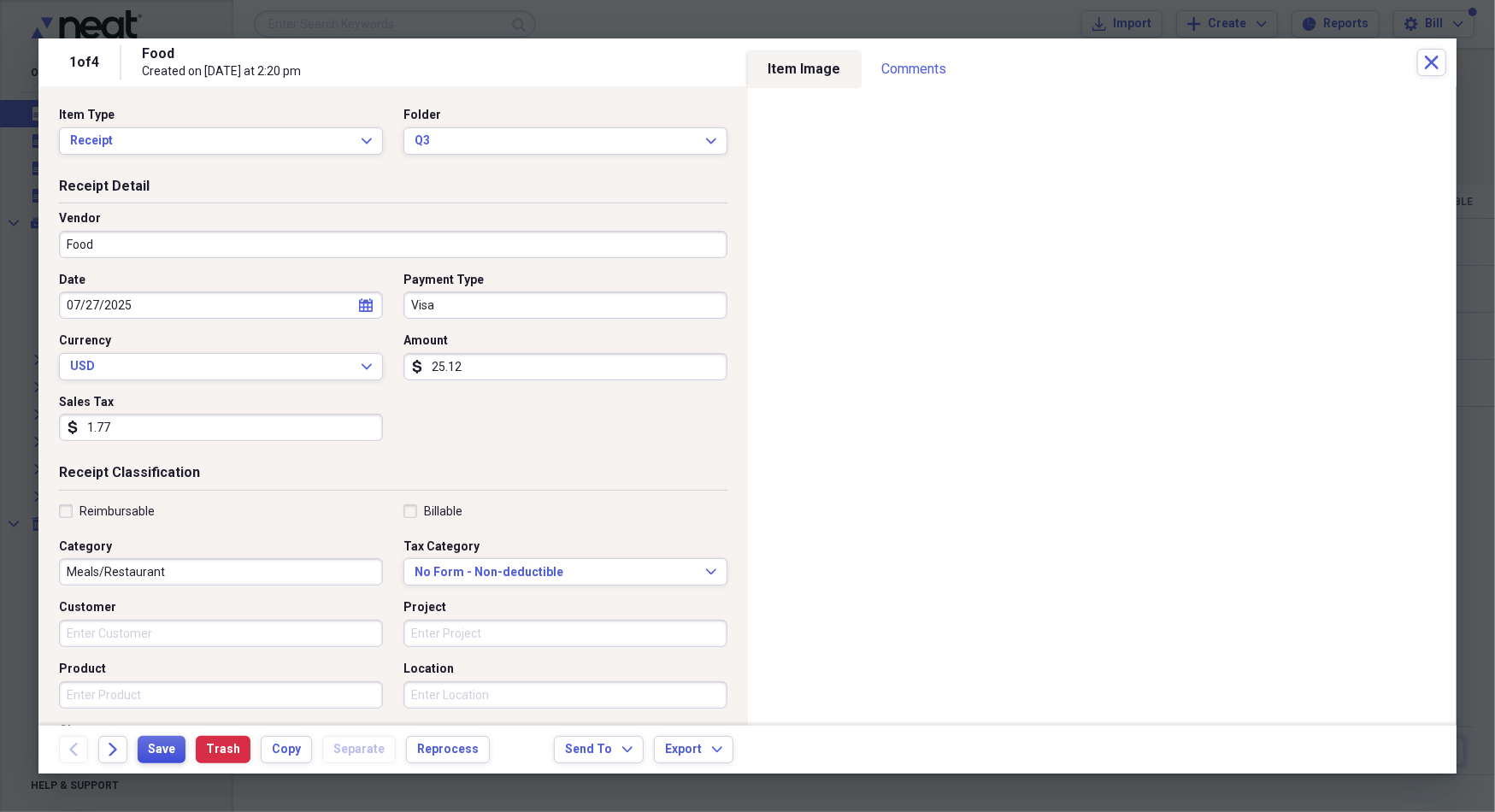click on "Save" at bounding box center [162, 750] 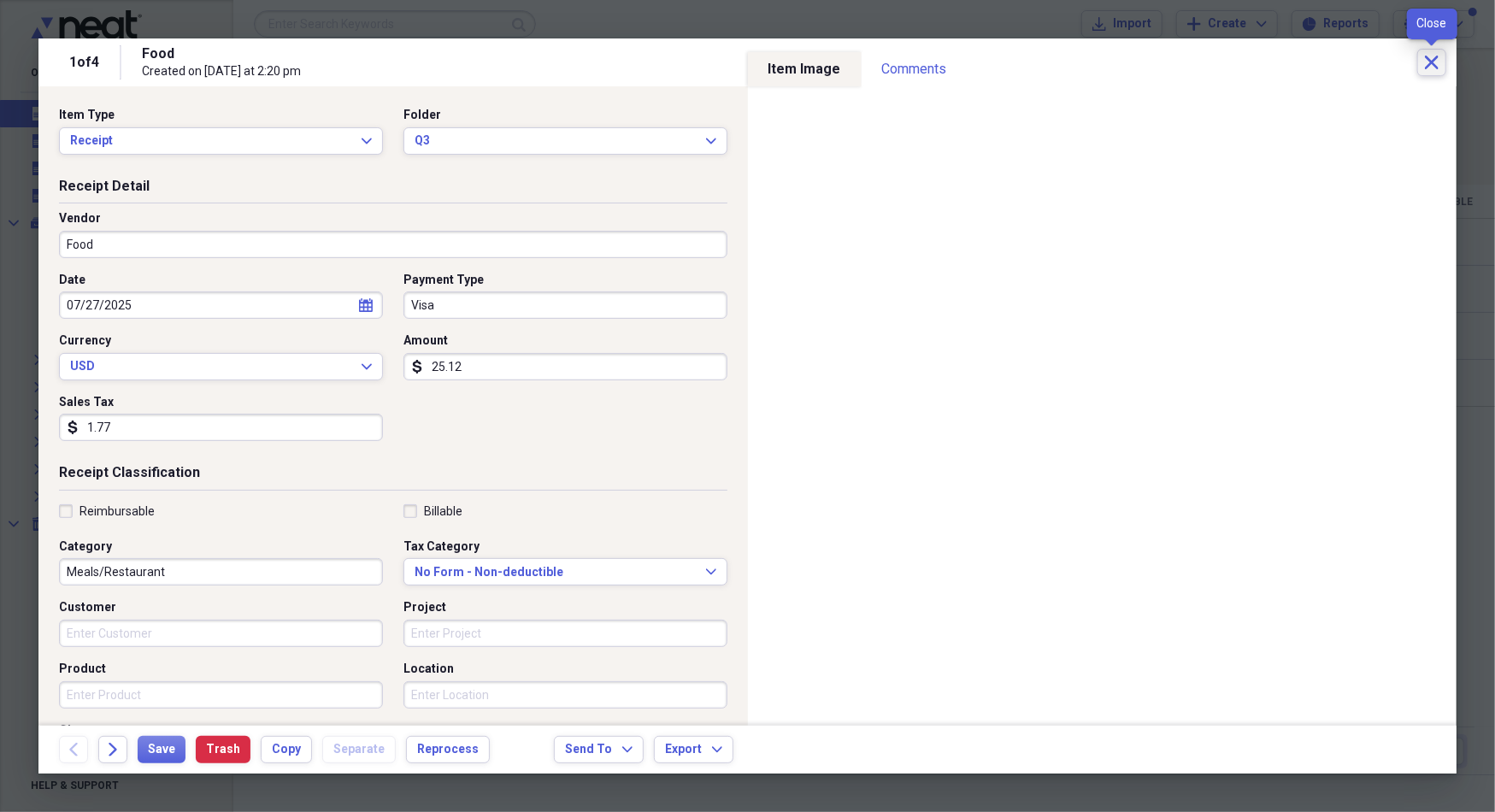 click 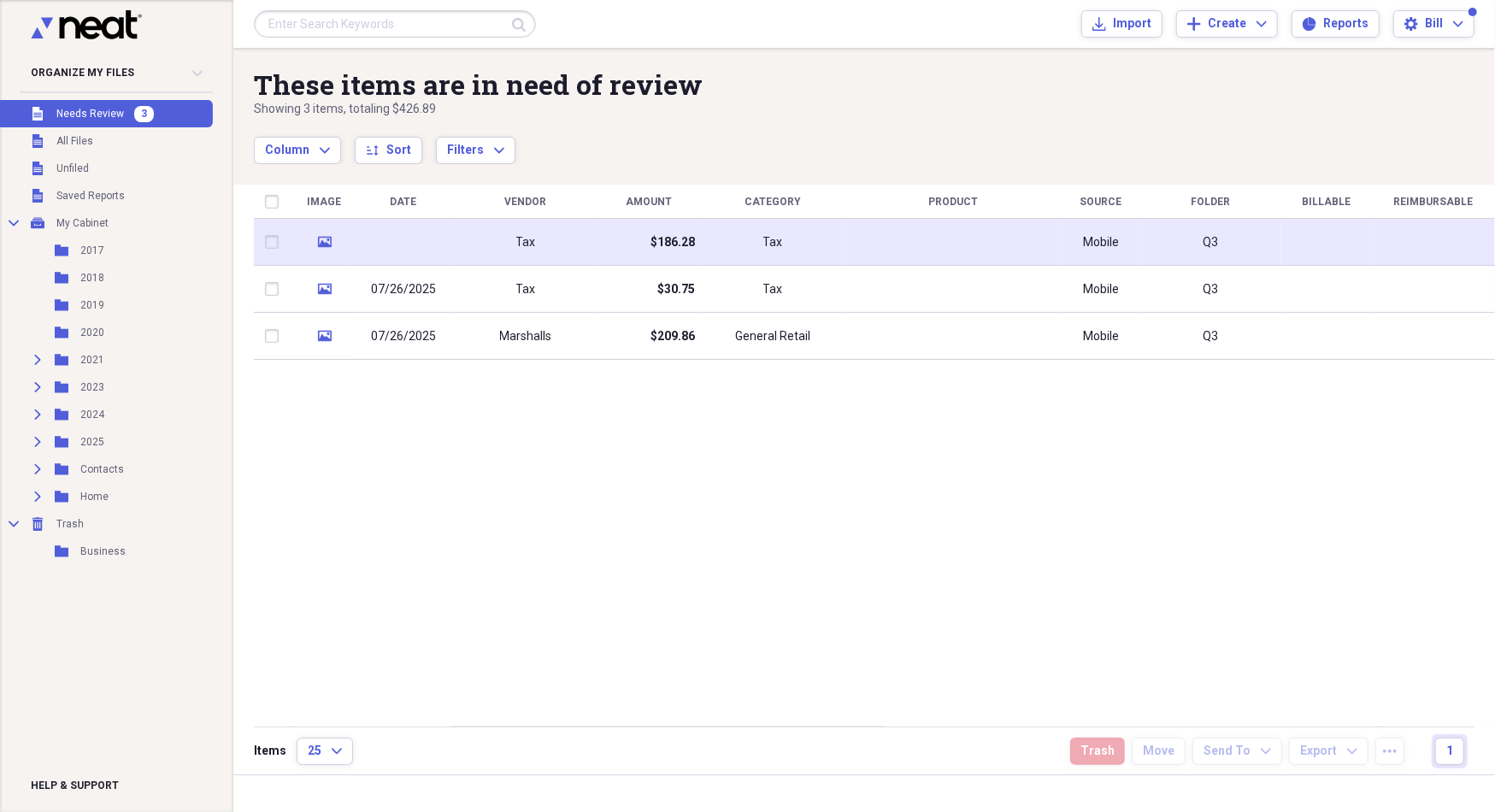 click at bounding box center (953, 242) 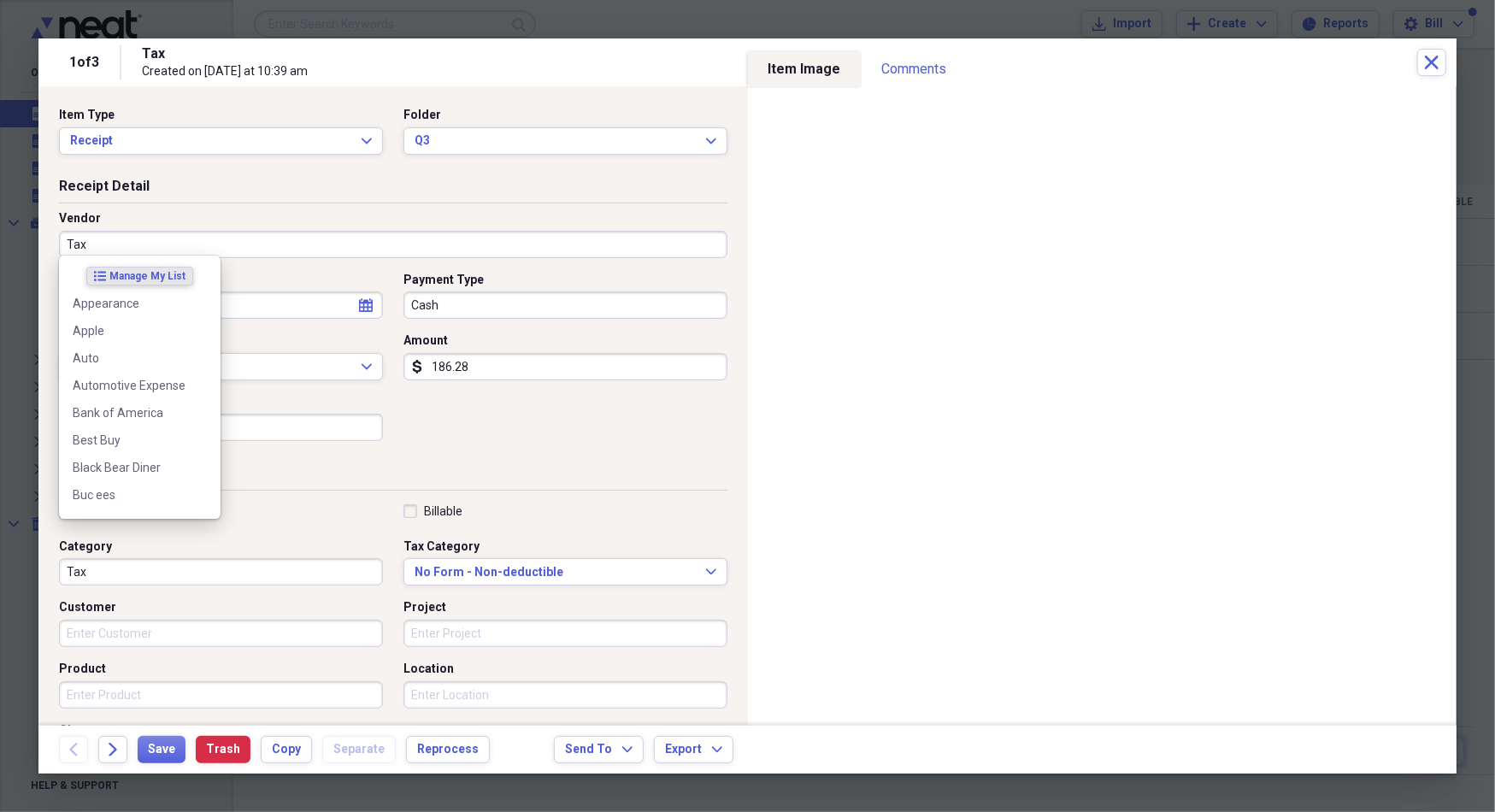 click on "Tax" at bounding box center (393, 244) 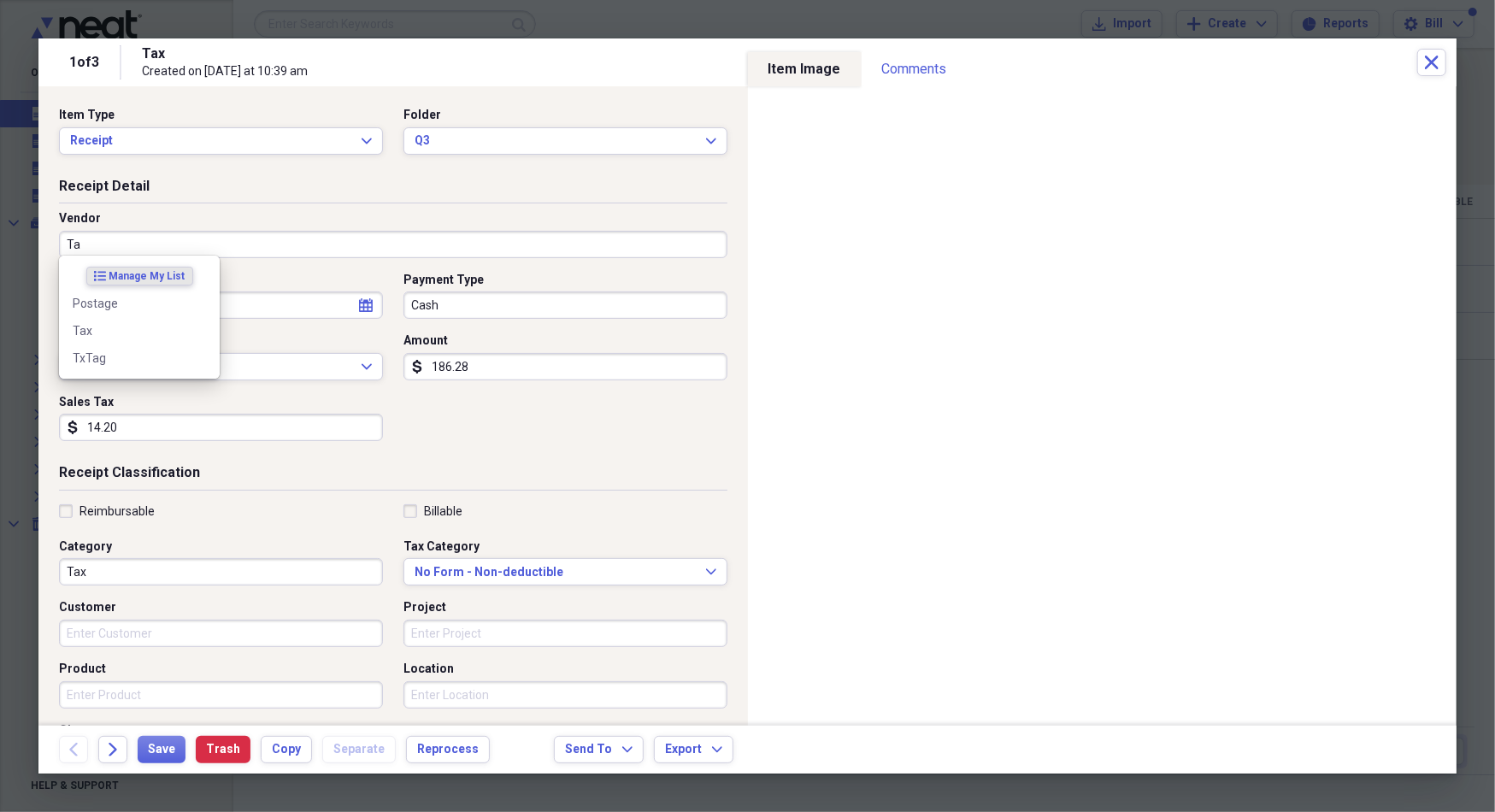 type on "T" 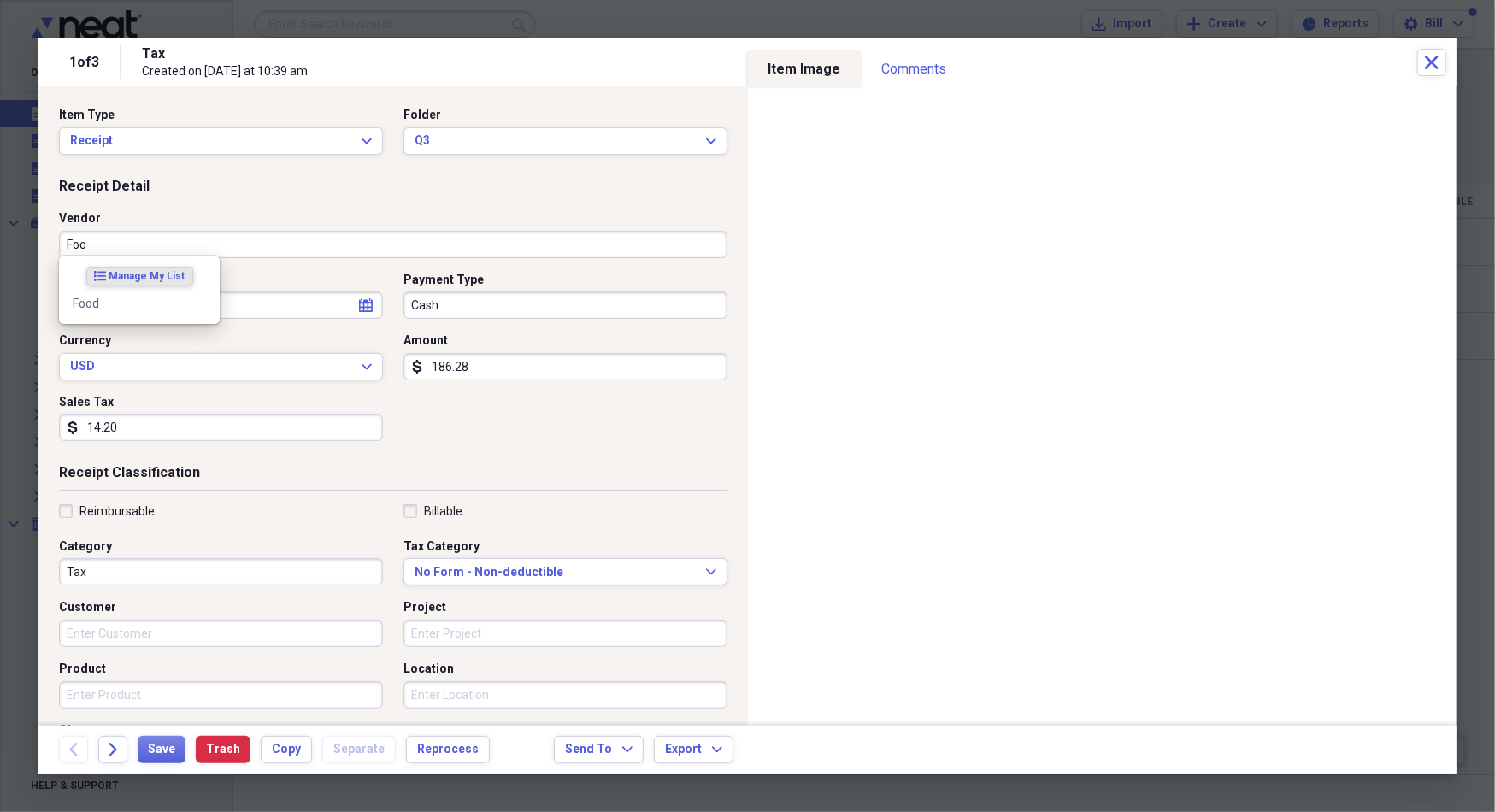 type on "Food" 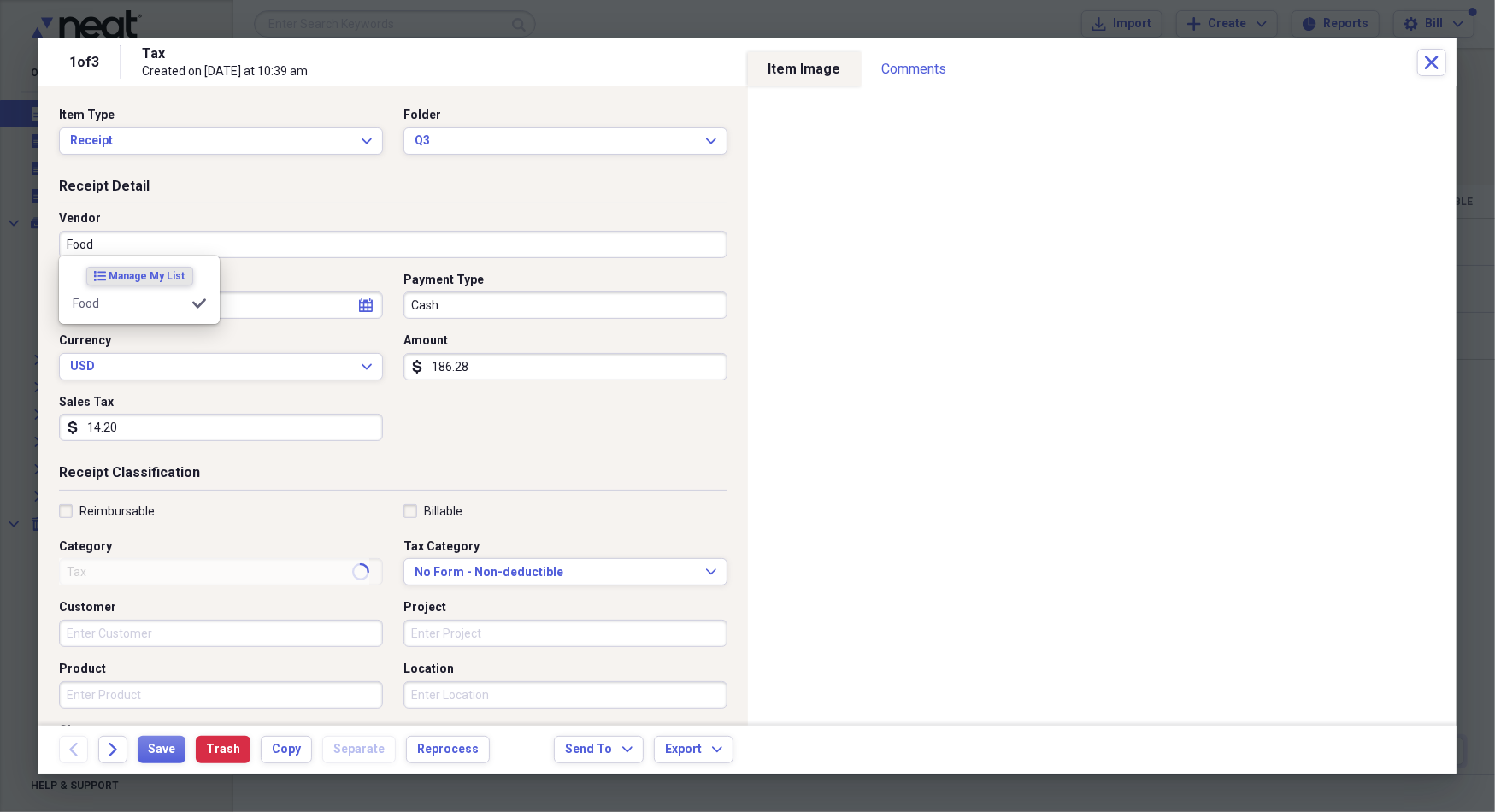 type on "Meals/Restaurant" 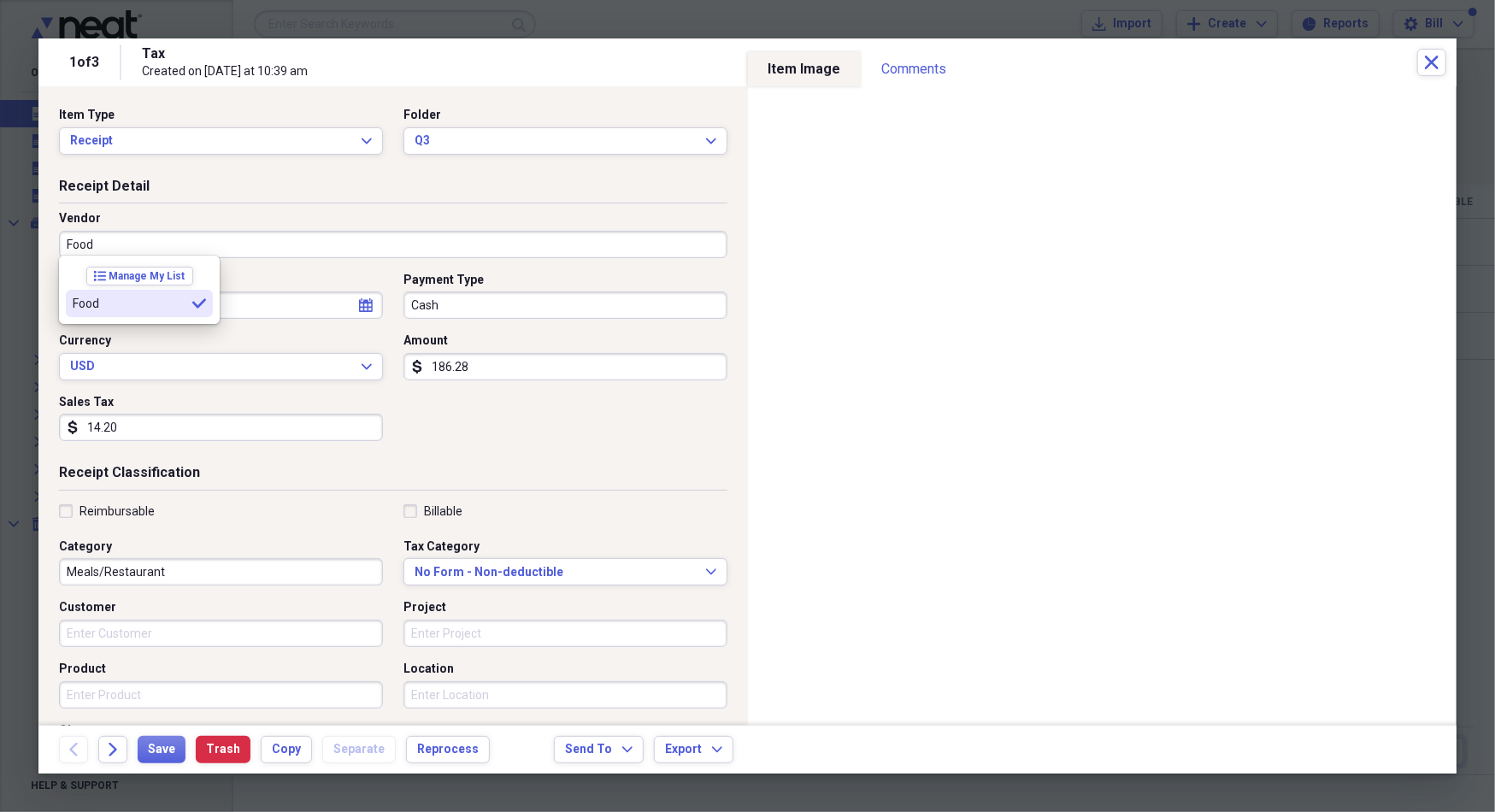 type on "Food" 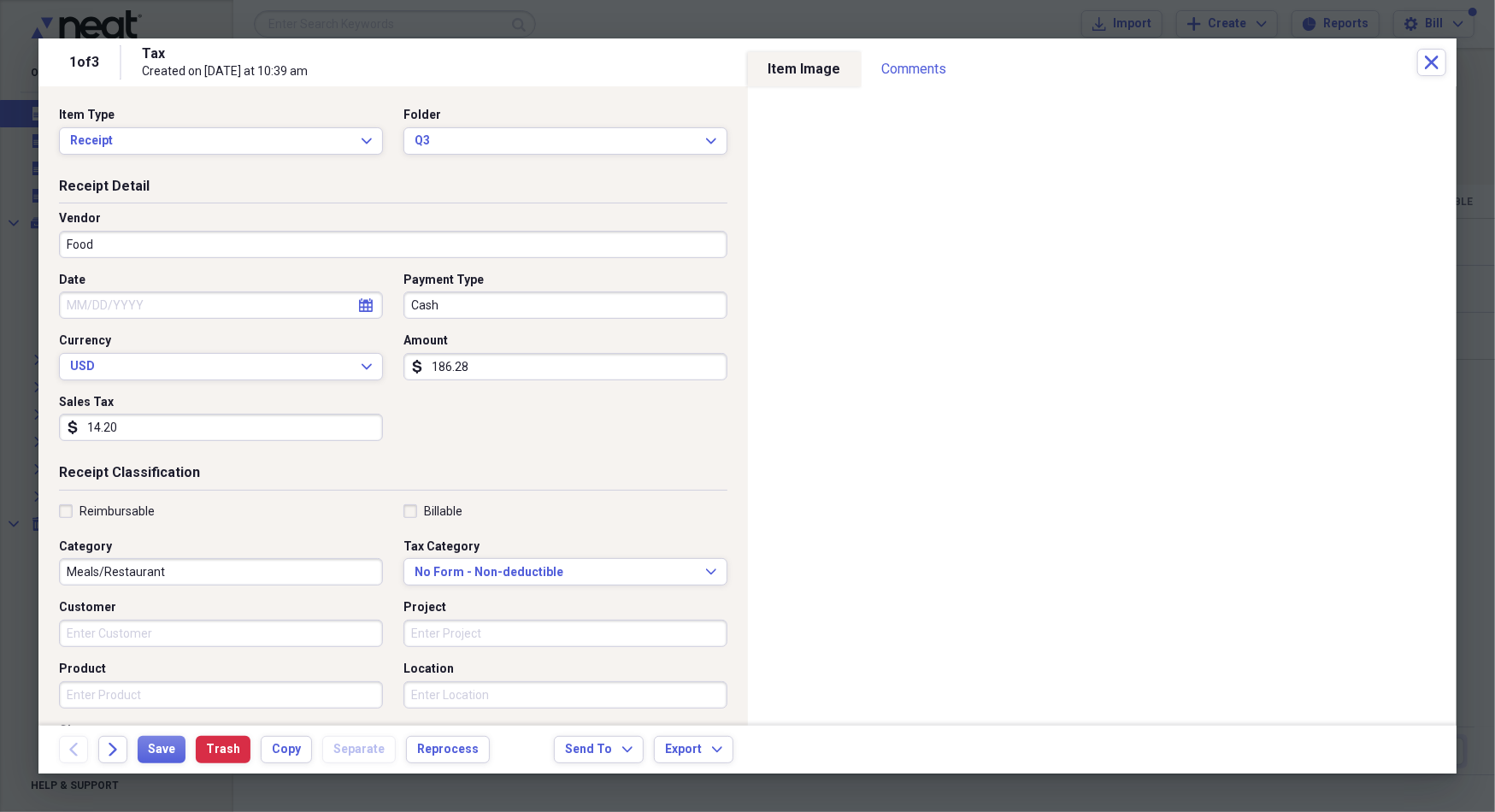 click 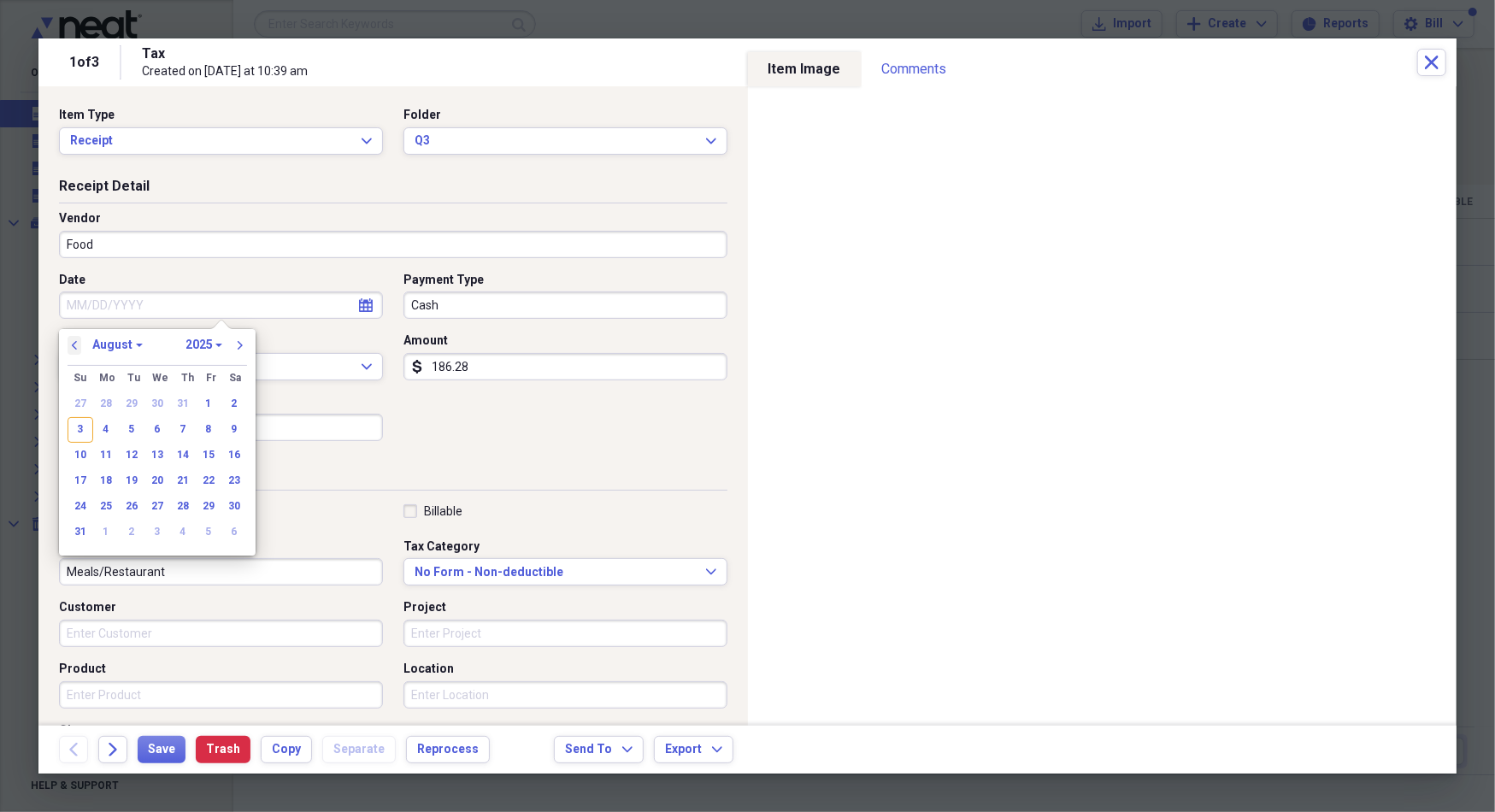 click on "previous" at bounding box center [74, 345] 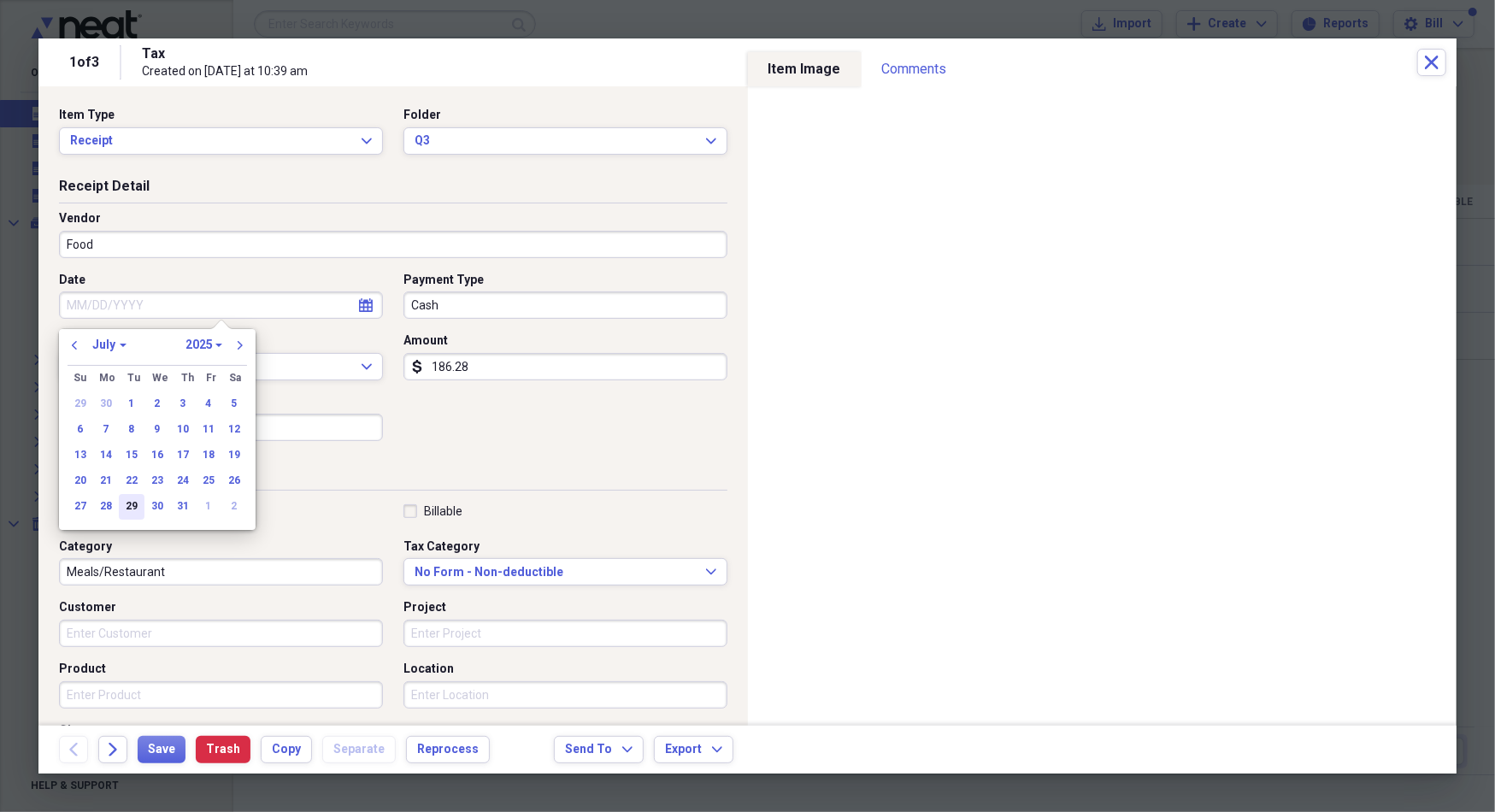 click on "29" at bounding box center (132, 507) 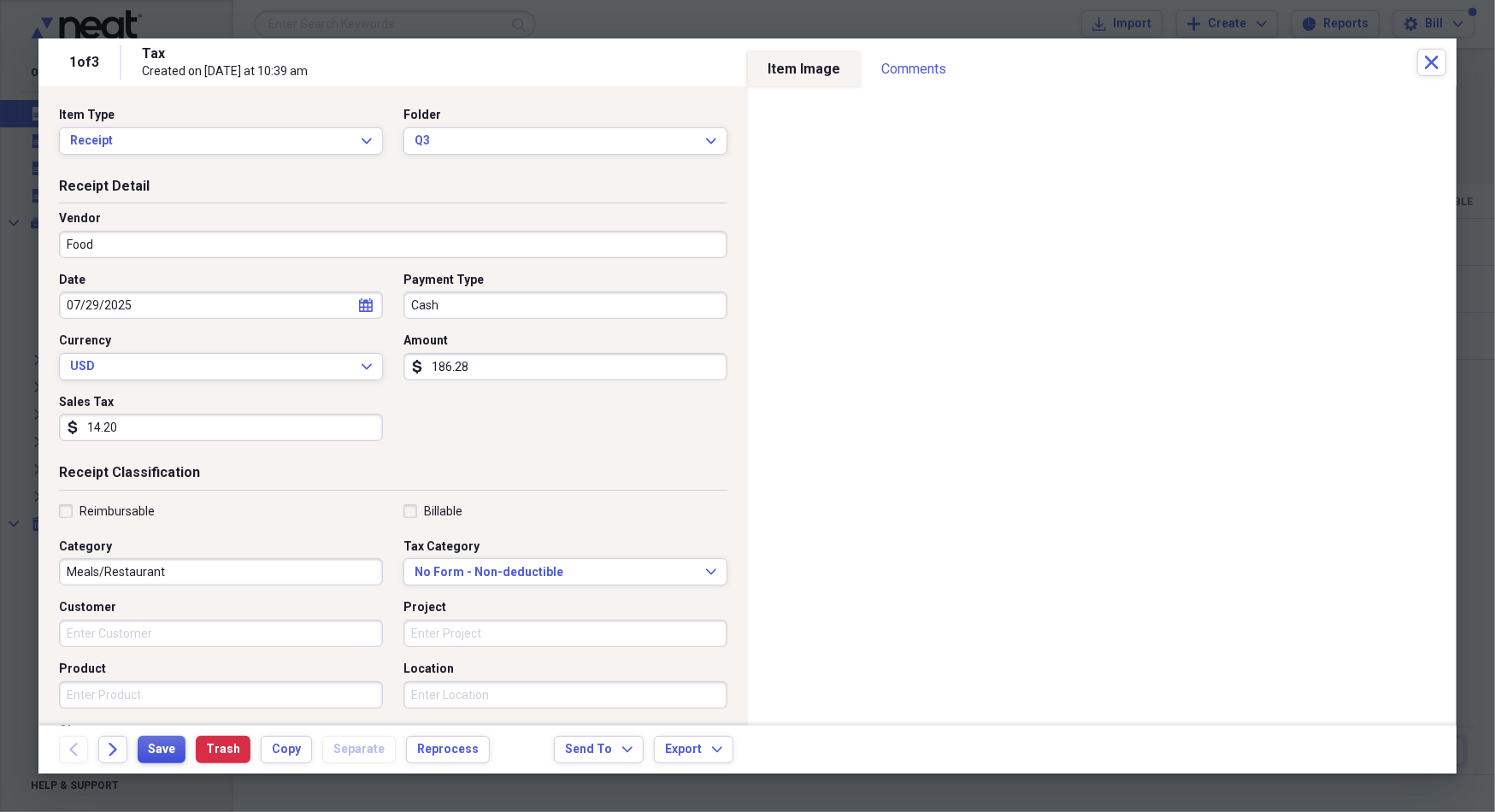 click on "Save" at bounding box center [162, 750] 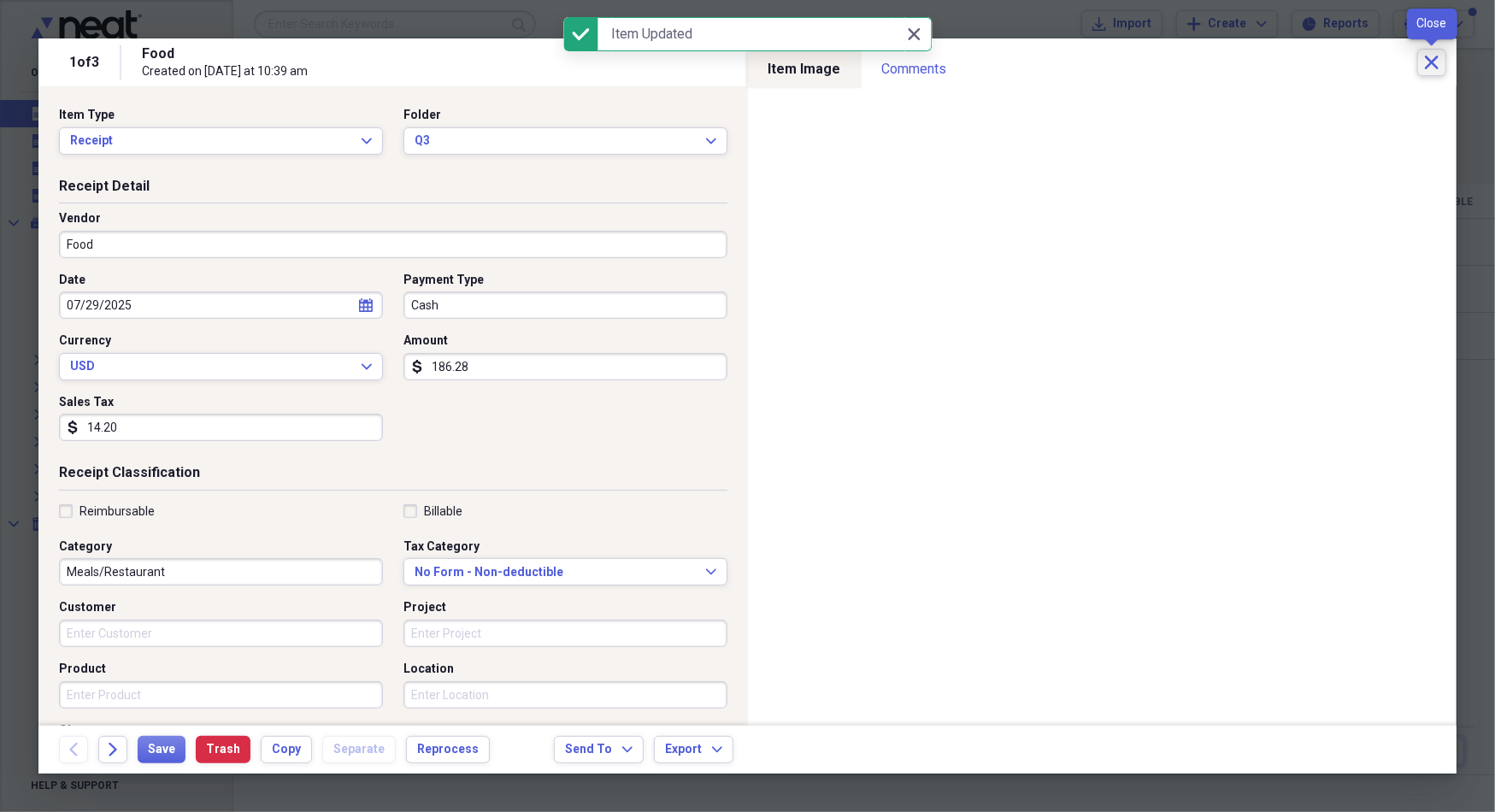 click on "Close" 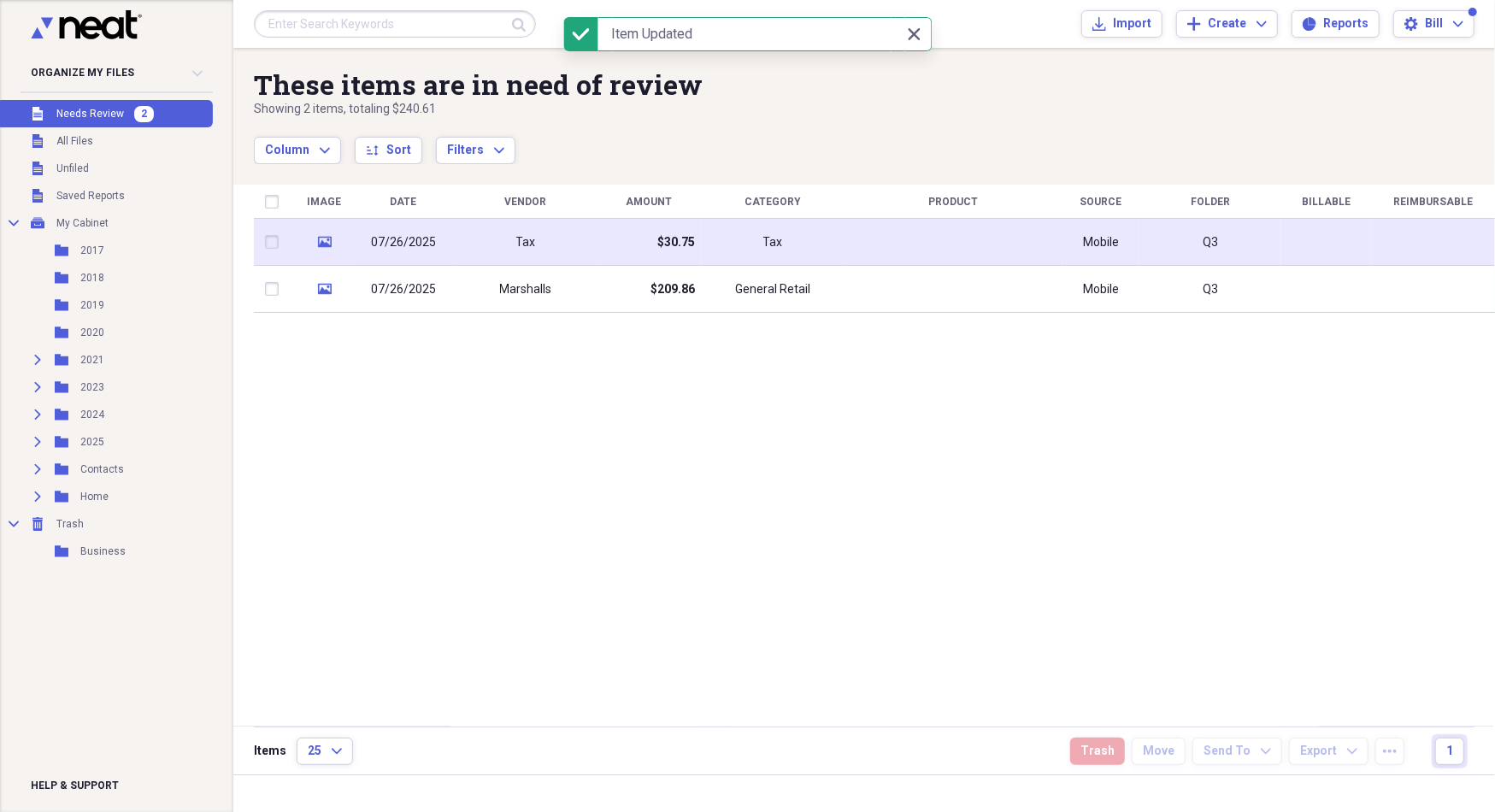 click at bounding box center (953, 242) 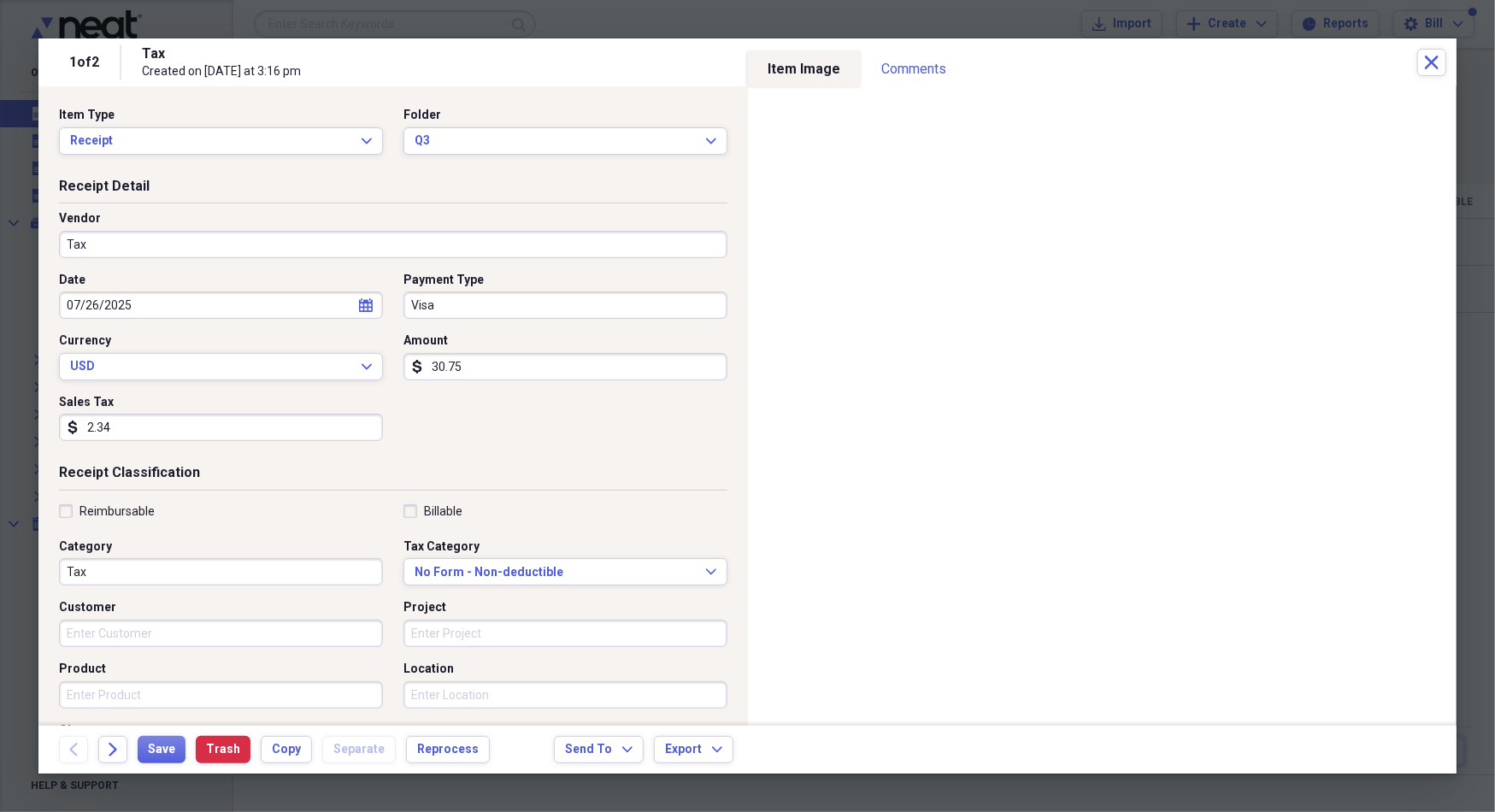 click on "Tax" at bounding box center [393, 244] 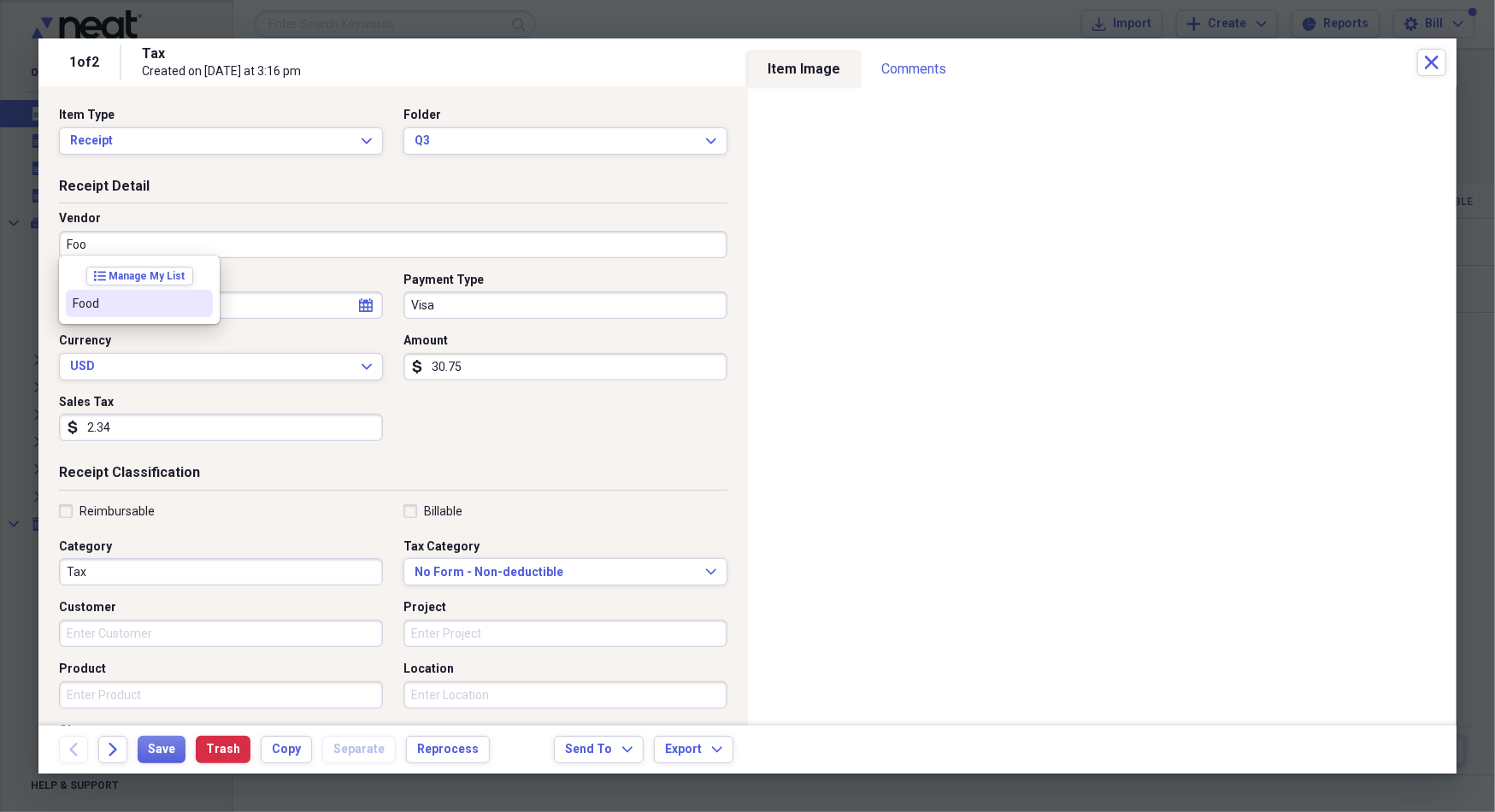 click on "Food" at bounding box center (129, 303) 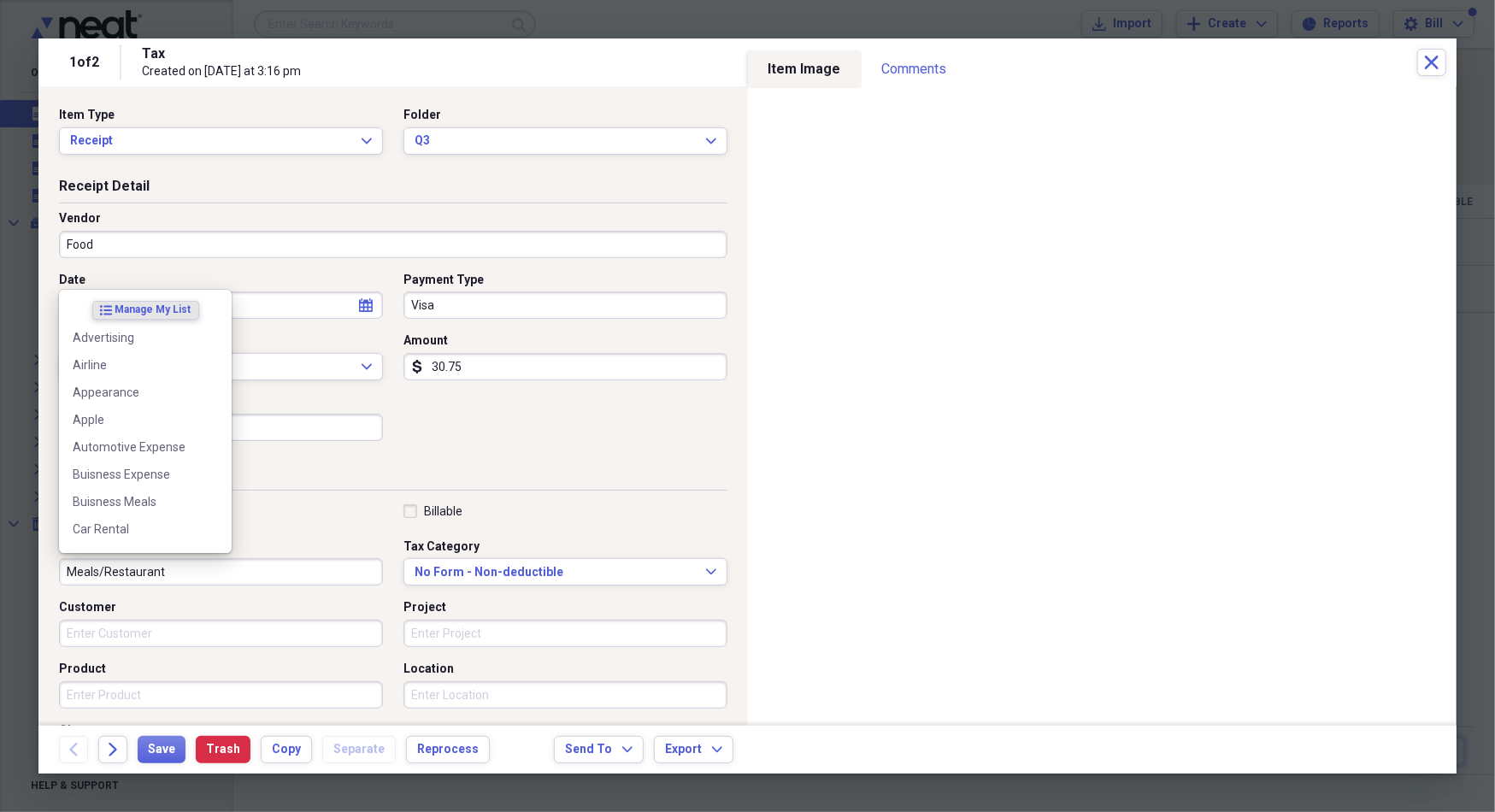 click on "Meals/Restaurant" at bounding box center [221, 572] 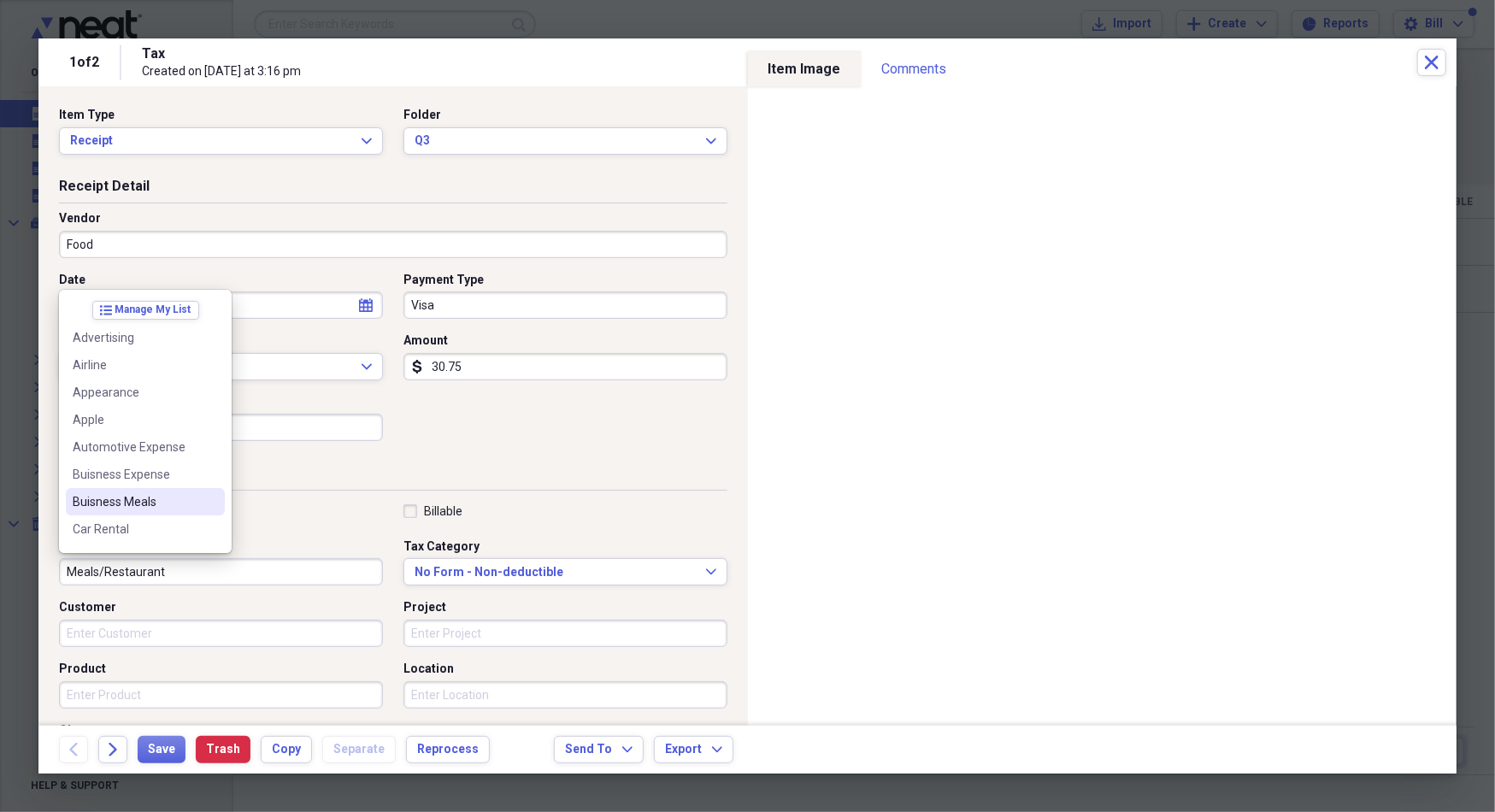click on "Buisness Meals" at bounding box center (135, 502) 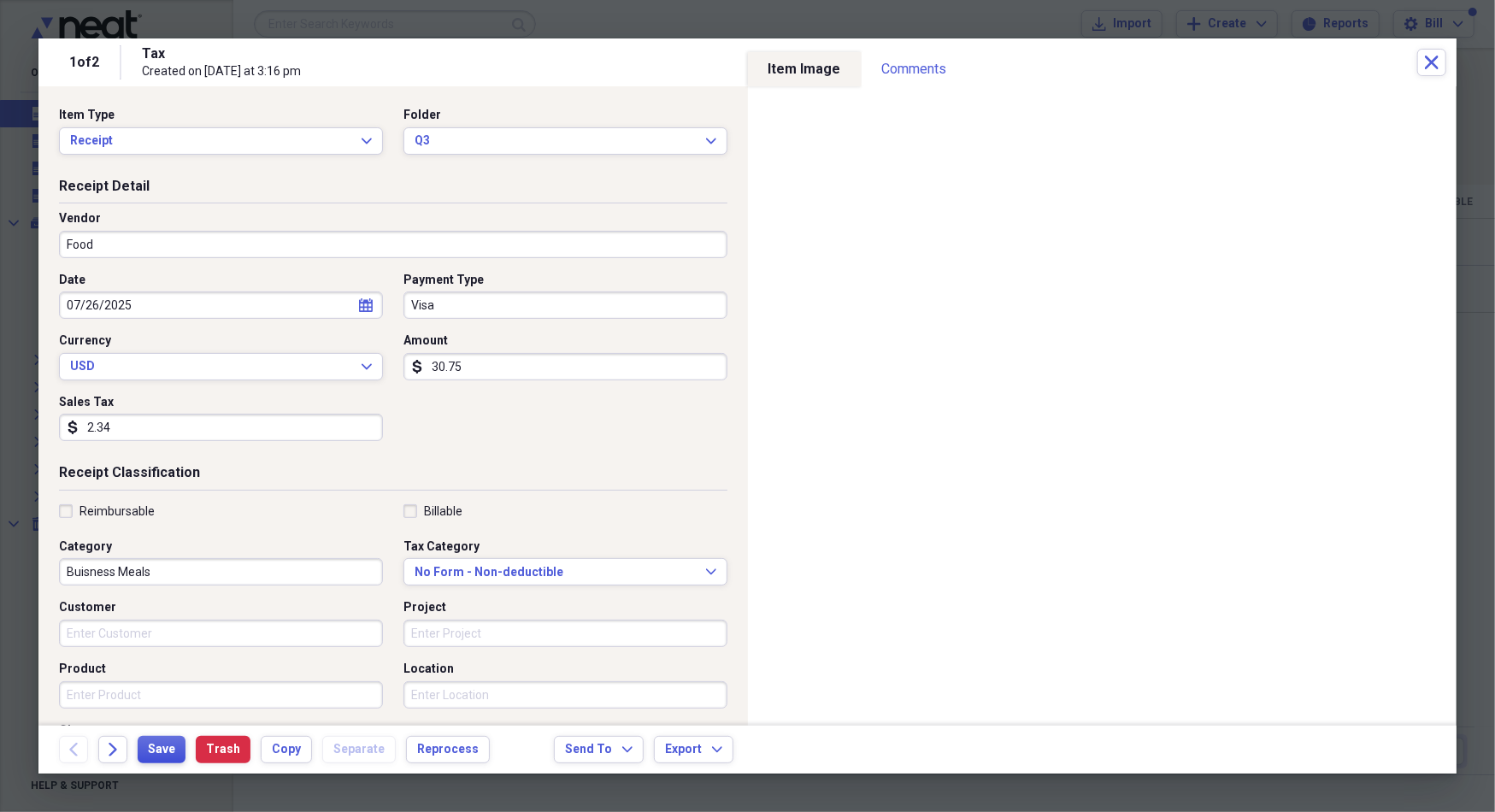 click on "Save" at bounding box center (162, 750) 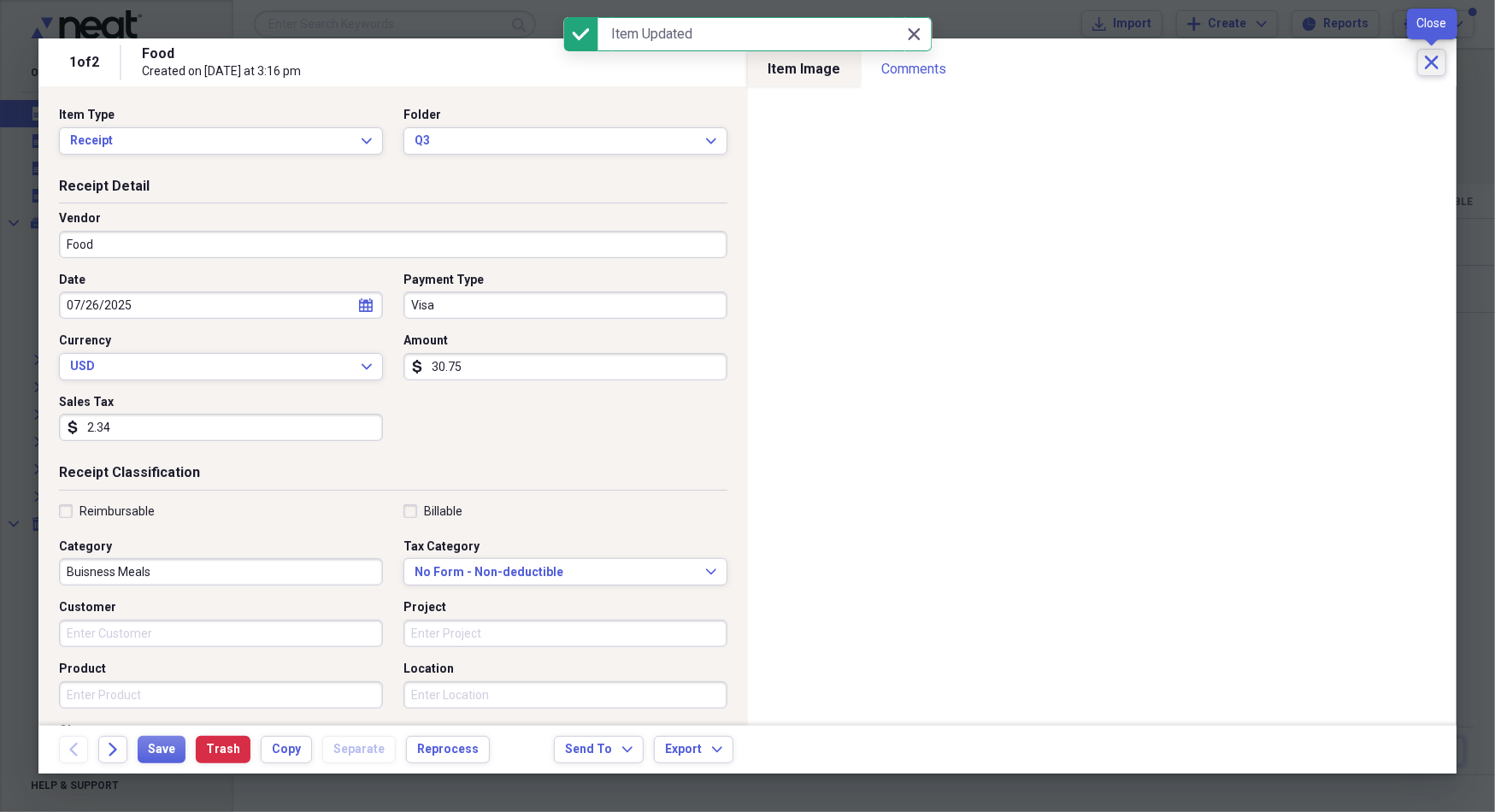 click on "Close" 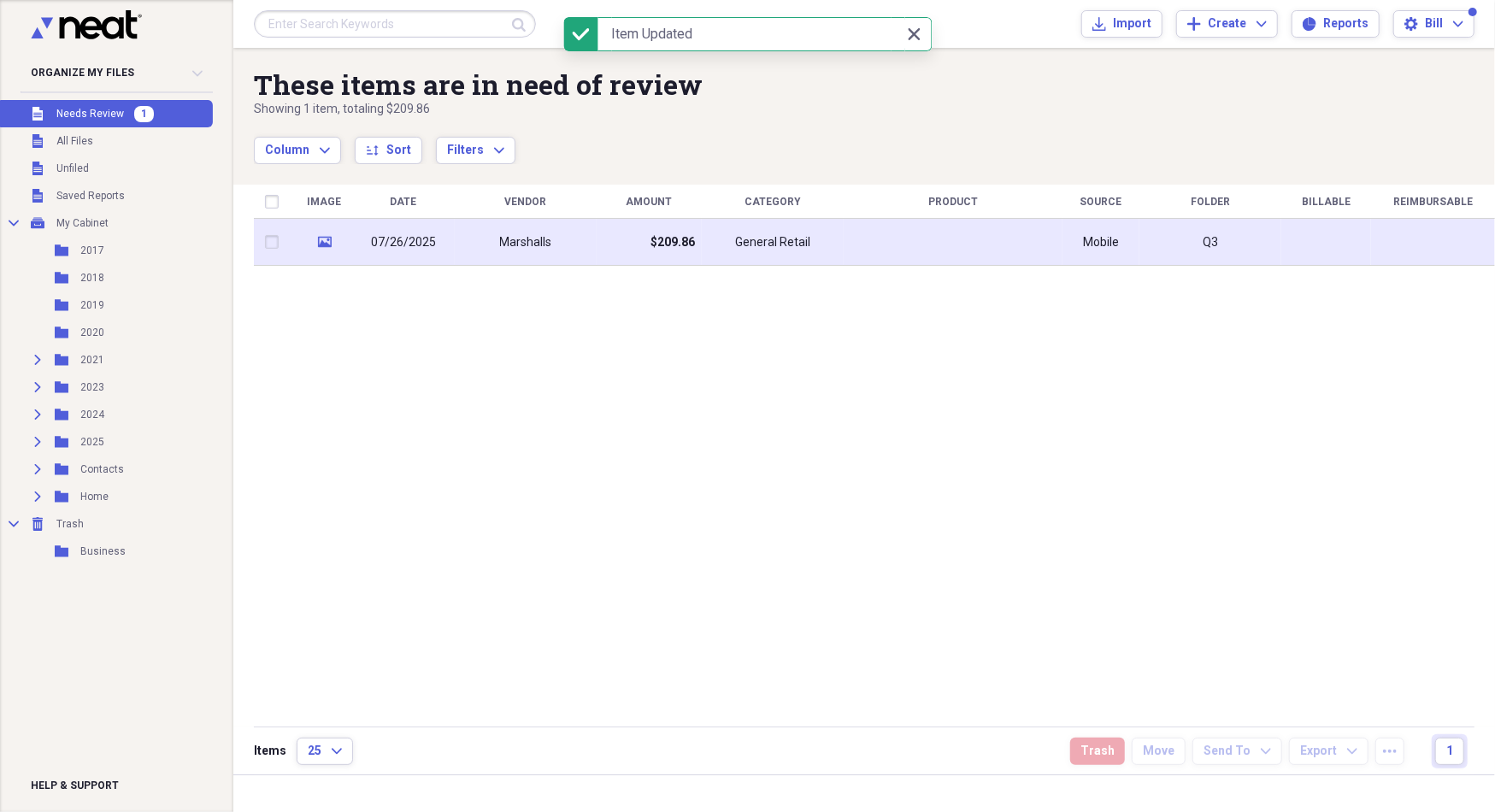 click at bounding box center (953, 242) 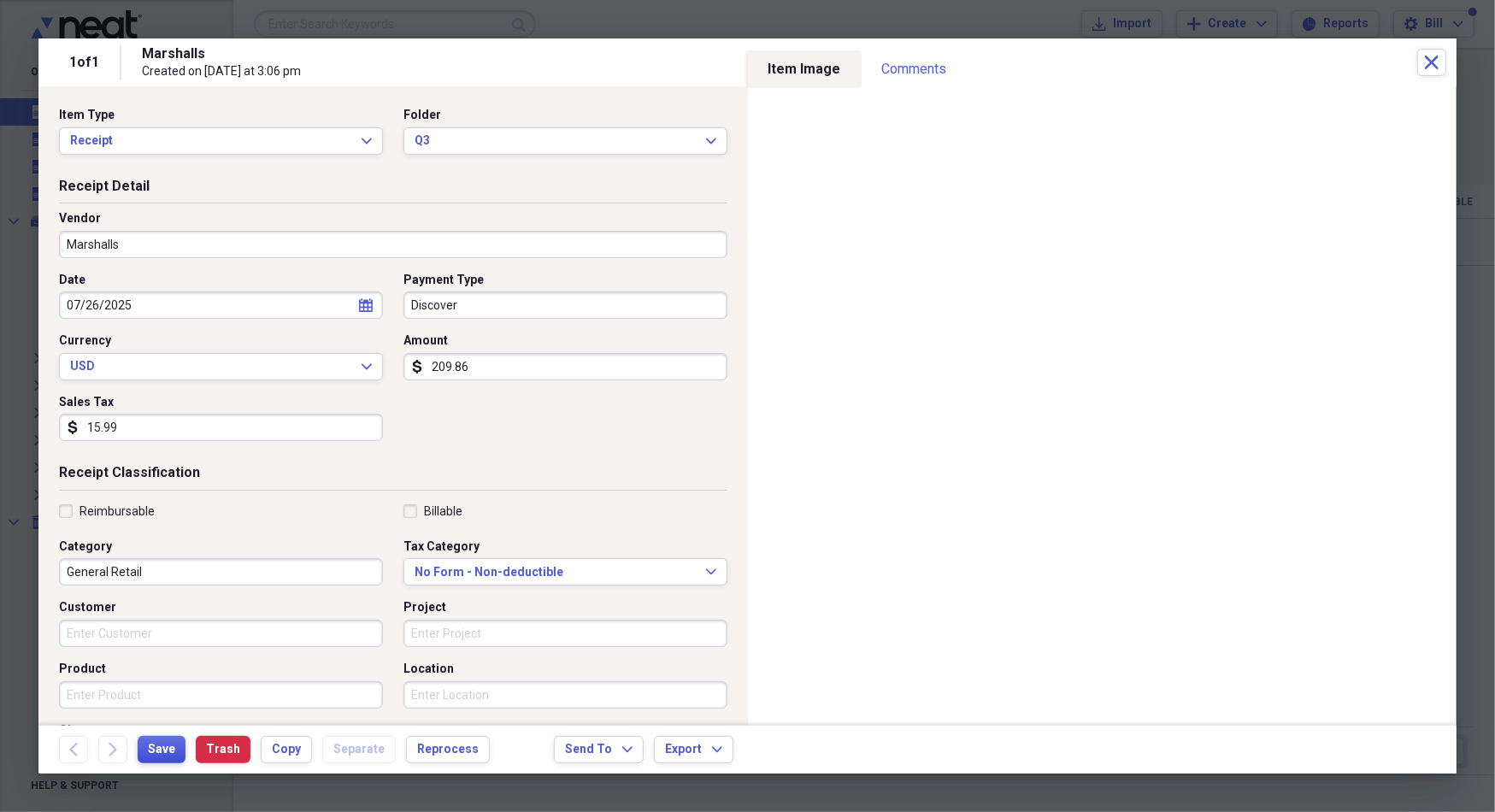 click on "Save" at bounding box center (162, 750) 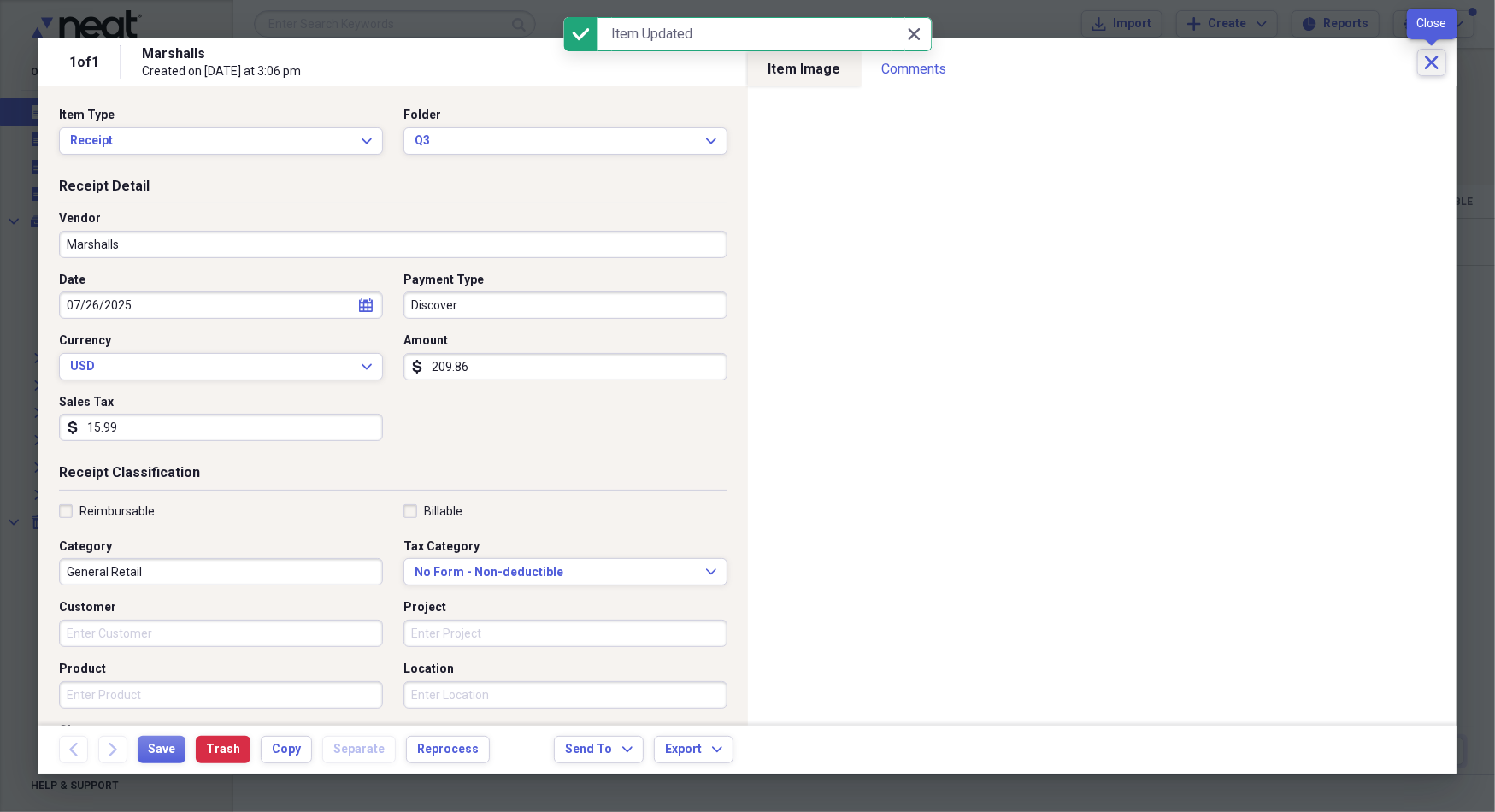 click 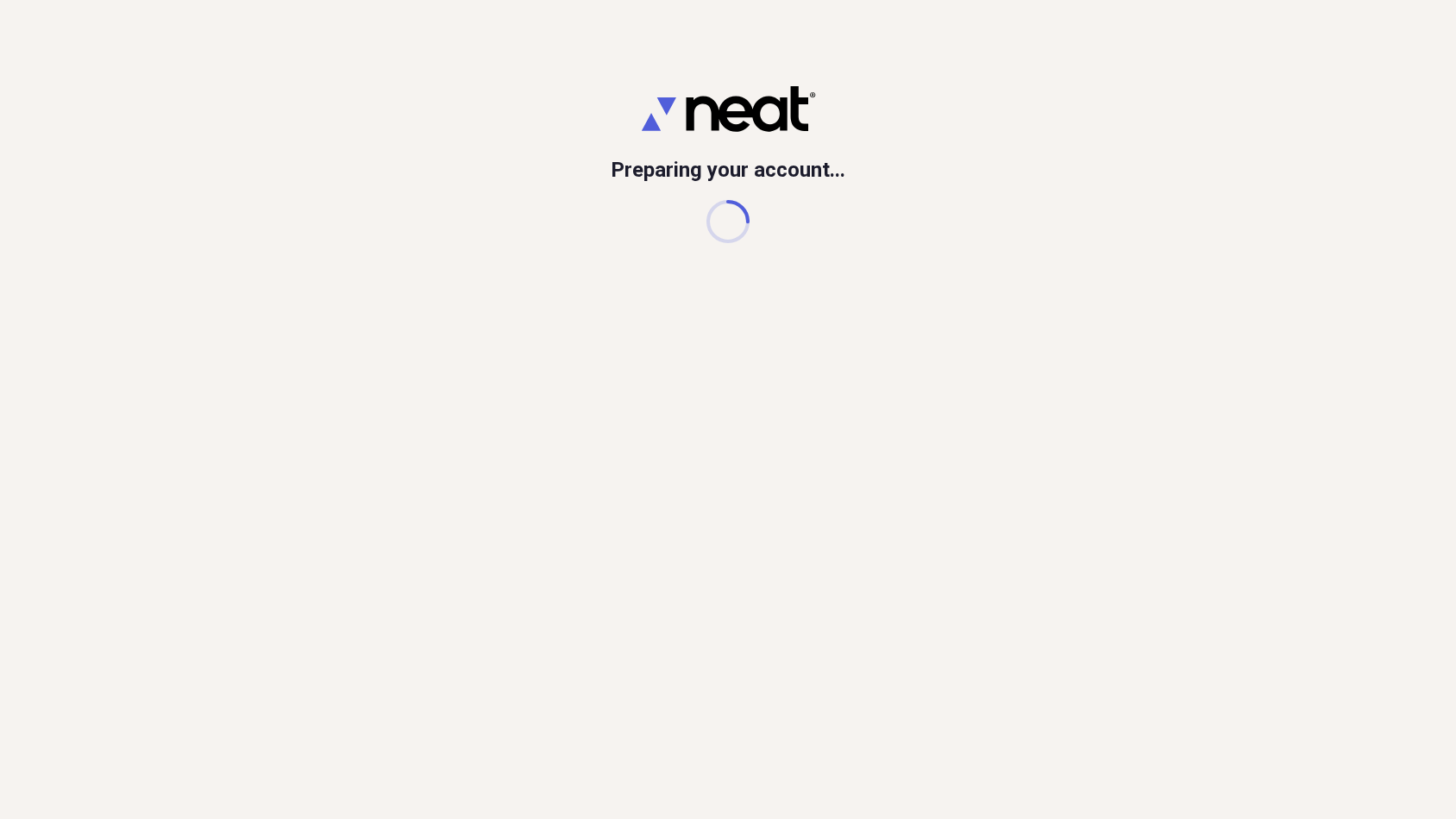 scroll, scrollTop: 0, scrollLeft: 0, axis: both 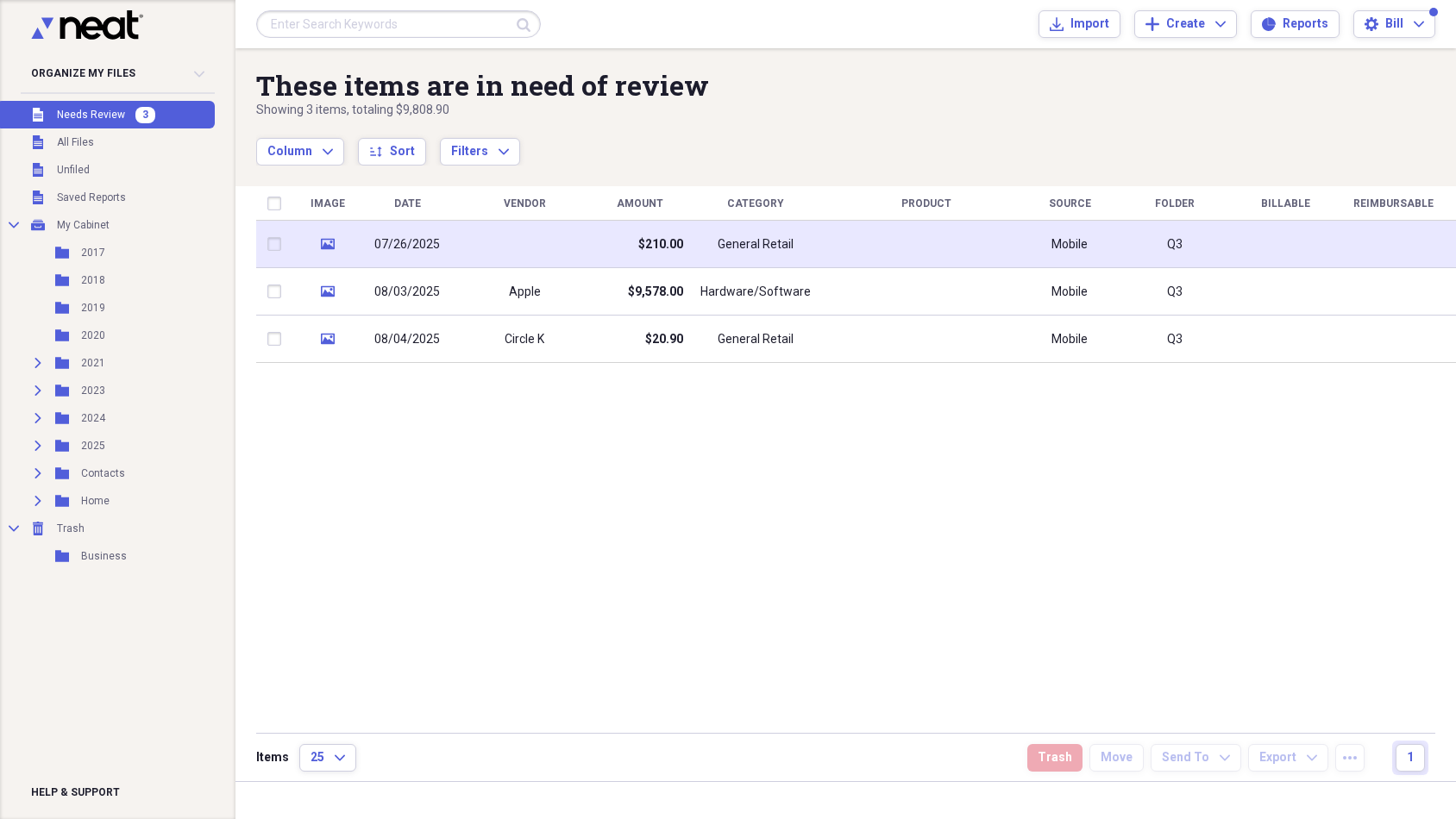 click at bounding box center (926, 244) 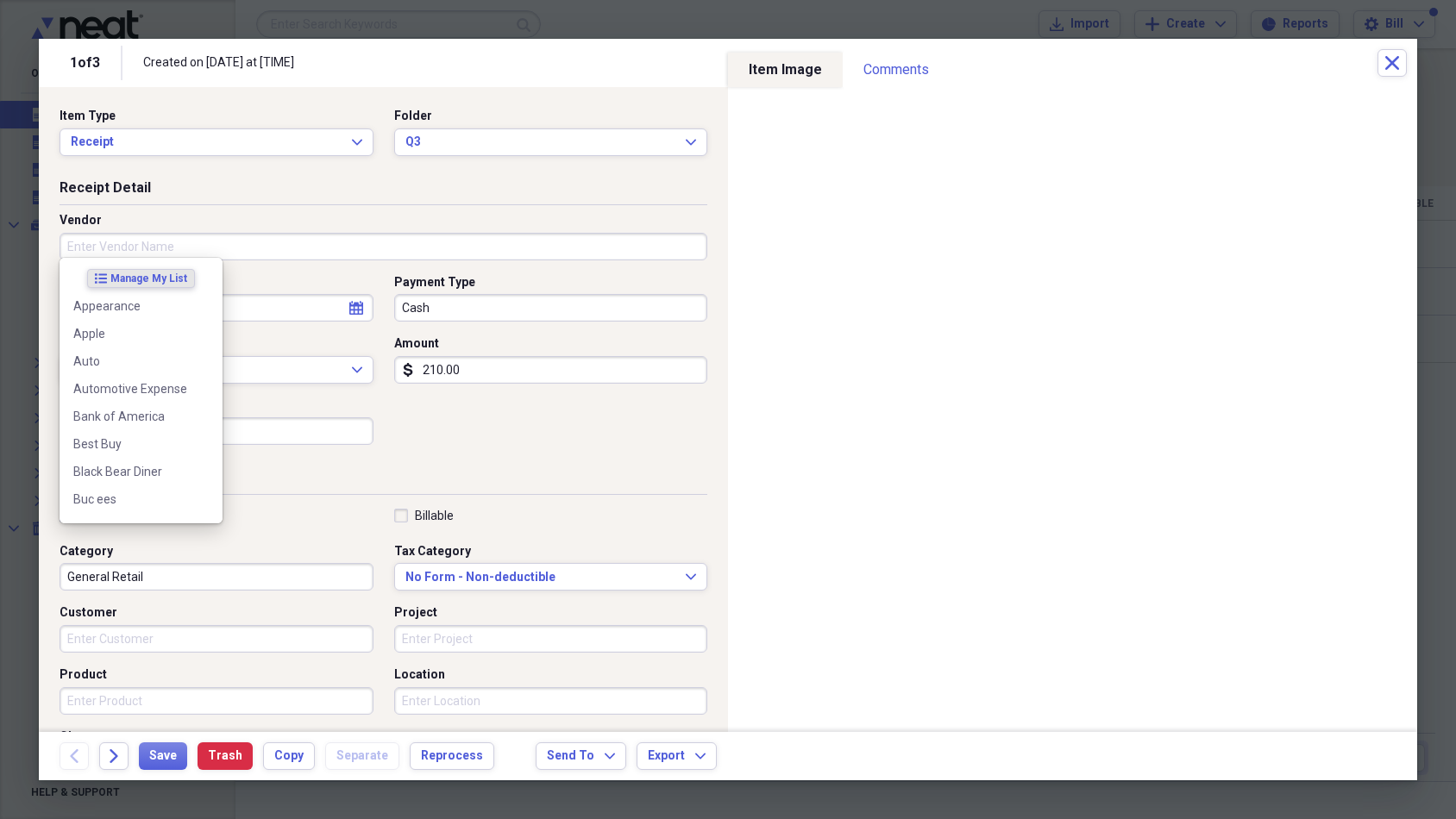 click on "Vendor" at bounding box center (383, 247) 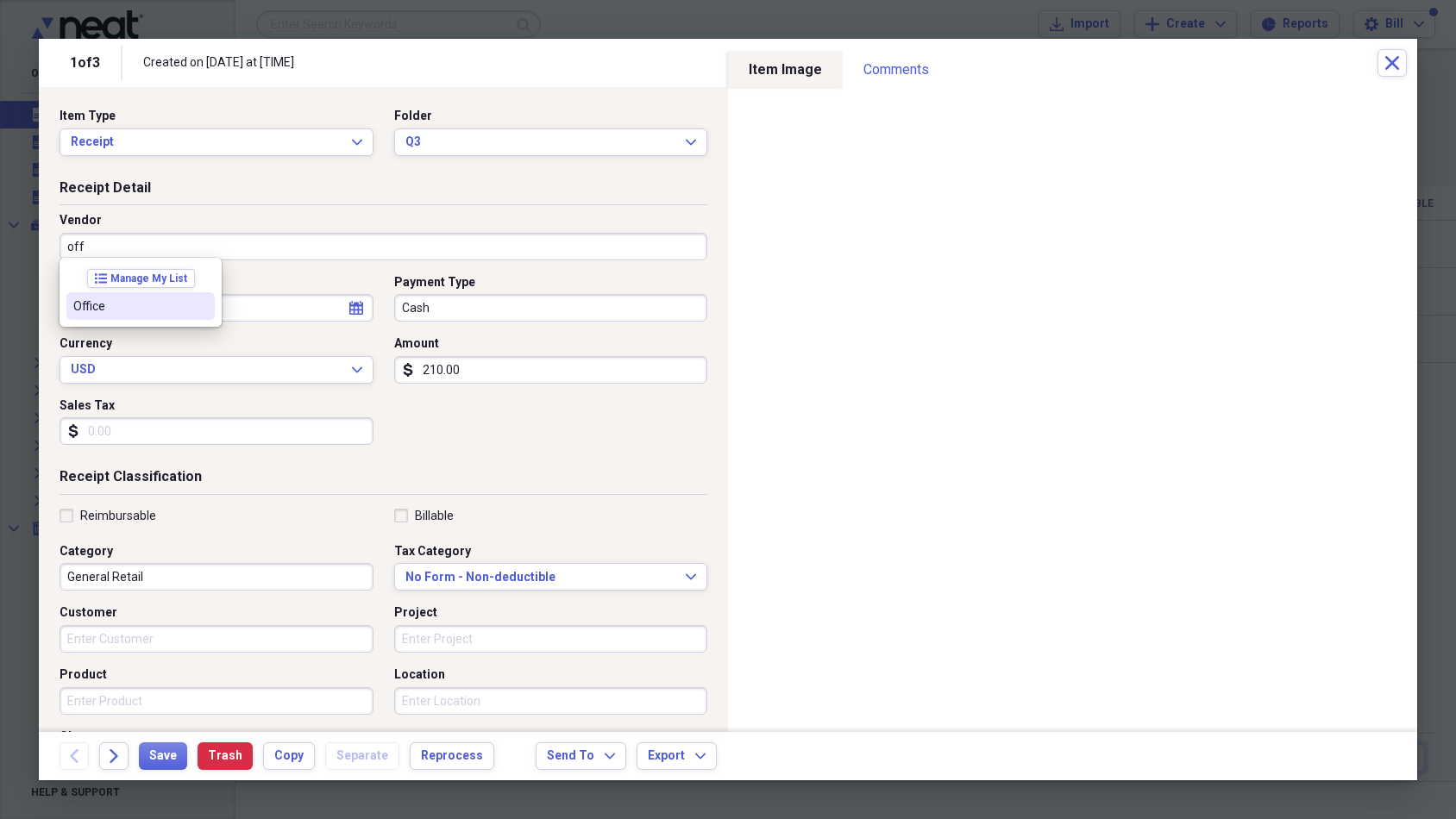 drag, startPoint x: 198, startPoint y: 250, endPoint x: 93, endPoint y: 308, distance: 119.95416 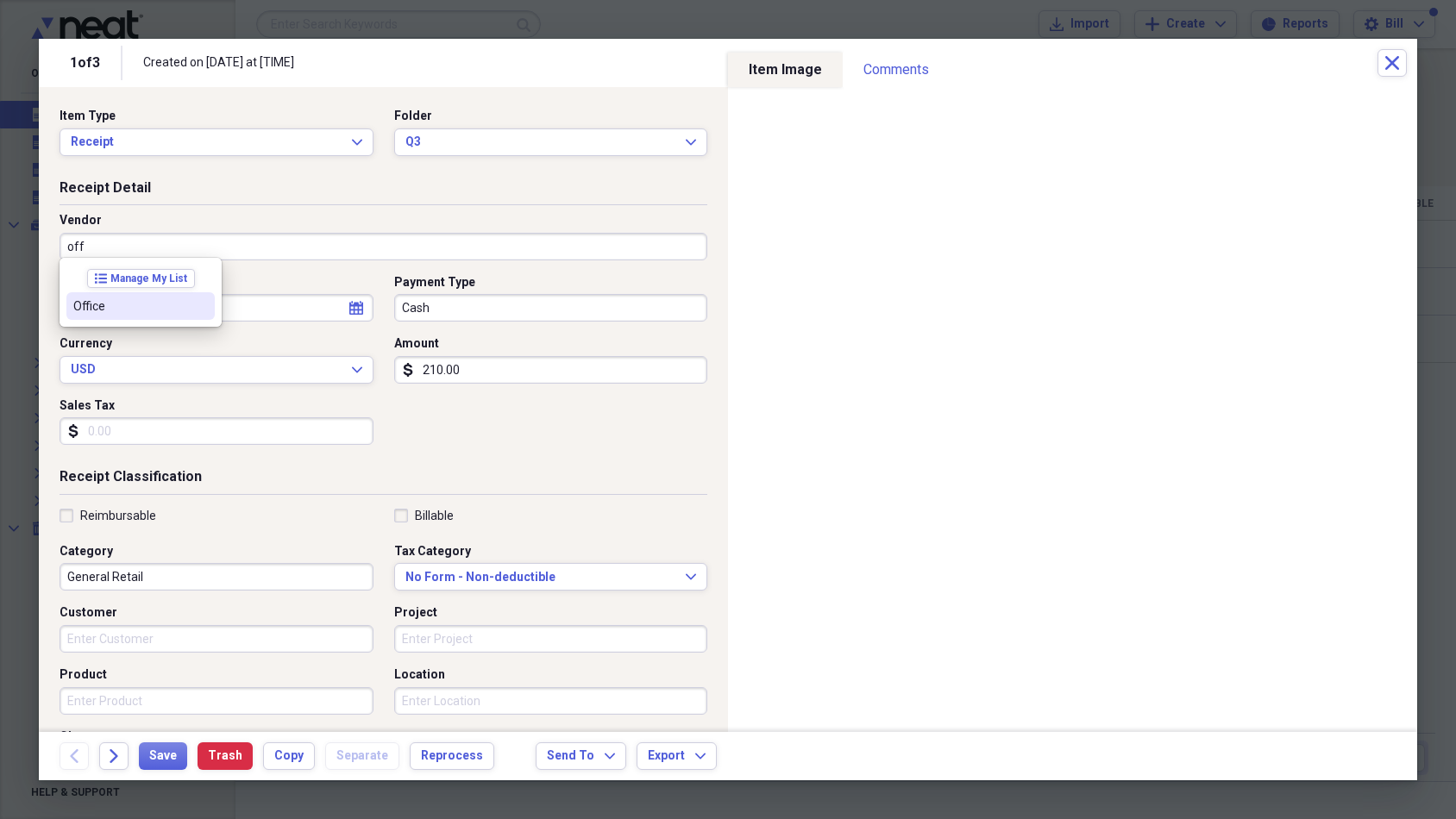 click on "Office" at bounding box center (130, 306) 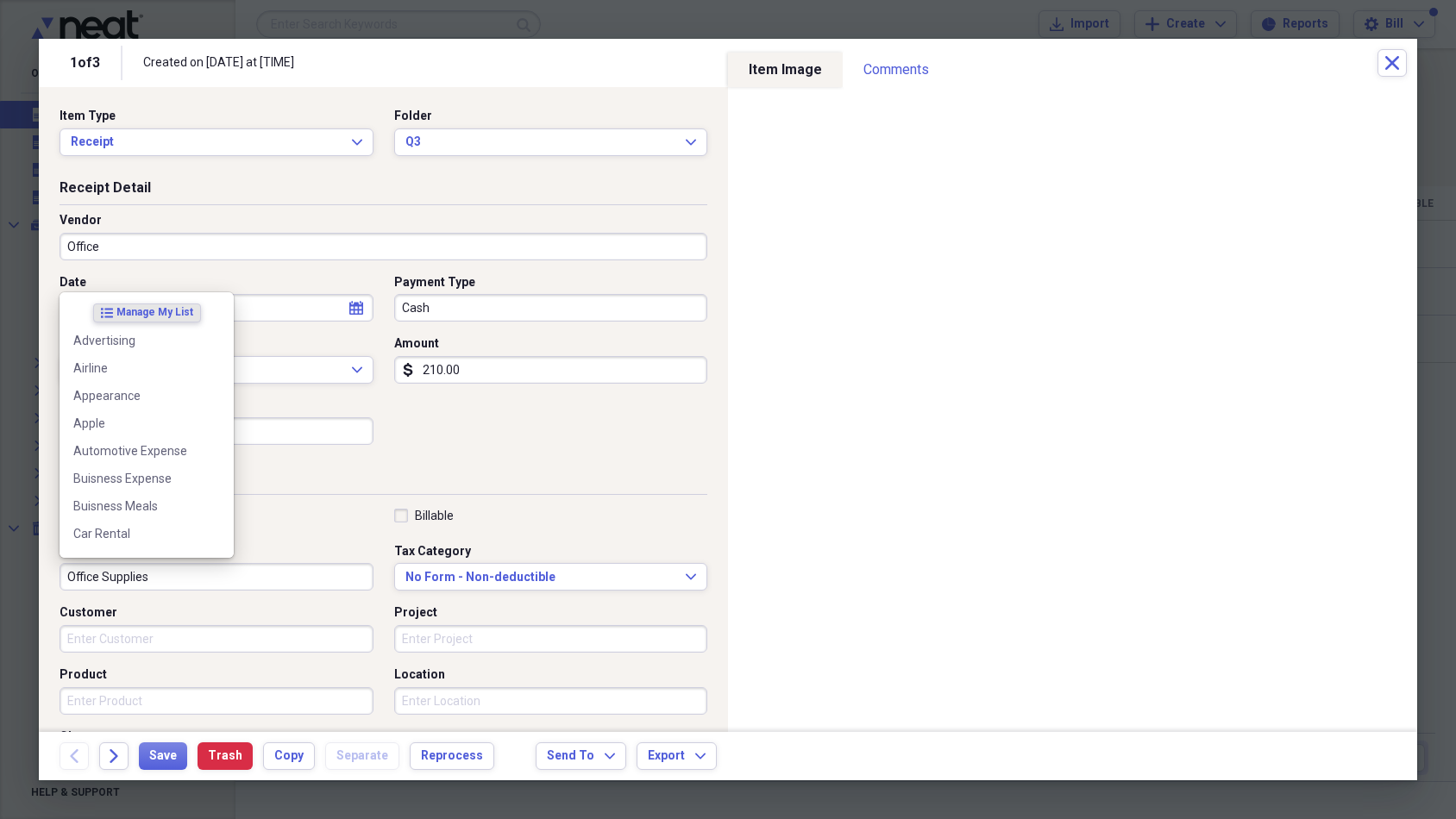 click on "Office Supplies" at bounding box center (217, 577) 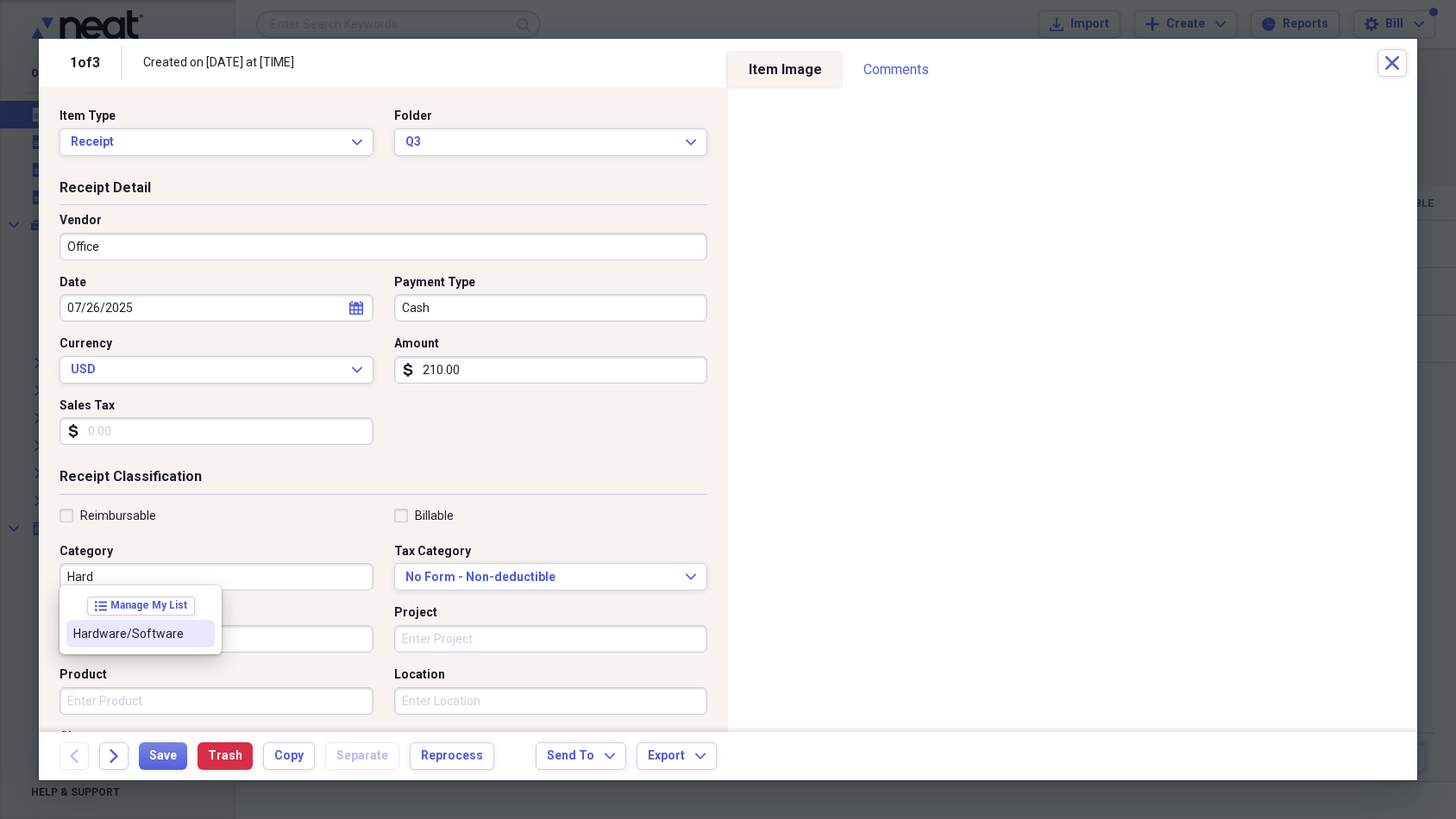 click on "Hardware/Software" at bounding box center [130, 634] 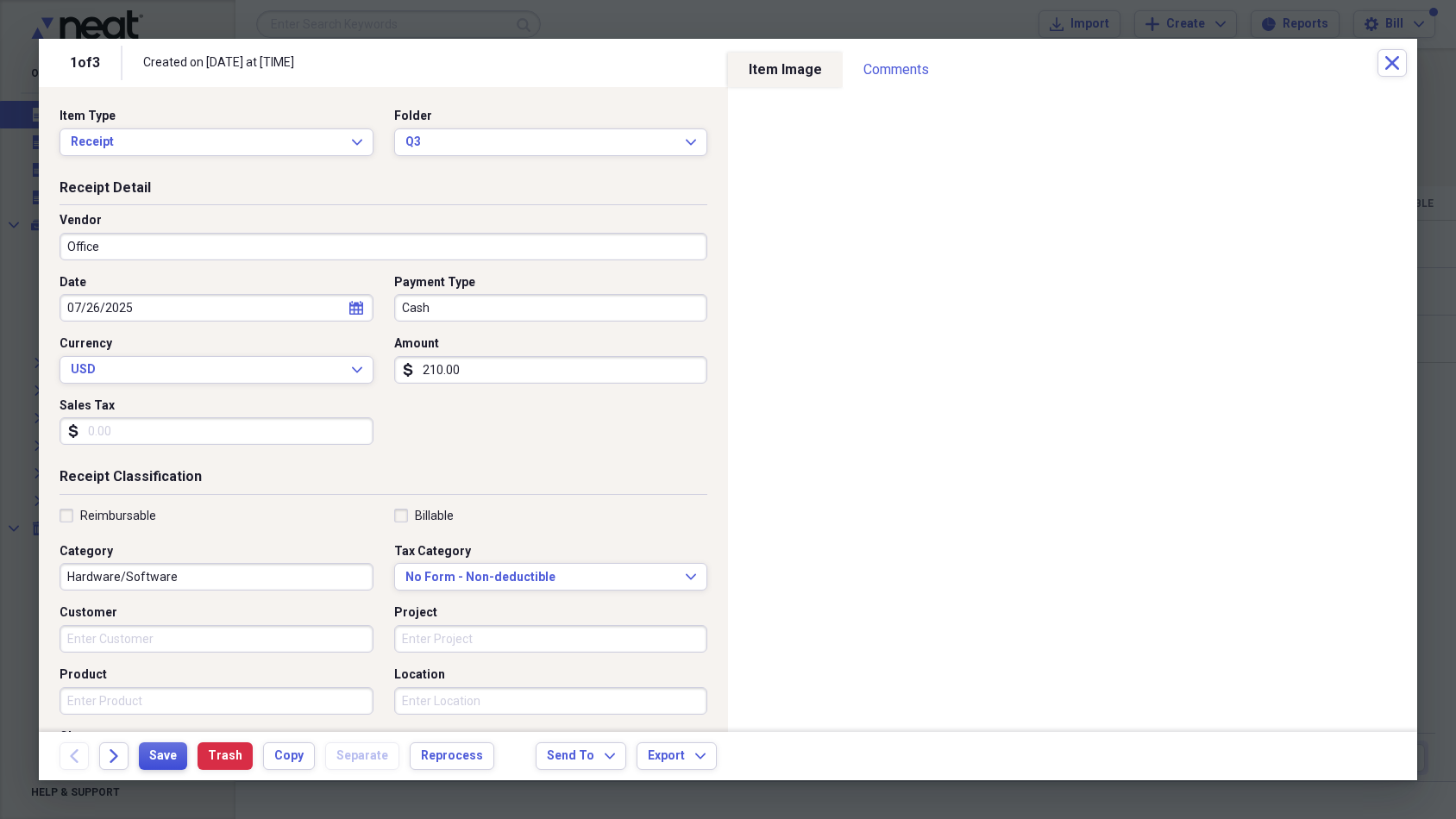 click on "Save" at bounding box center [163, 756] 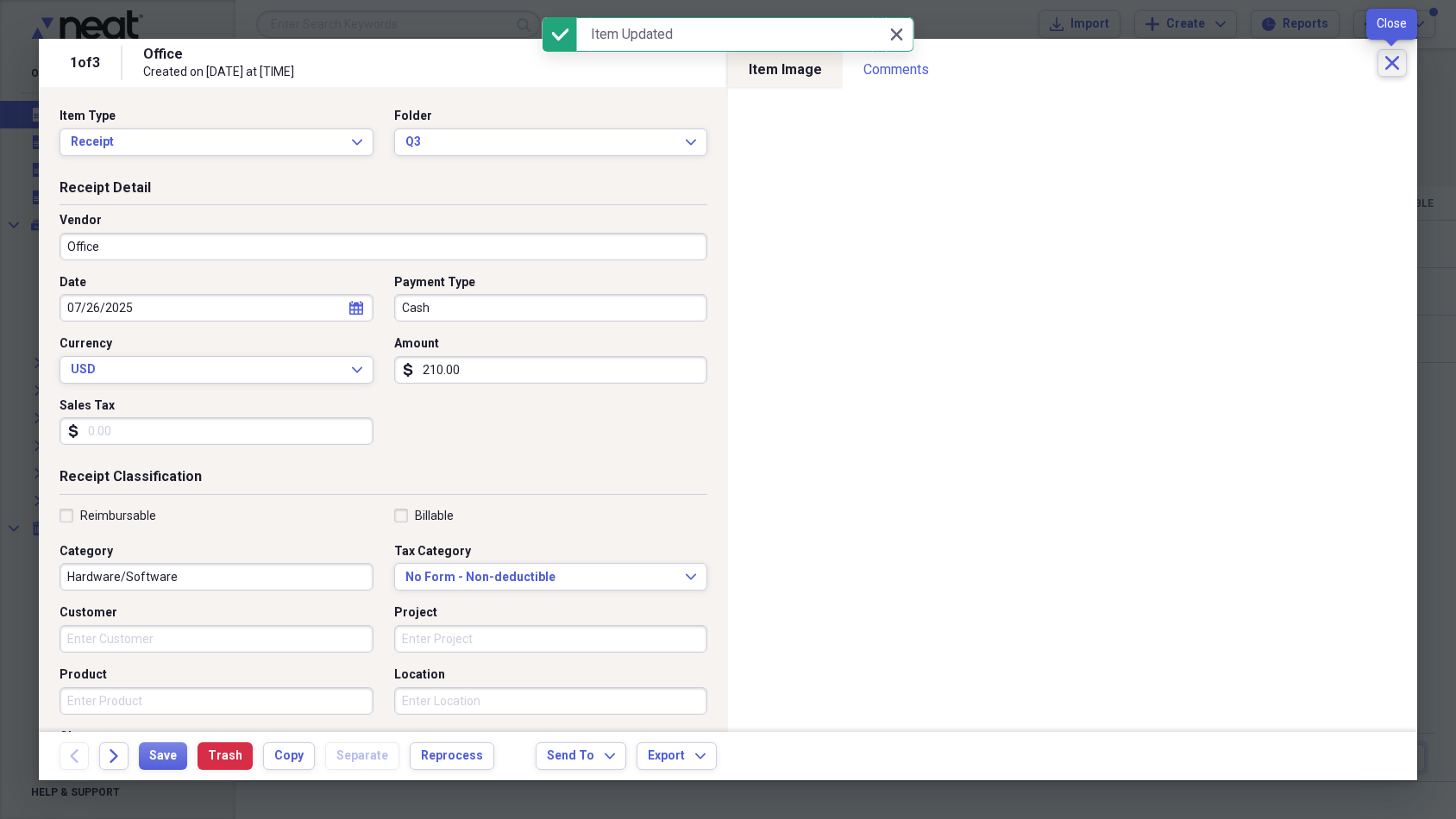 click on "Close" 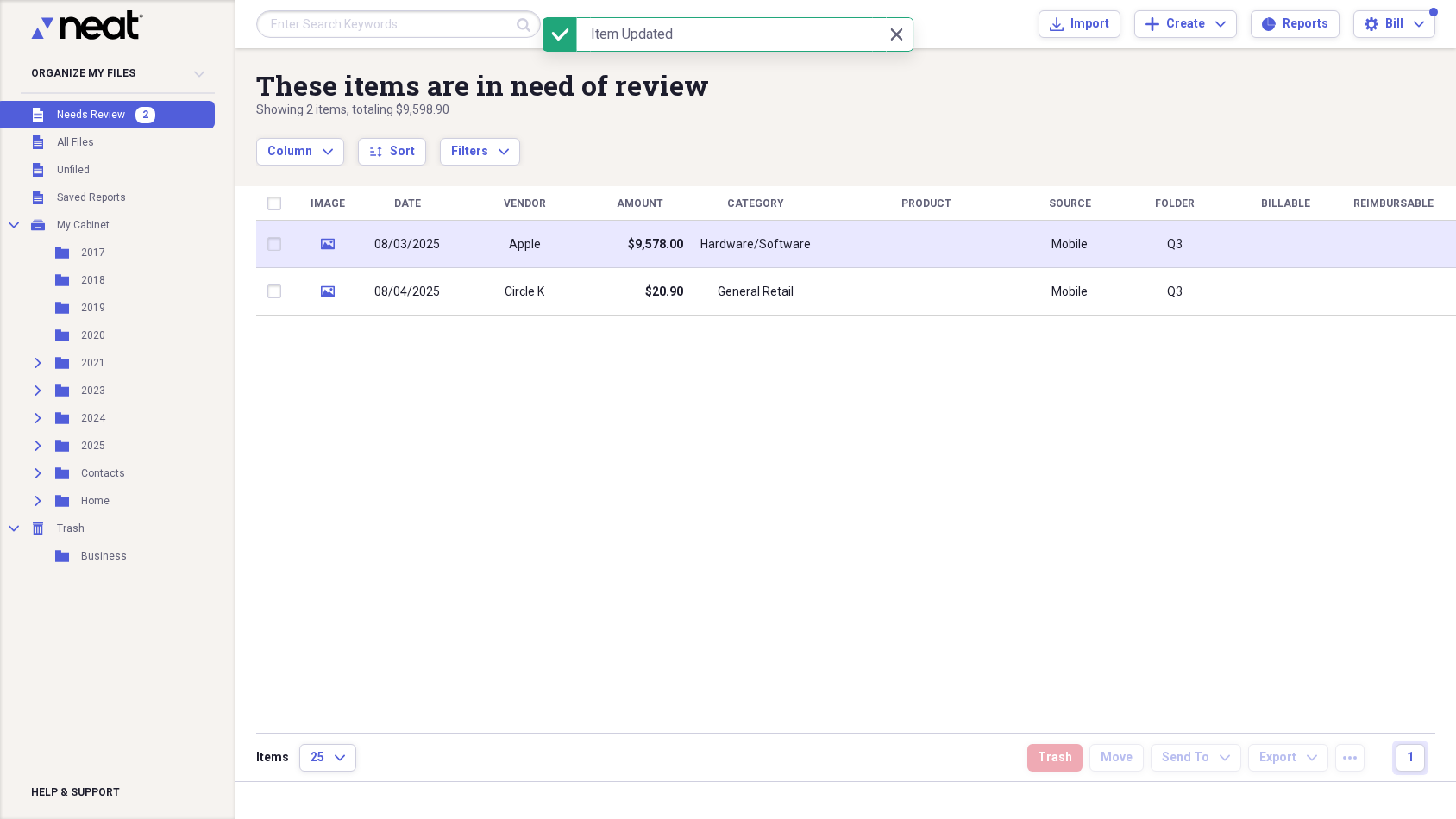 click at bounding box center [926, 244] 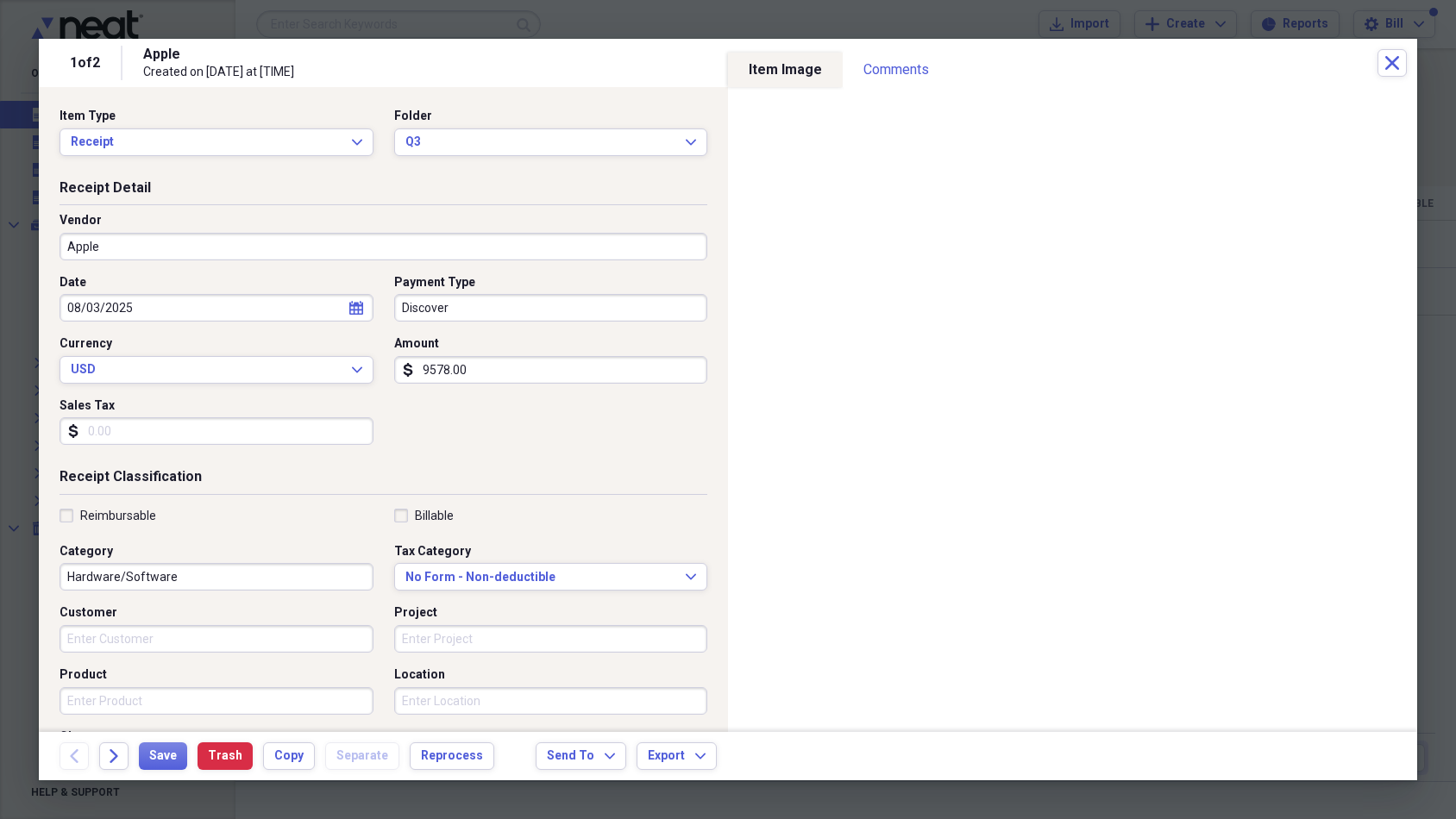 click on "9578.00" at bounding box center [551, 370] 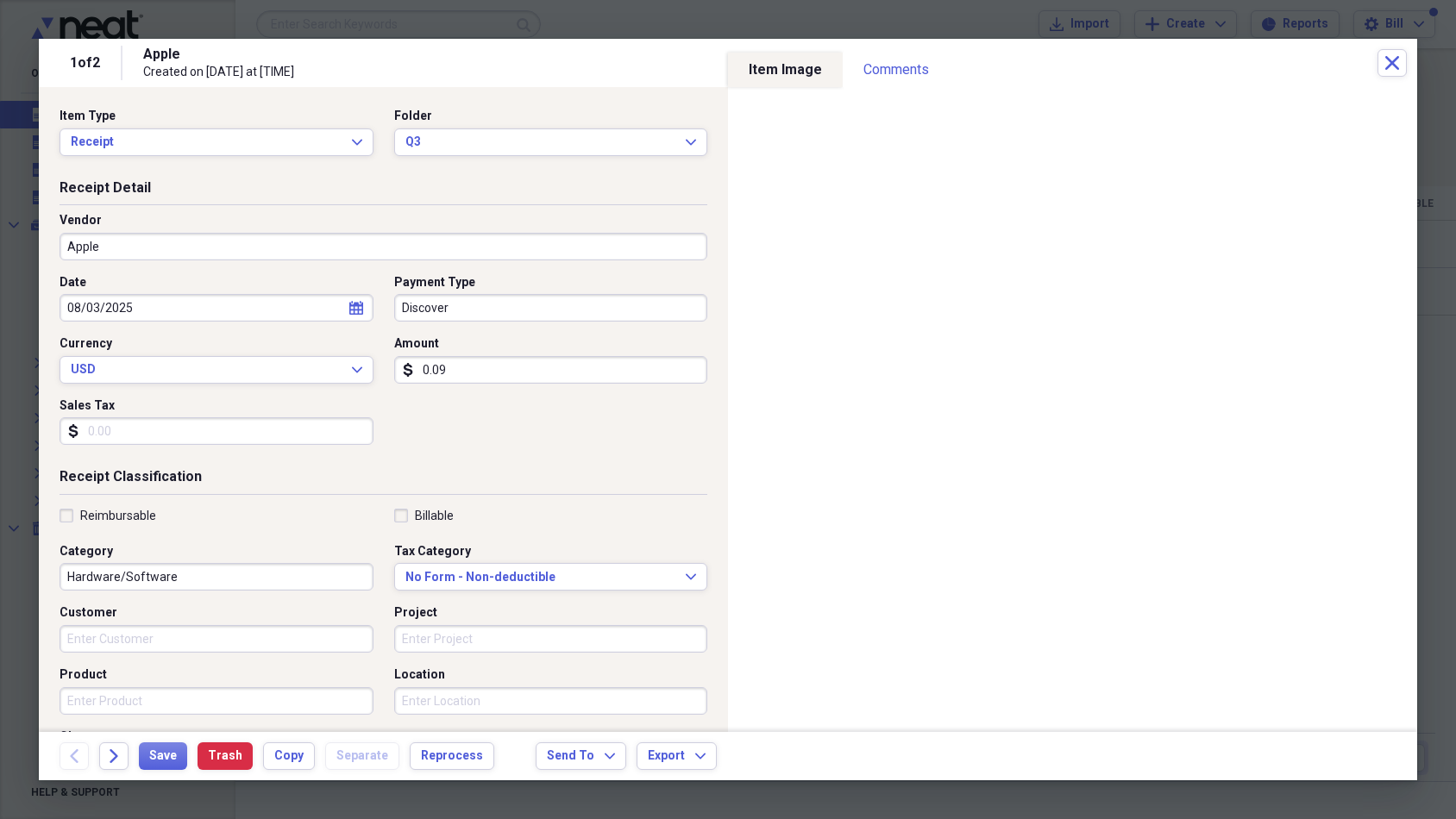 type on "0.99" 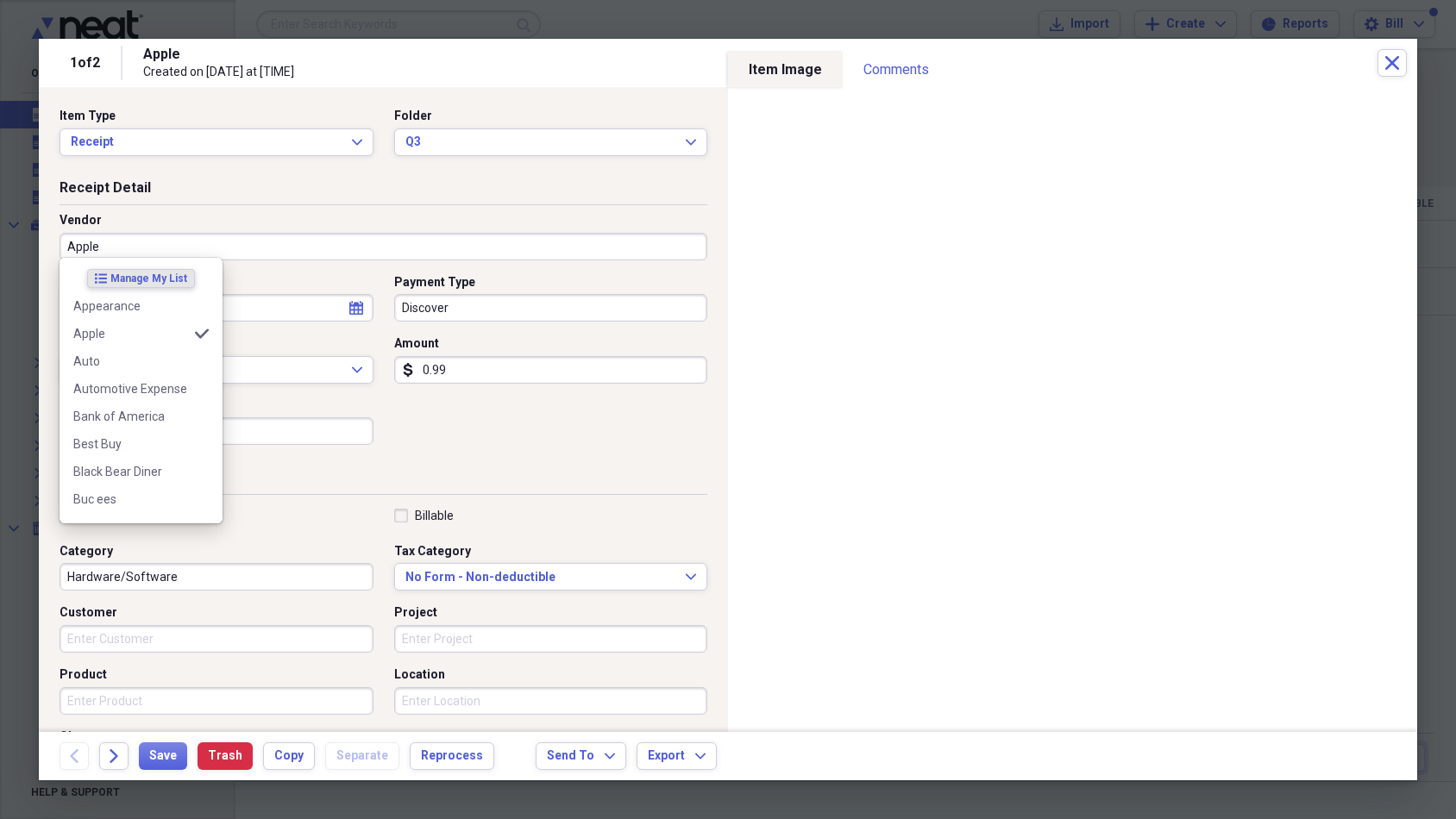 click on "Apple" at bounding box center (383, 247) 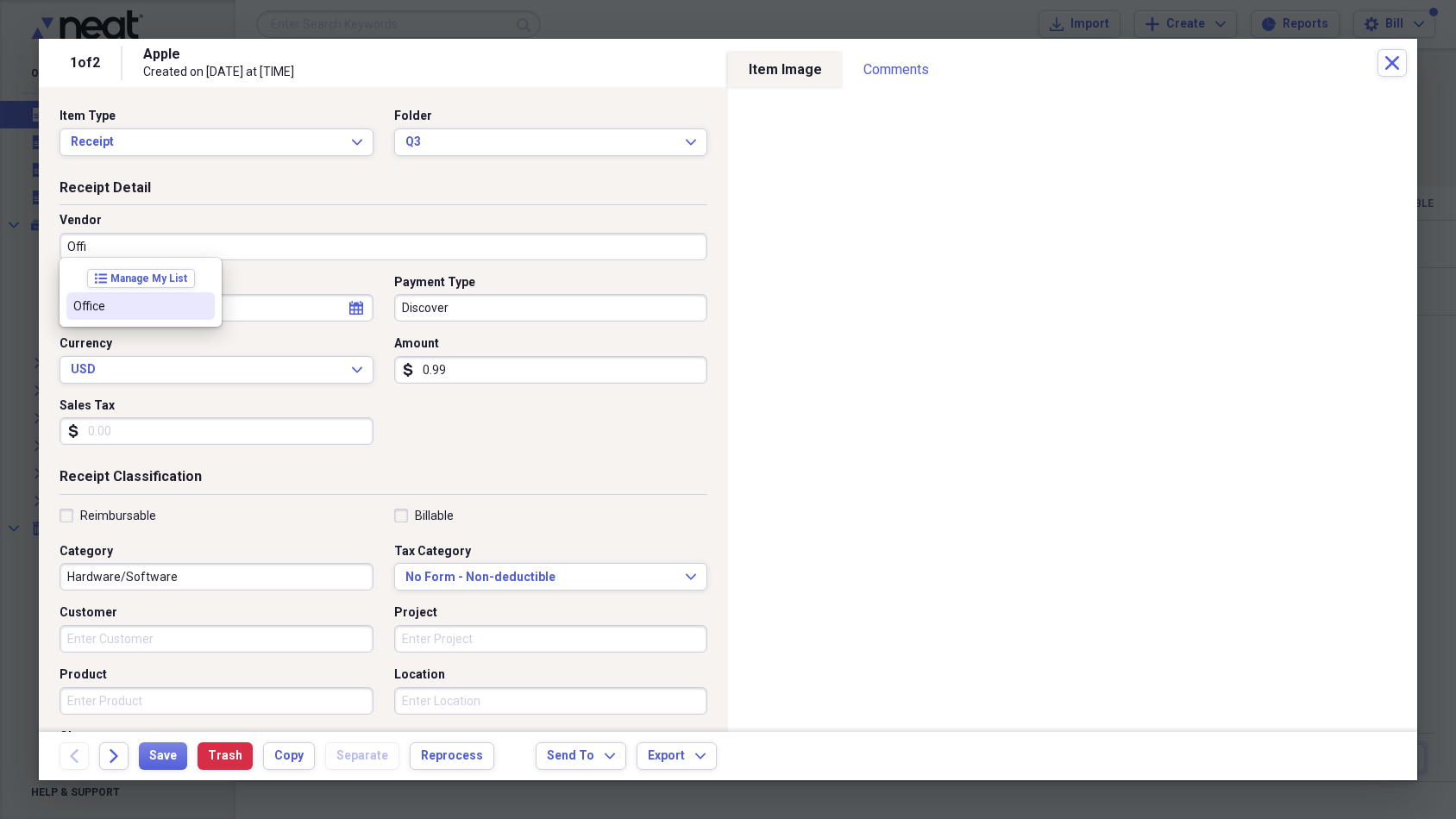click on "Office" at bounding box center [130, 306] 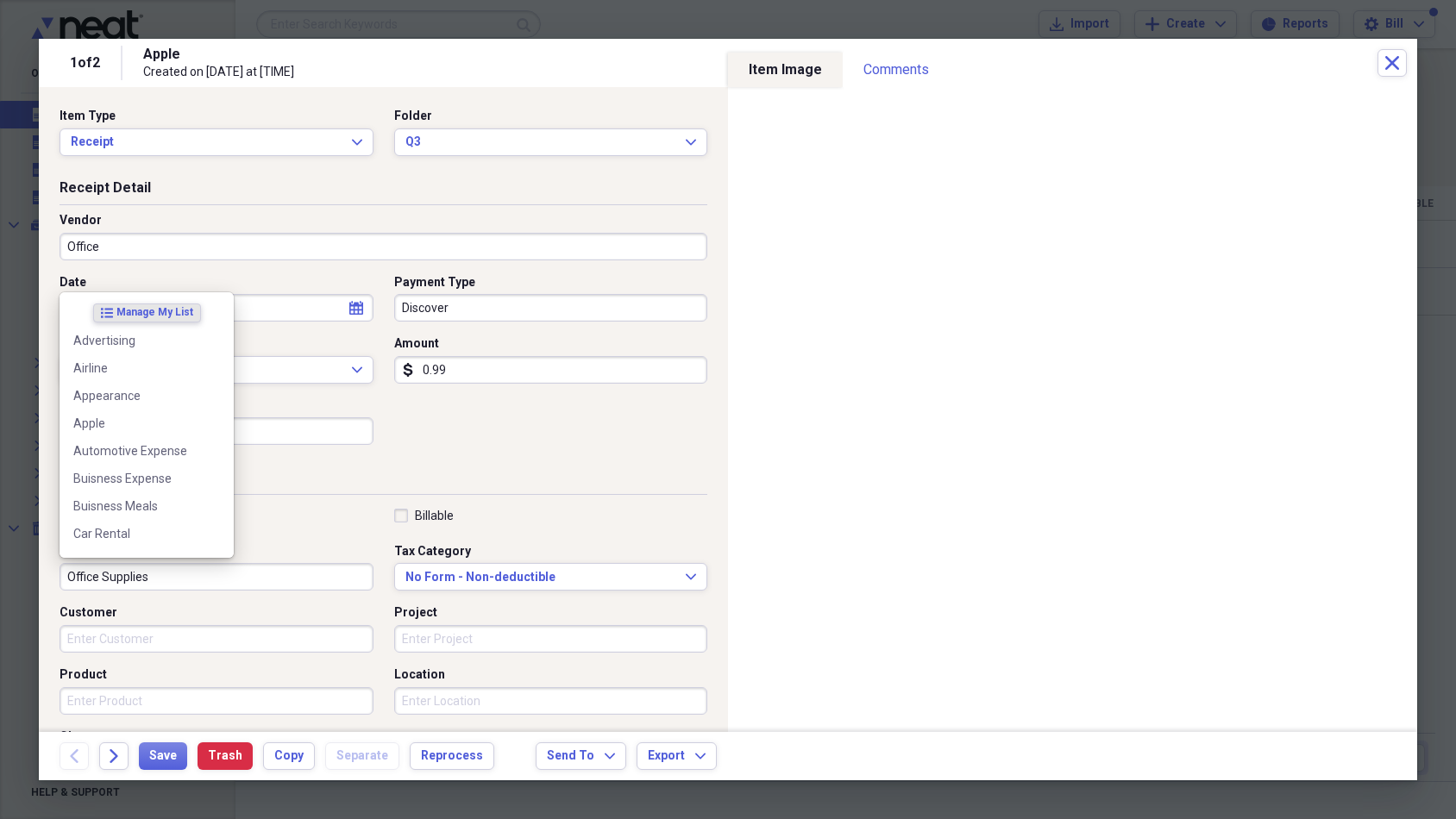 click on "Office Supplies" at bounding box center (217, 577) 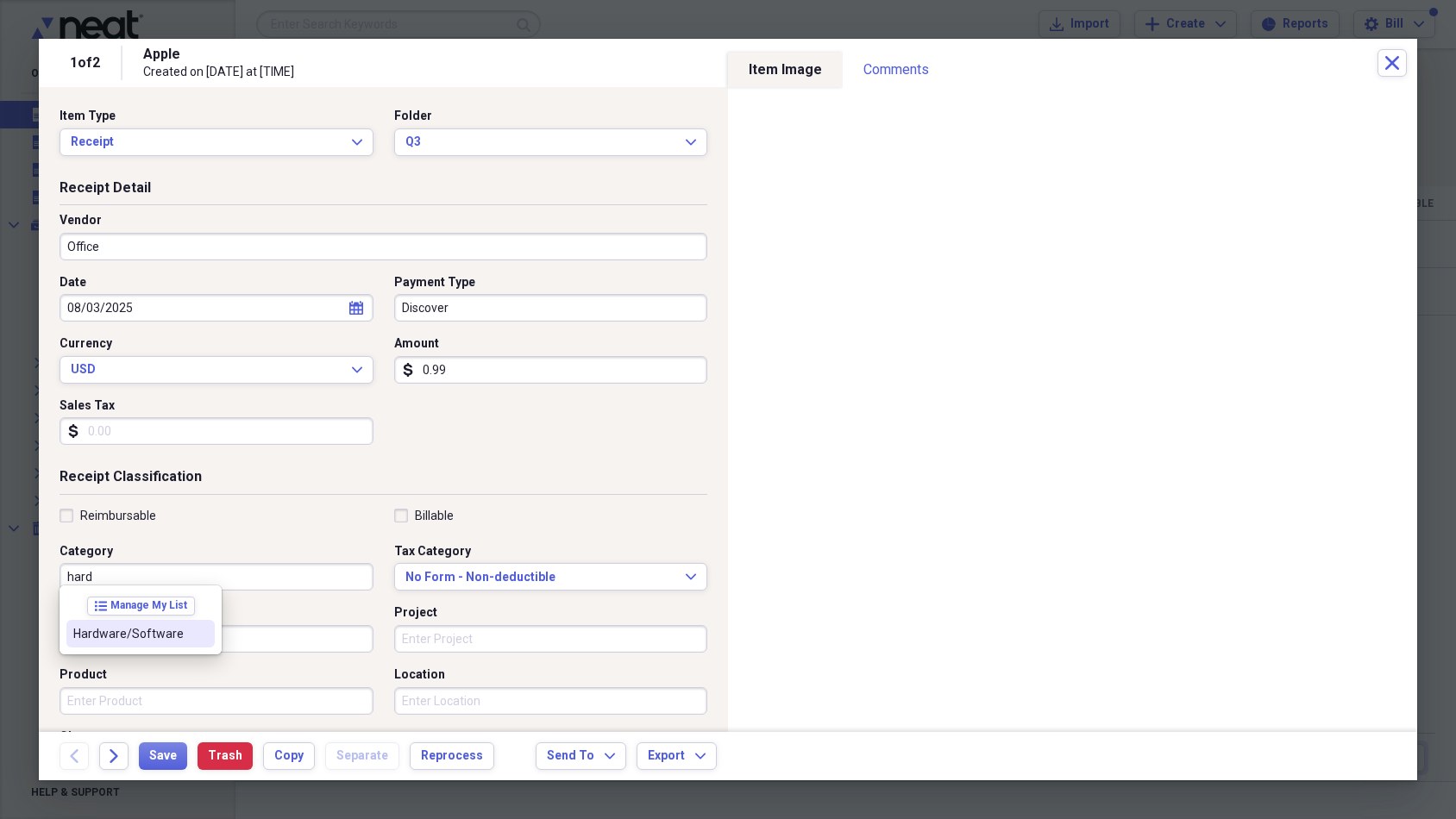 click on "Hardware/Software" at bounding box center (130, 634) 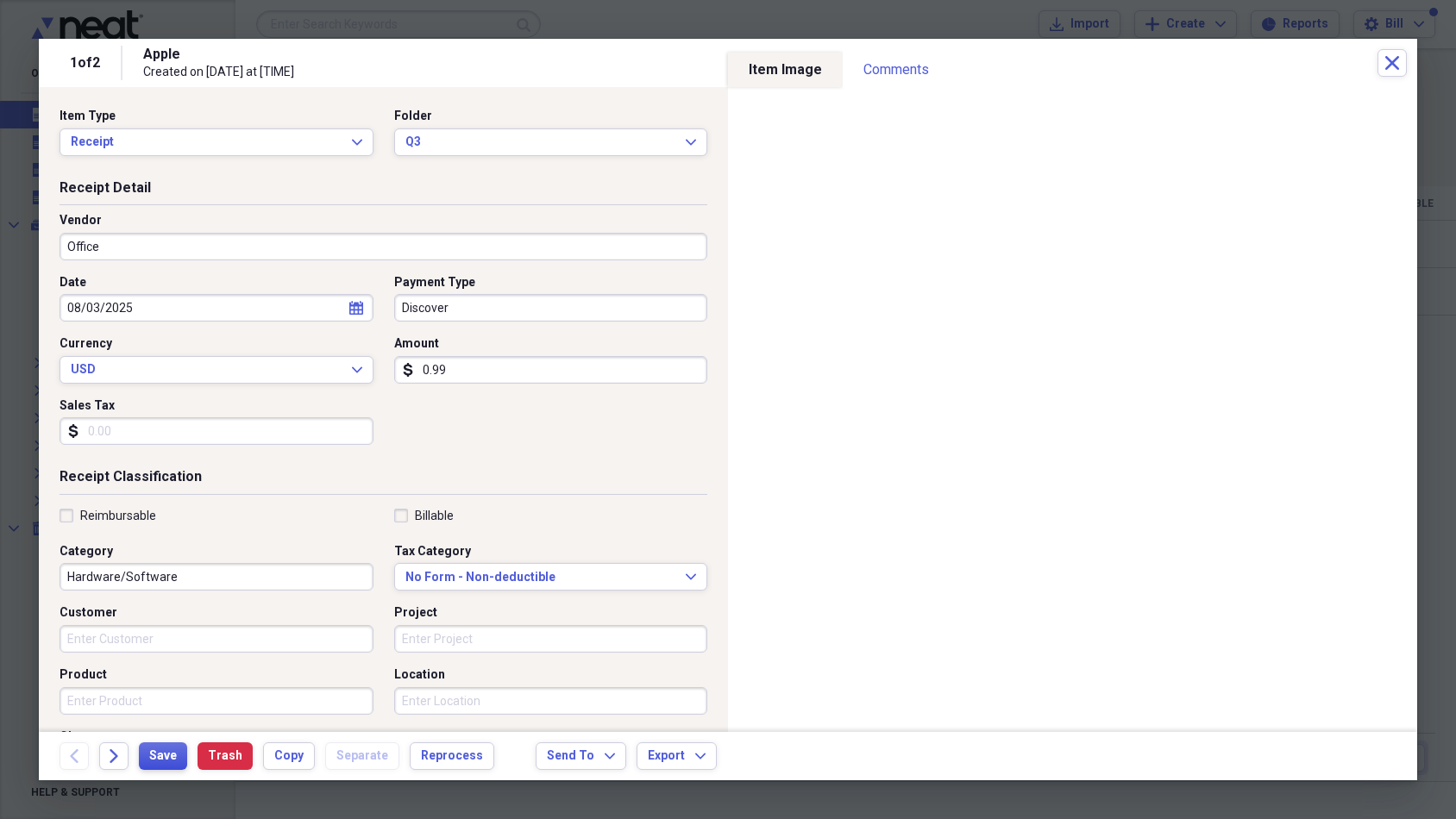 click on "Save" at bounding box center [163, 756] 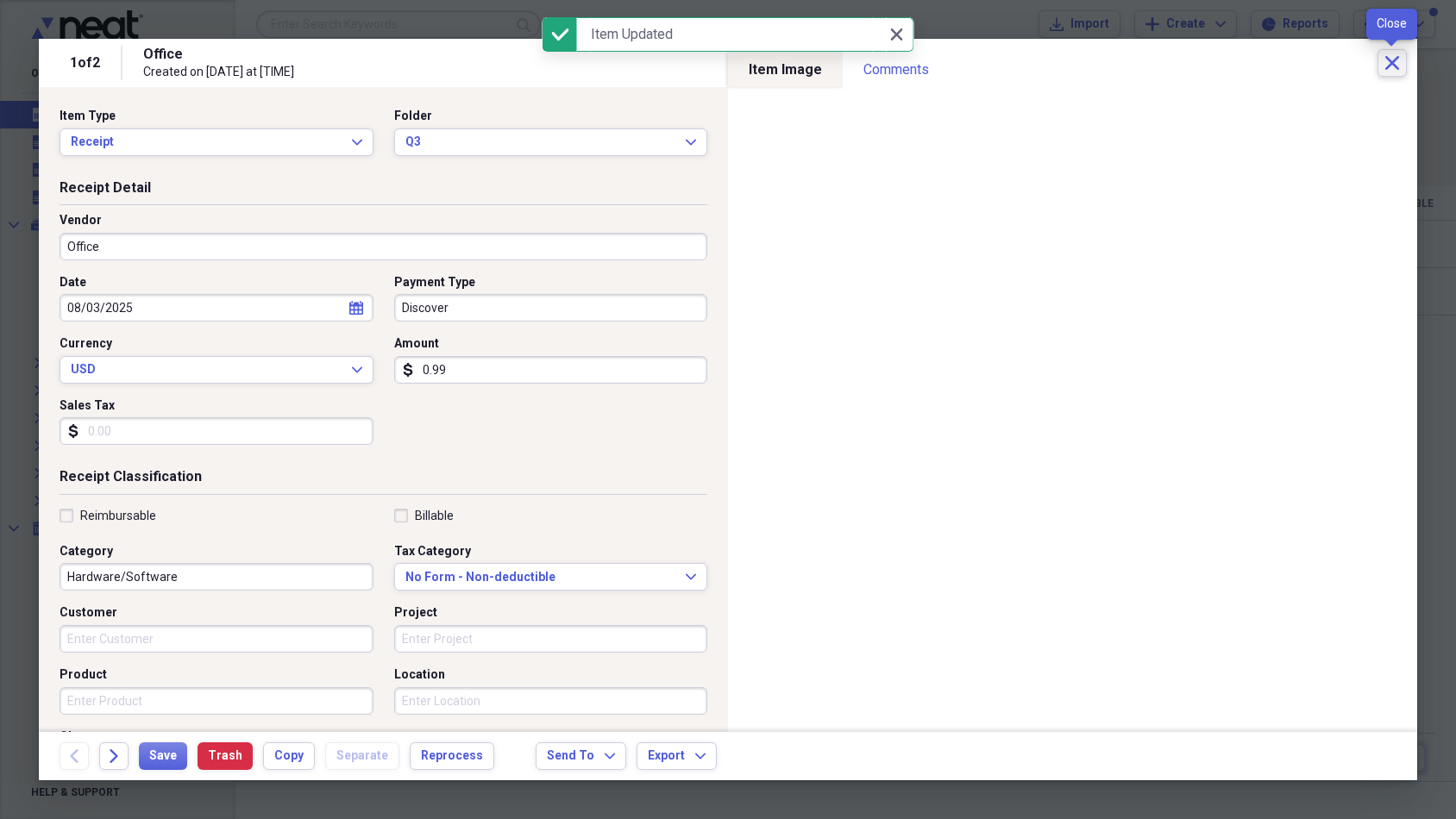 click 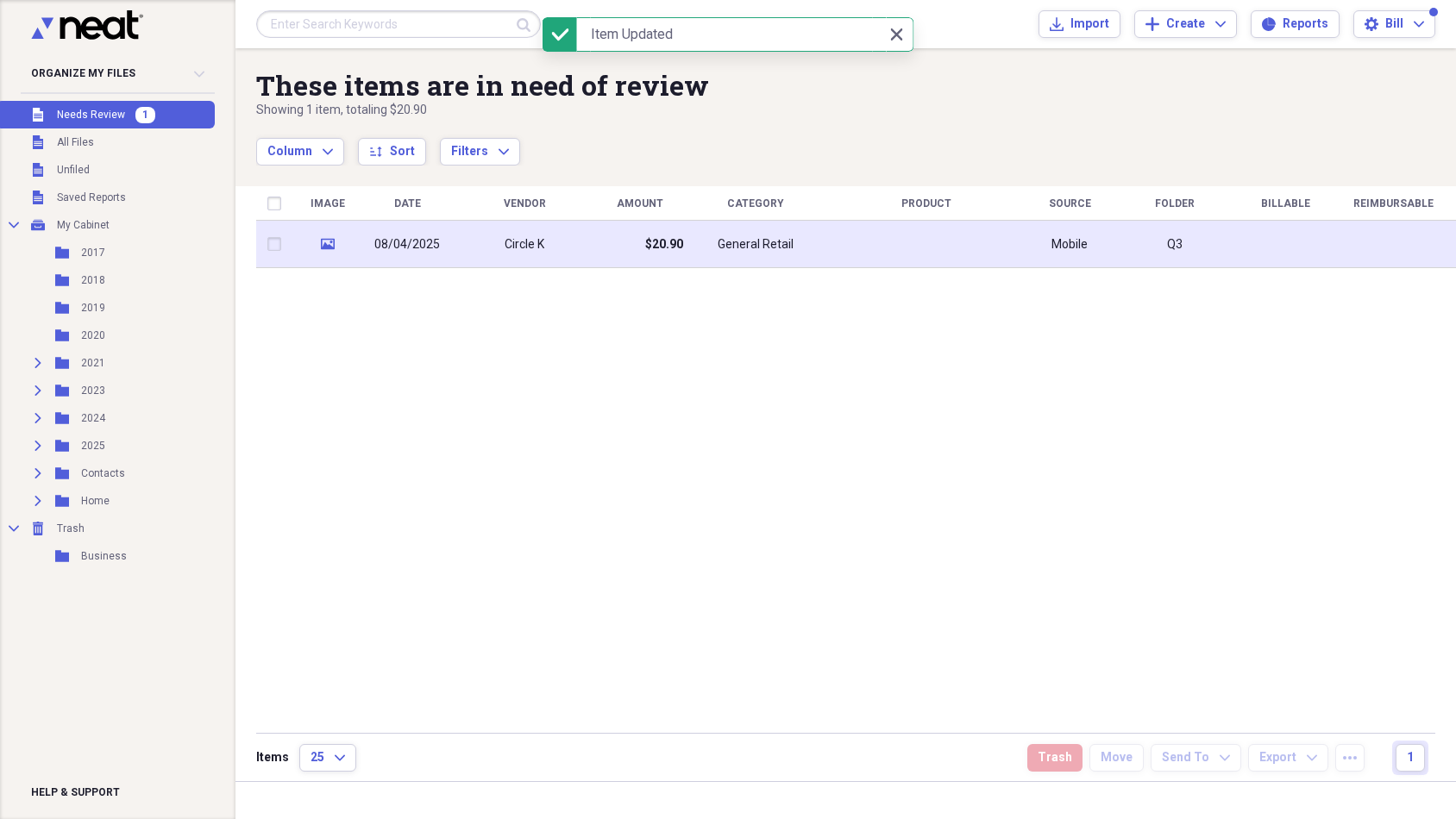 click at bounding box center (926, 244) 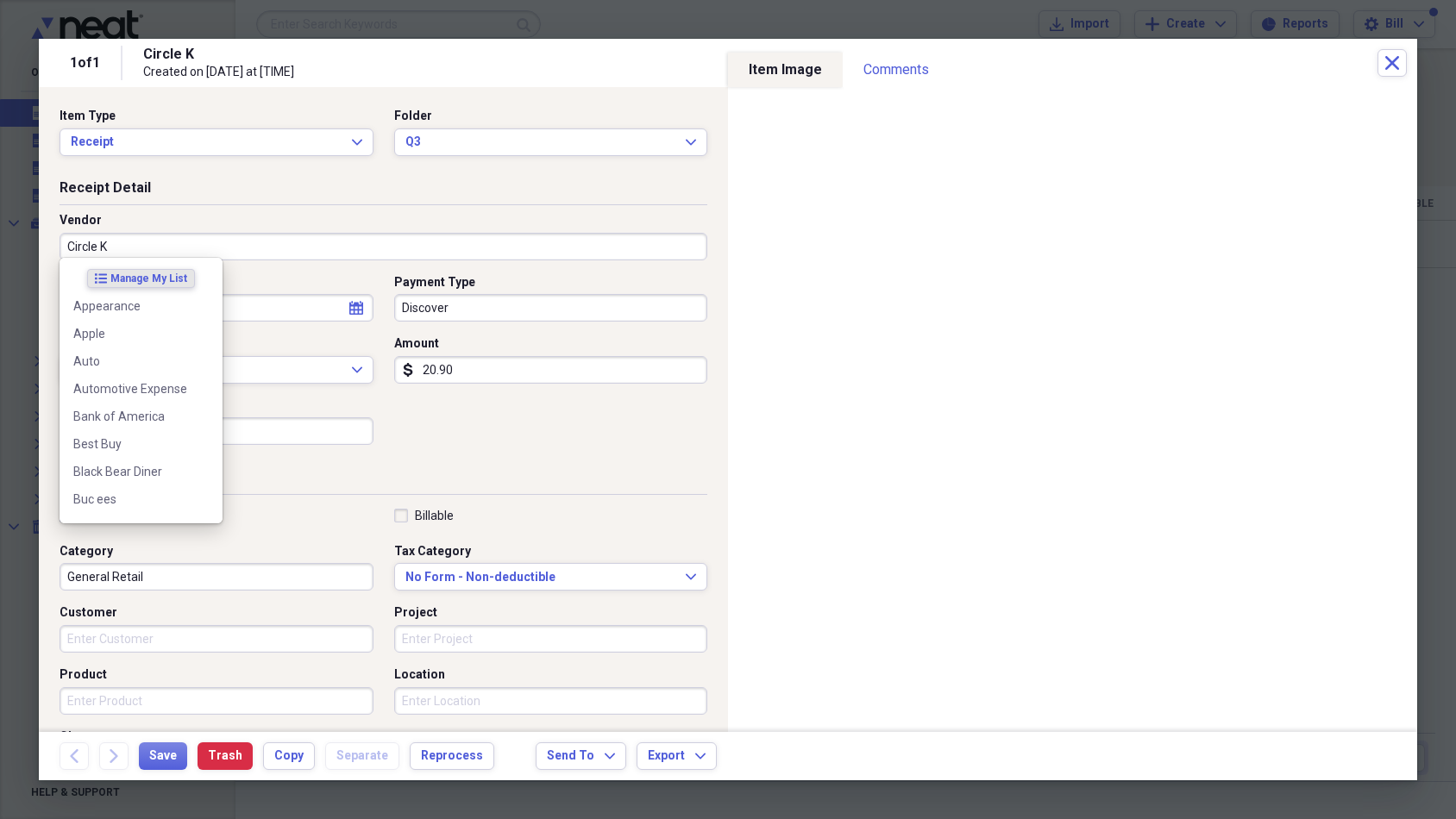 click on "Circle K" at bounding box center [383, 247] 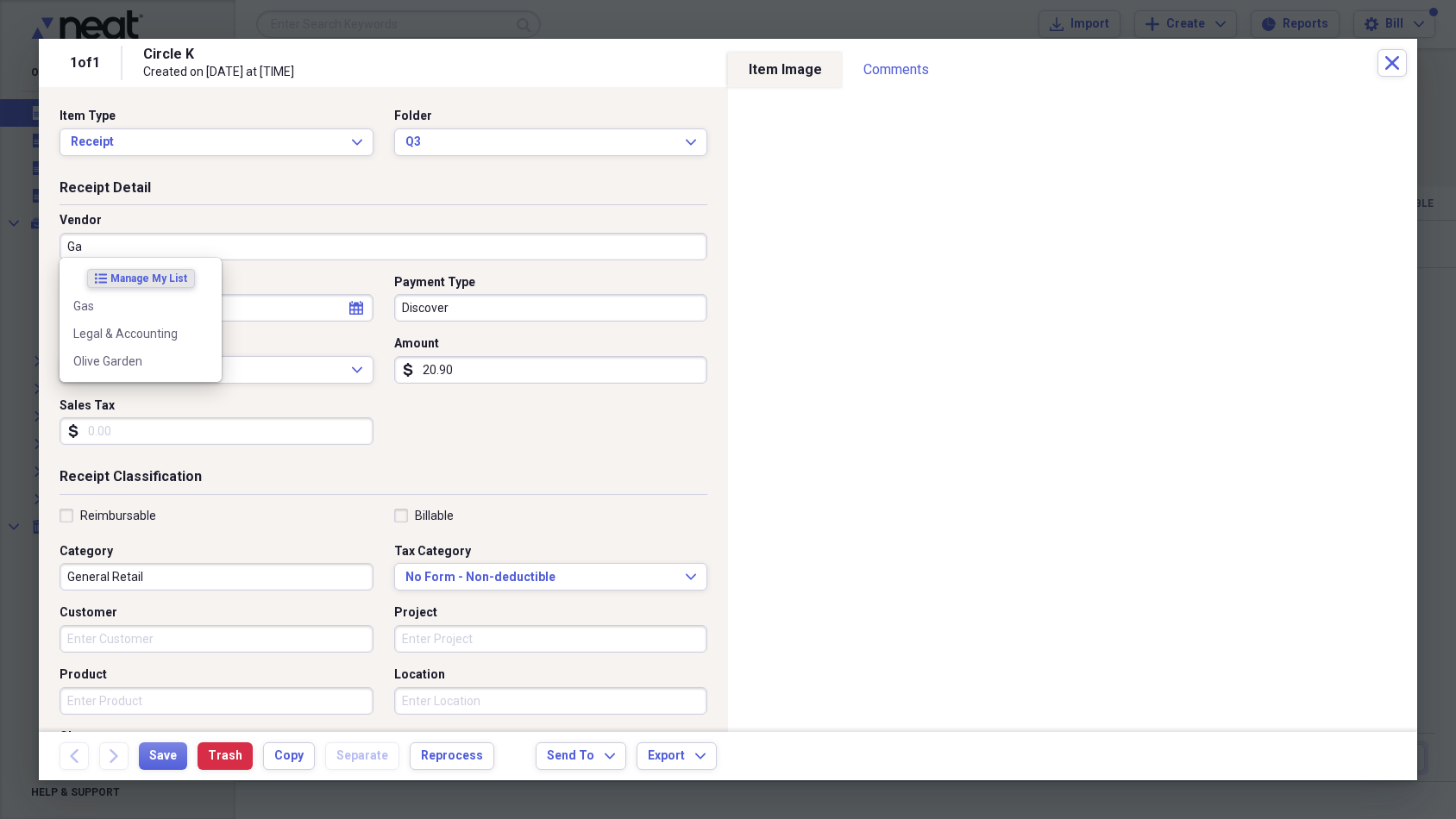 type on "Gas" 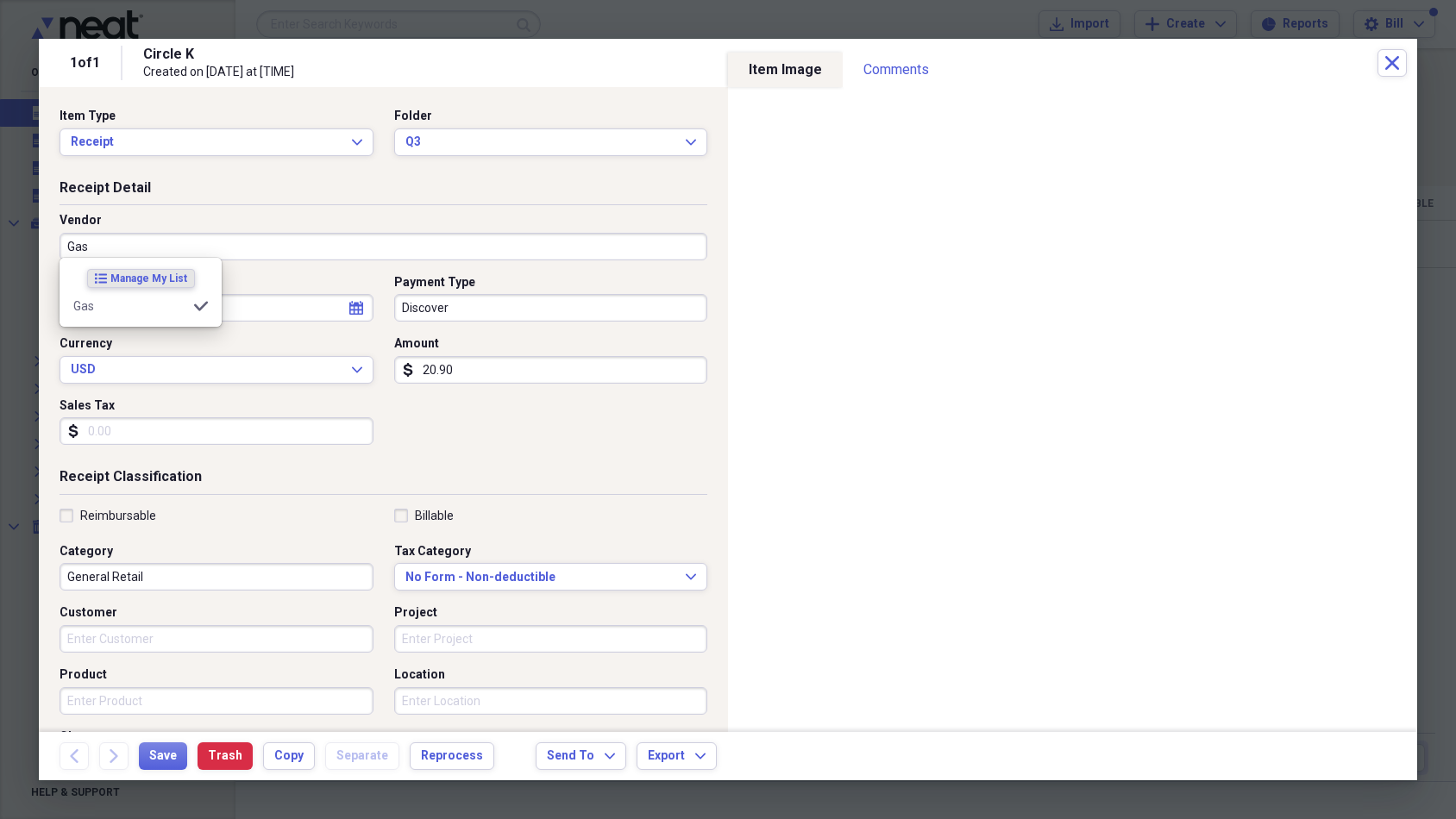 type on "Fuel/Auto" 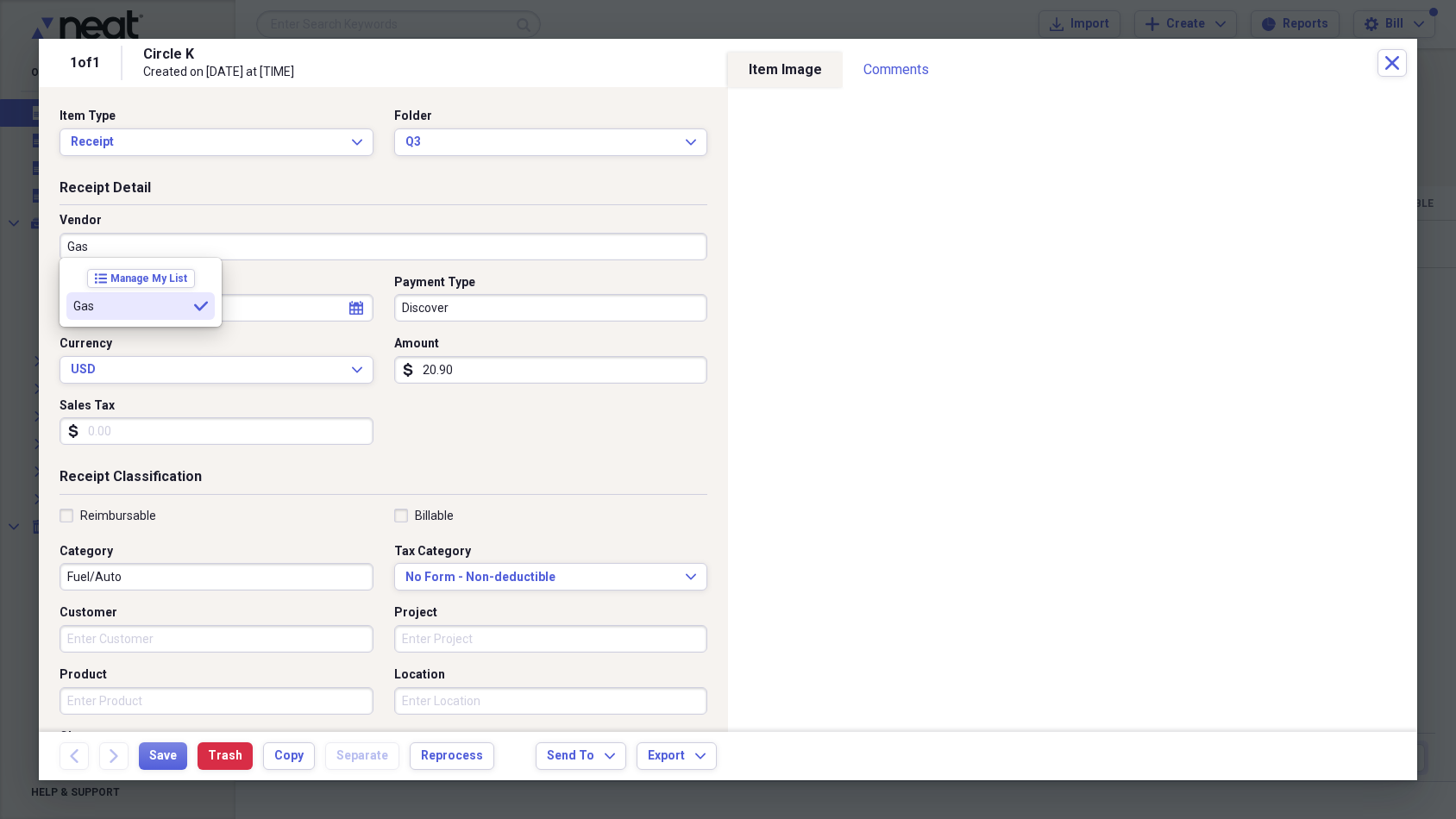 type on "Gas" 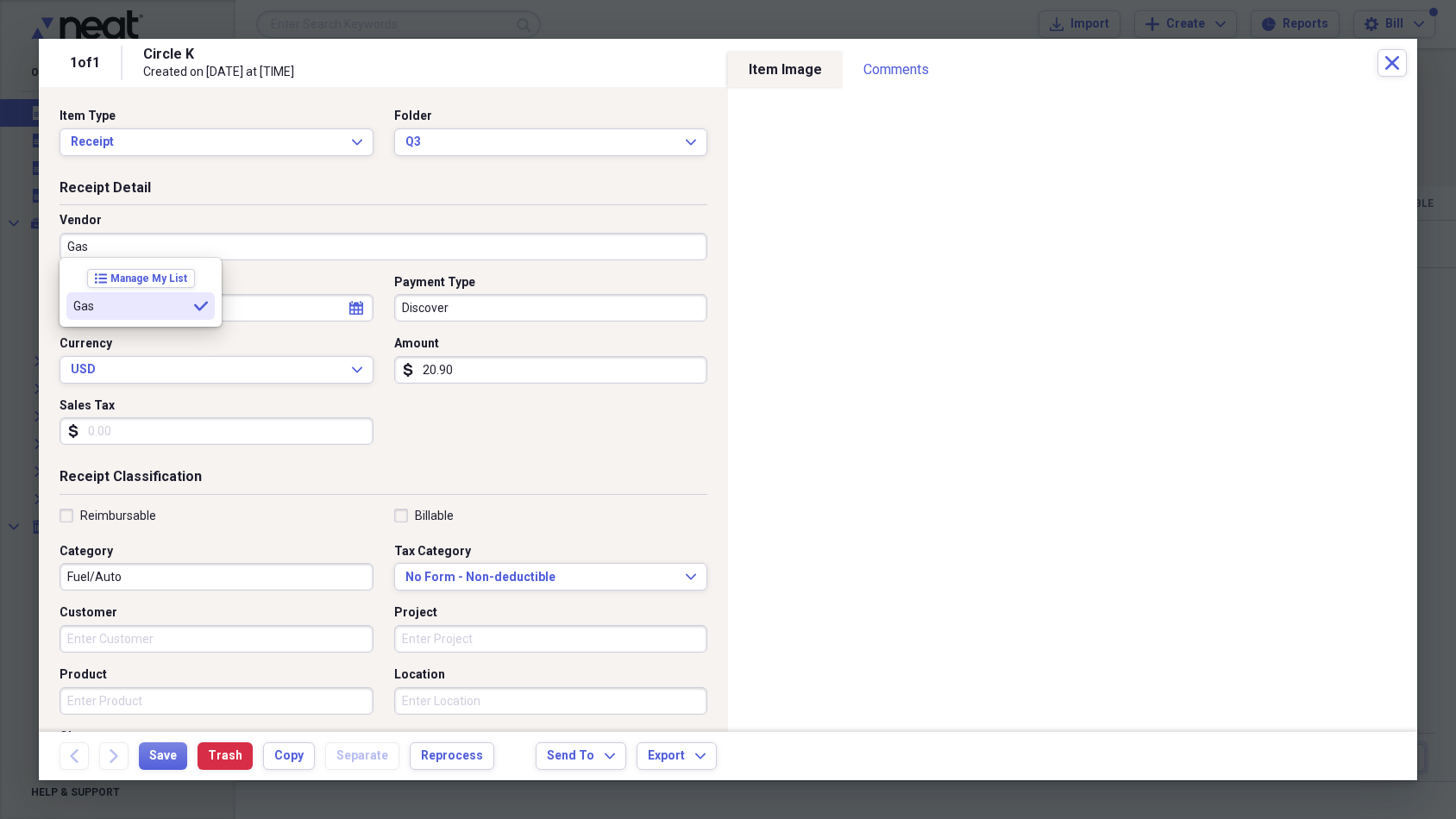 click on "Gas" at bounding box center [130, 306] 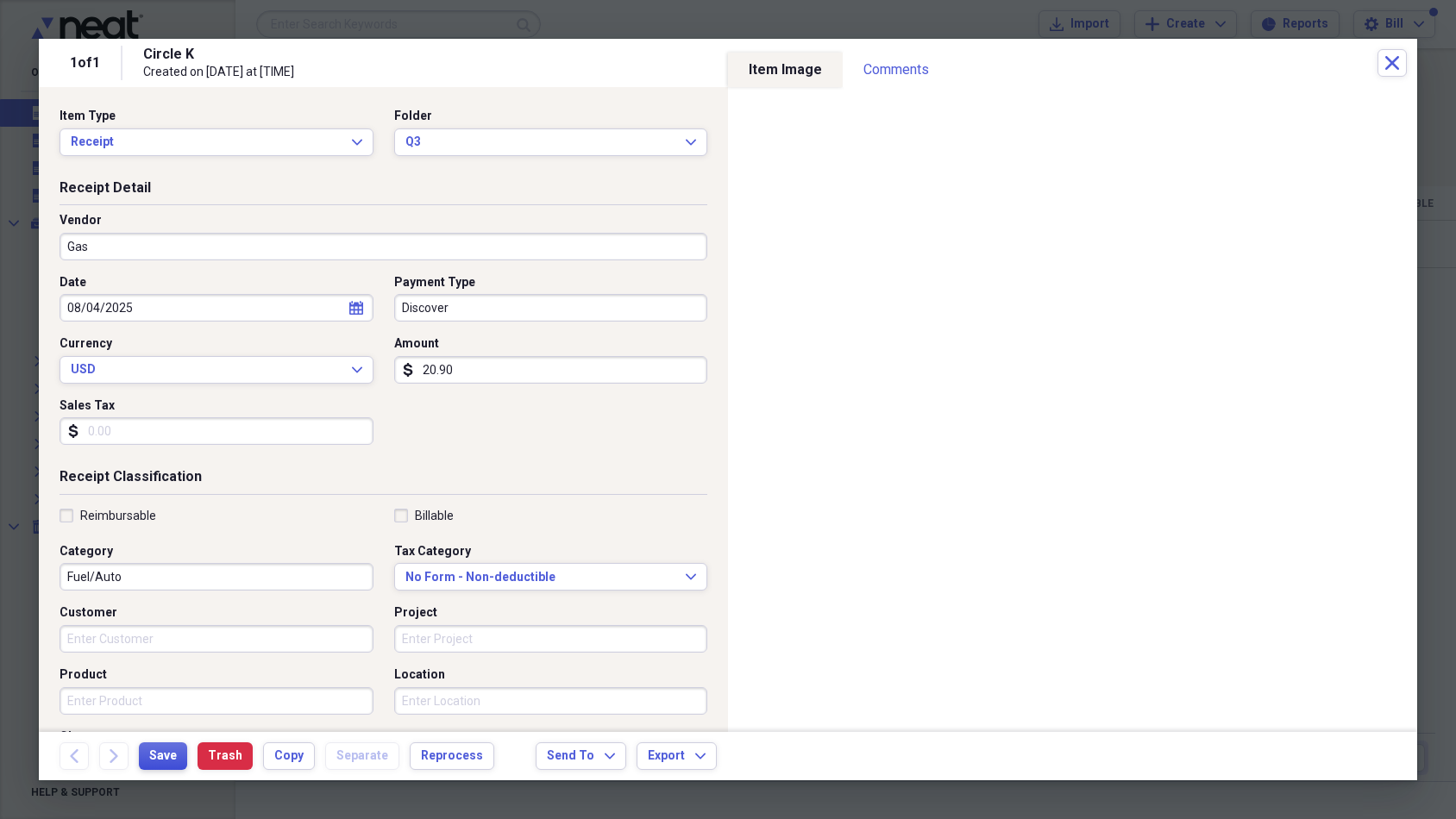 click on "Save" at bounding box center (163, 756) 